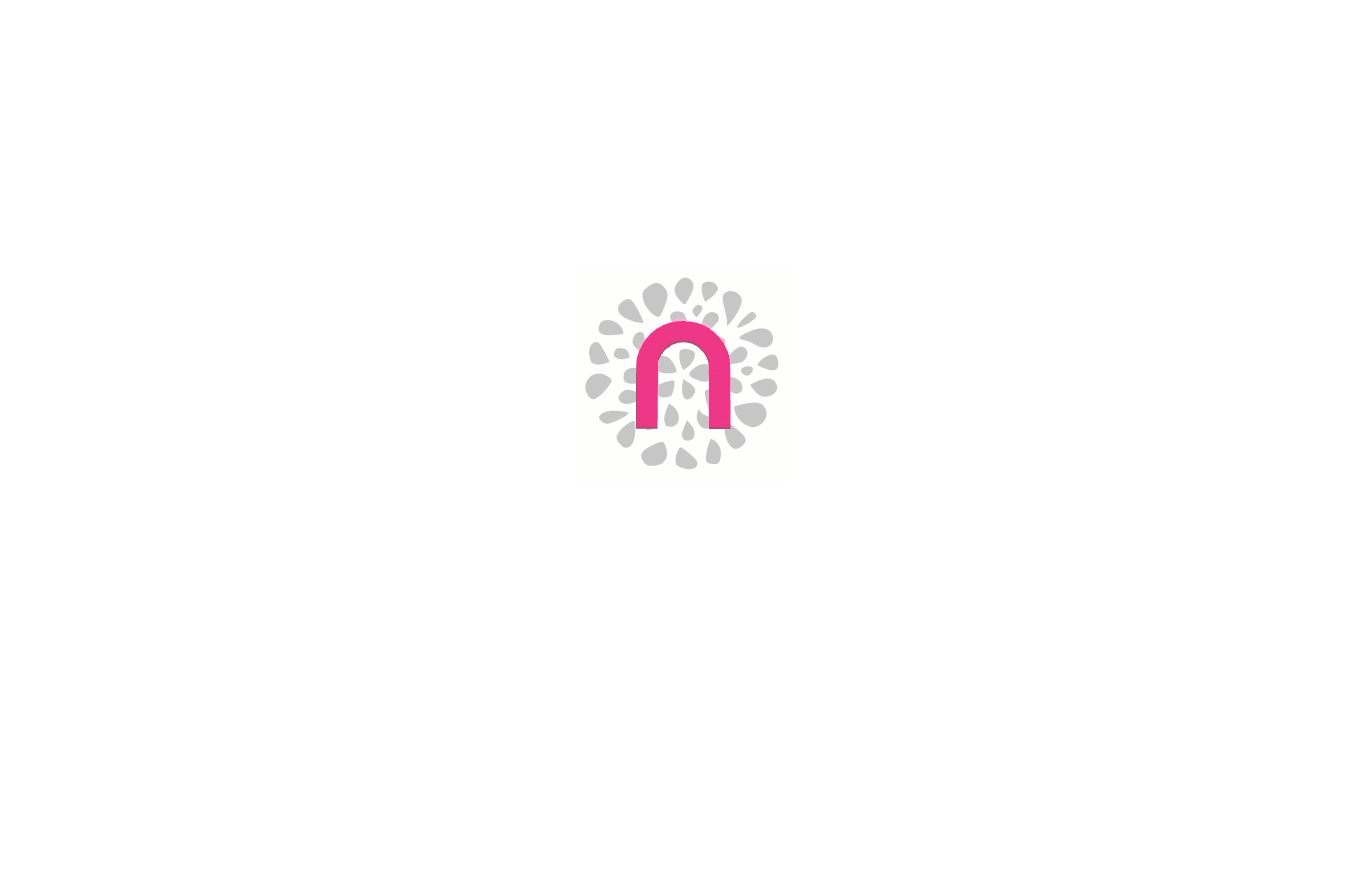 scroll, scrollTop: 0, scrollLeft: 0, axis: both 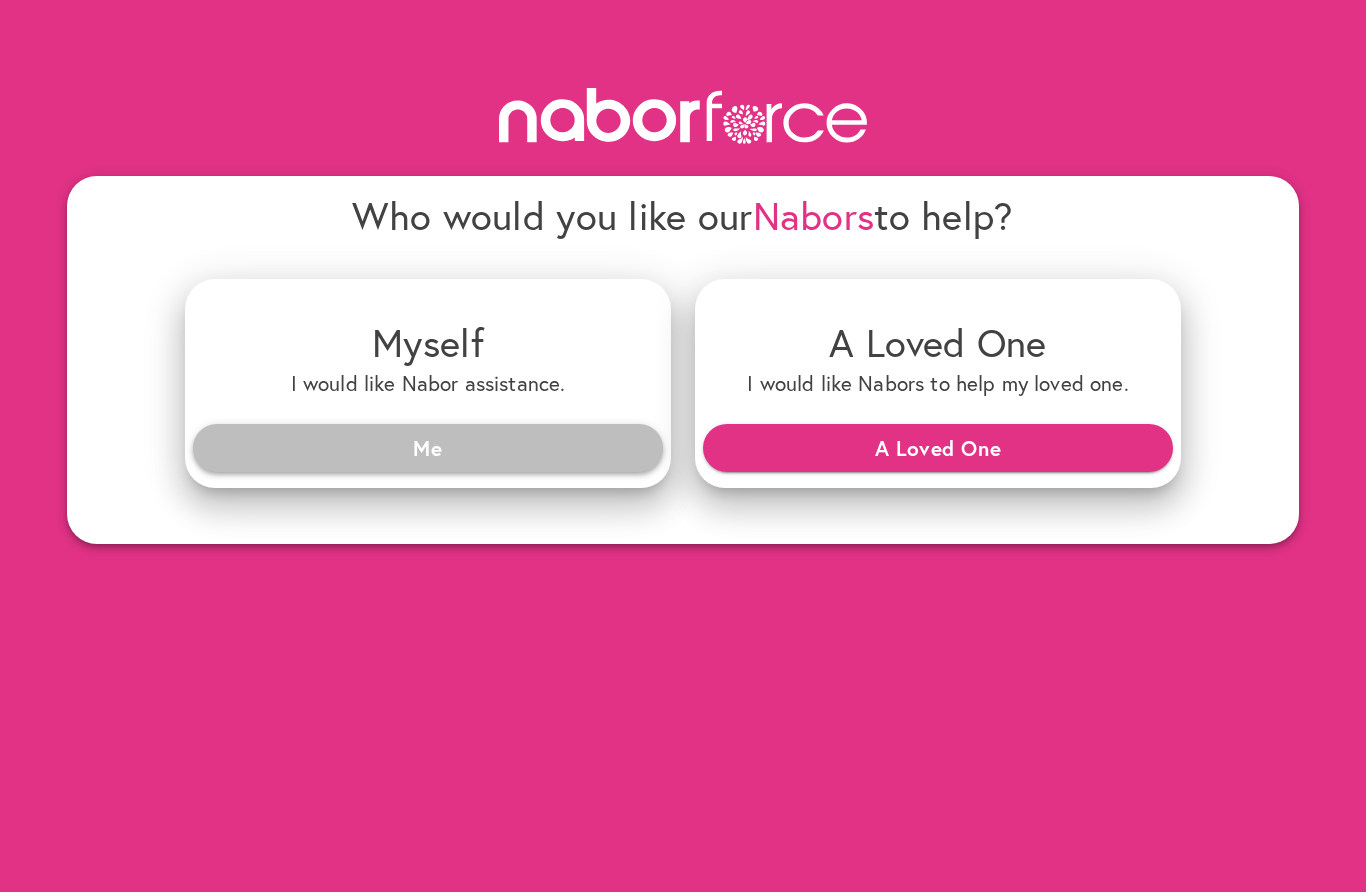click on "Me" at bounding box center (428, 448) 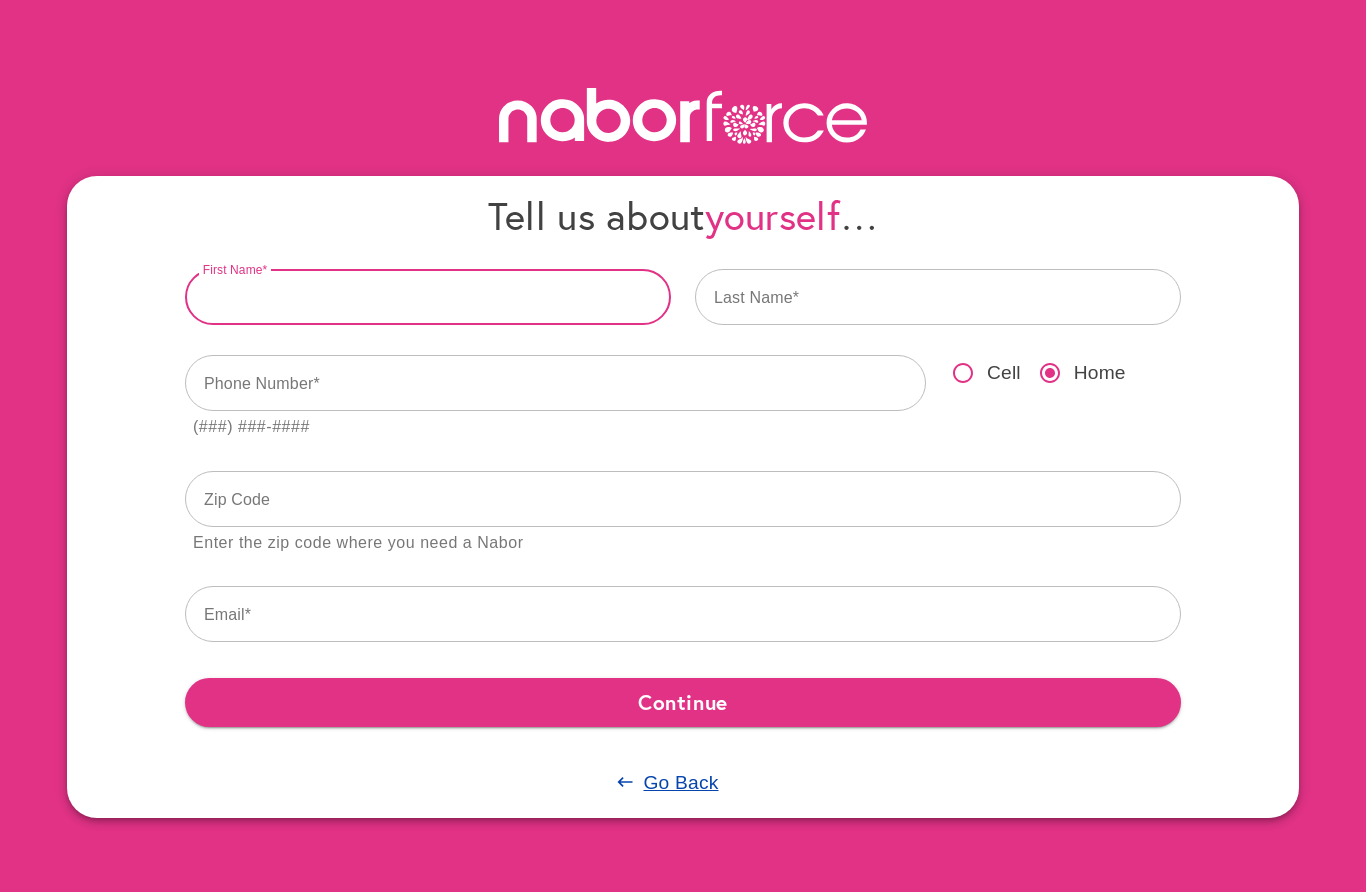 click at bounding box center [428, 297] 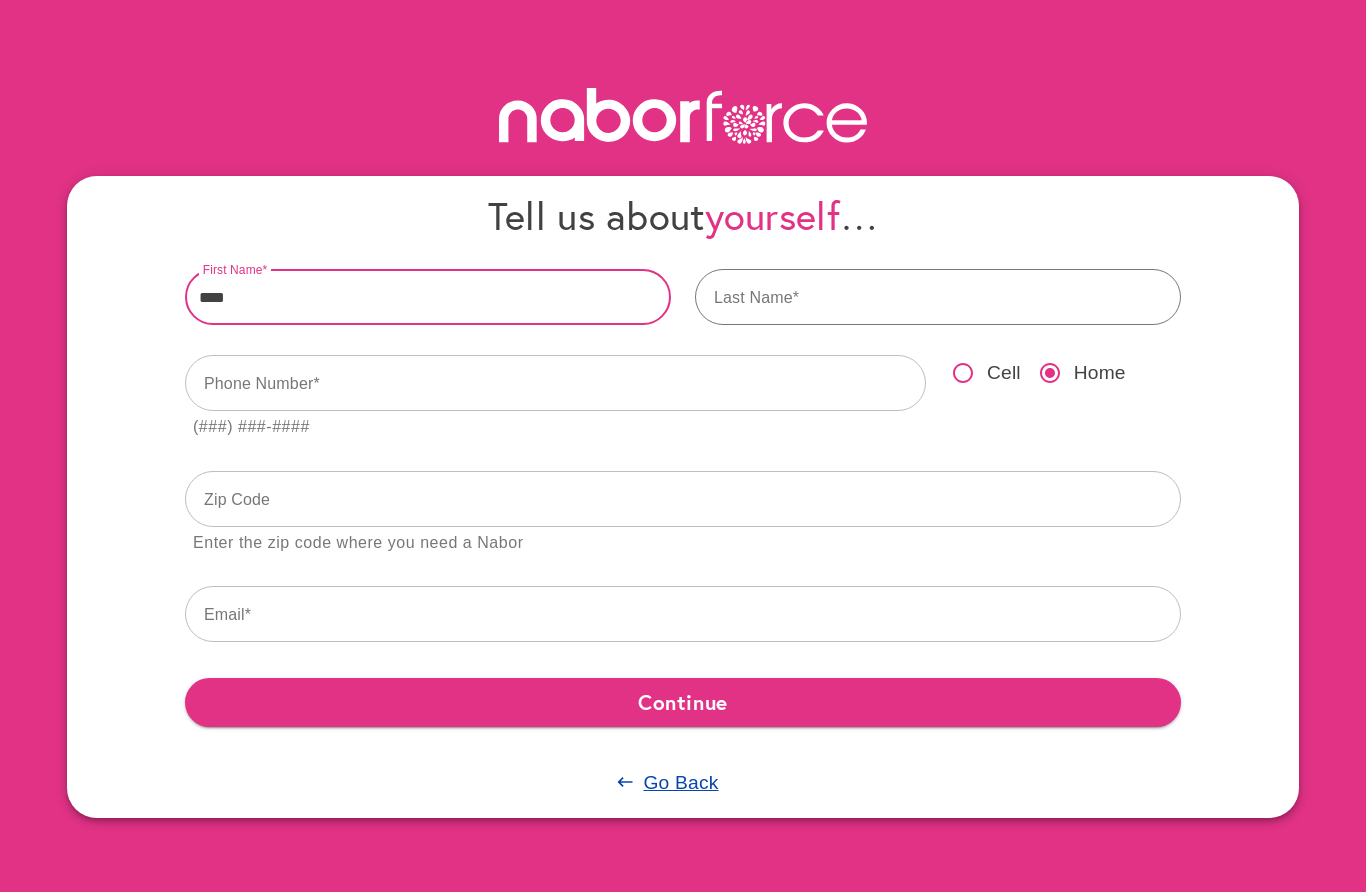 type on "****" 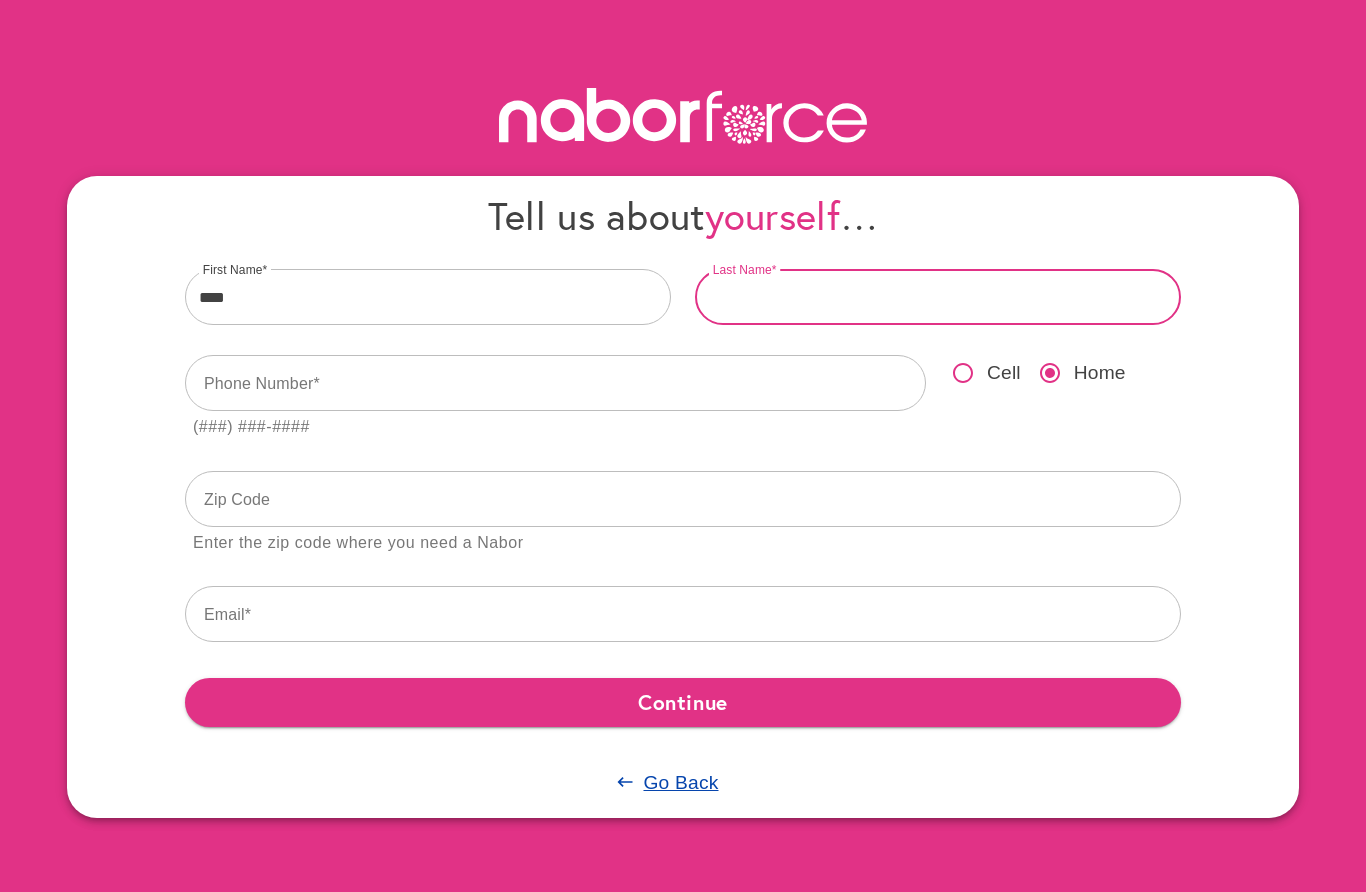 click at bounding box center [938, 297] 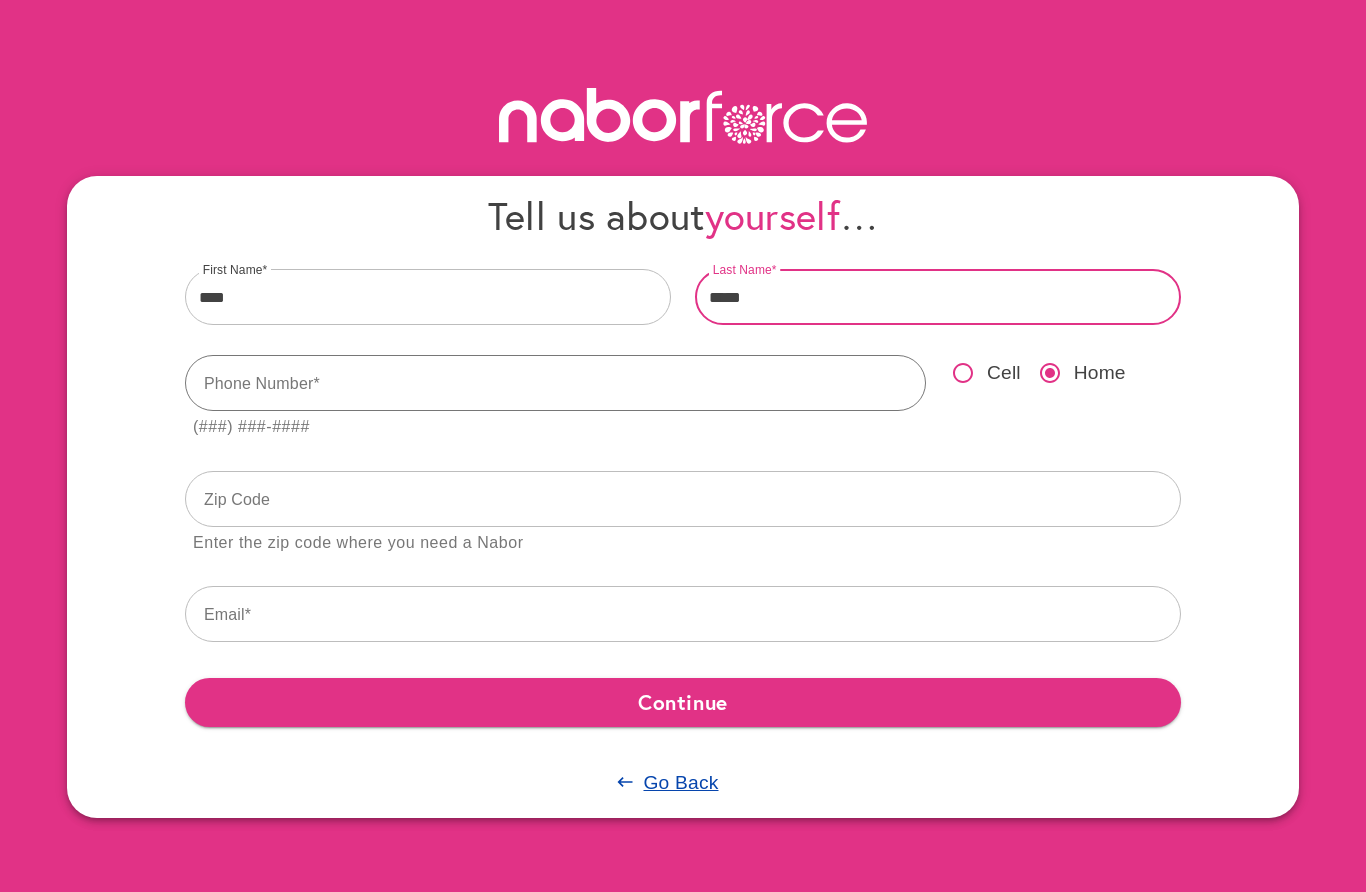 type on "*****" 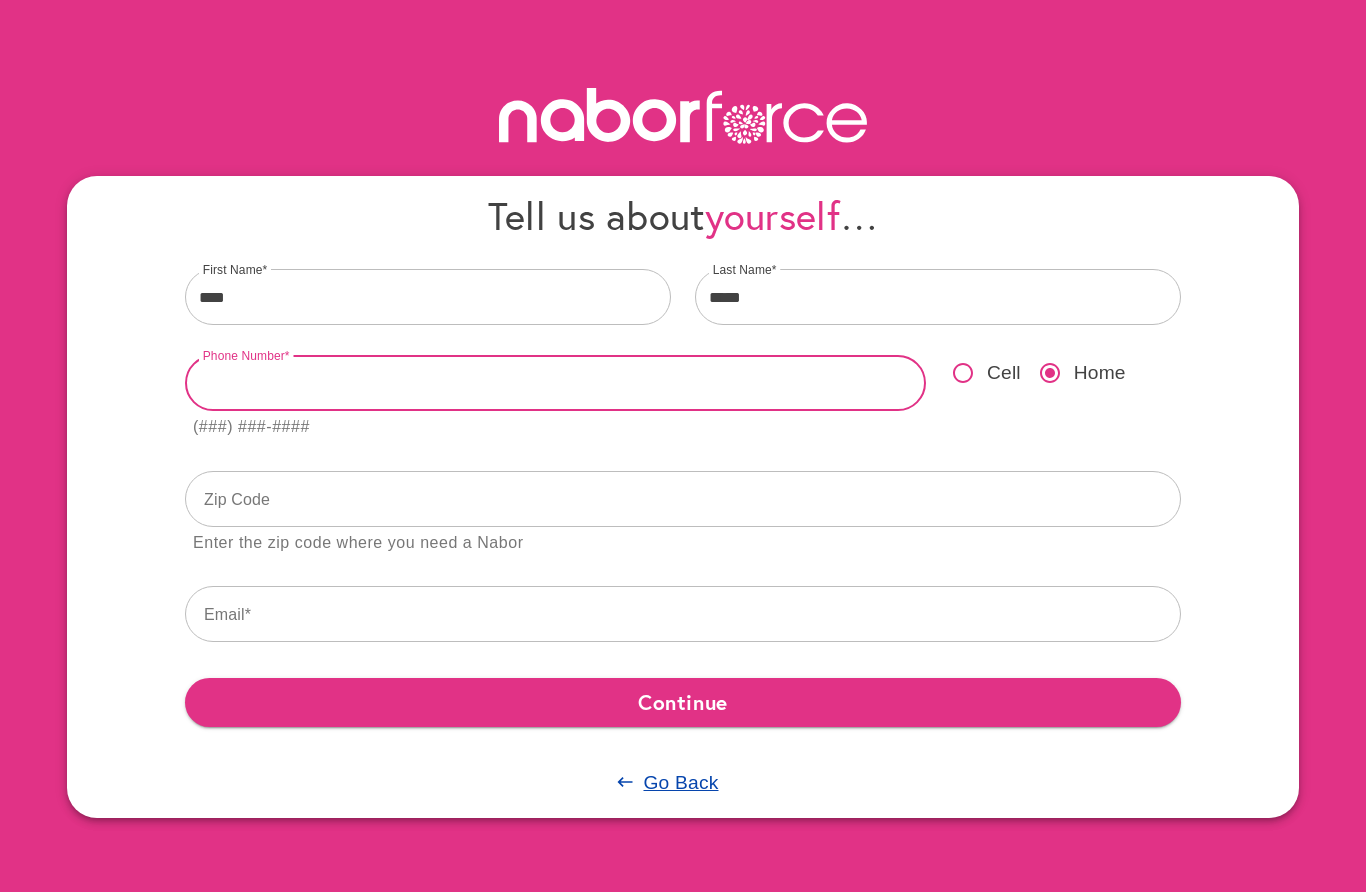 click at bounding box center (555, 383) 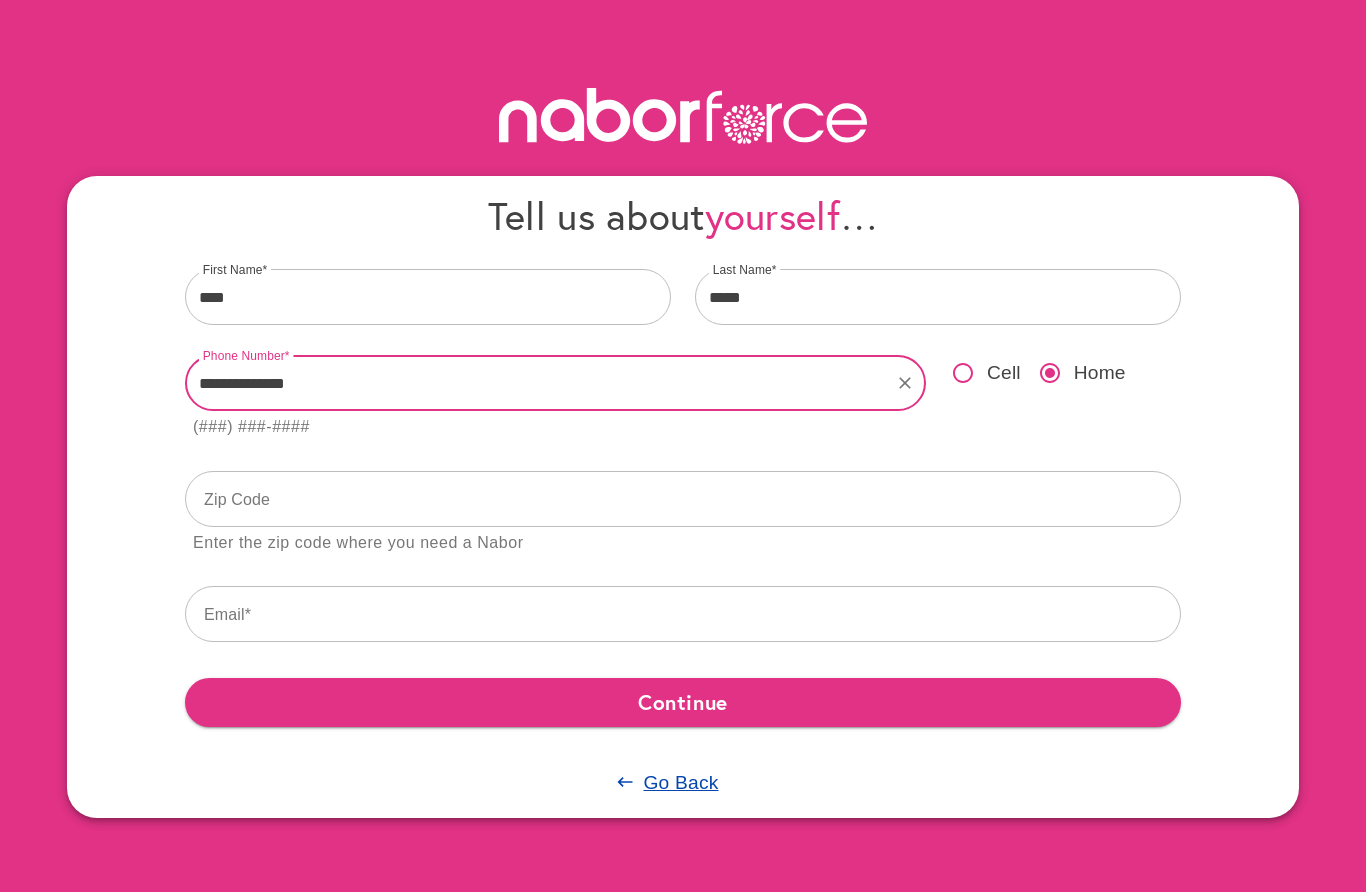 type on "**********" 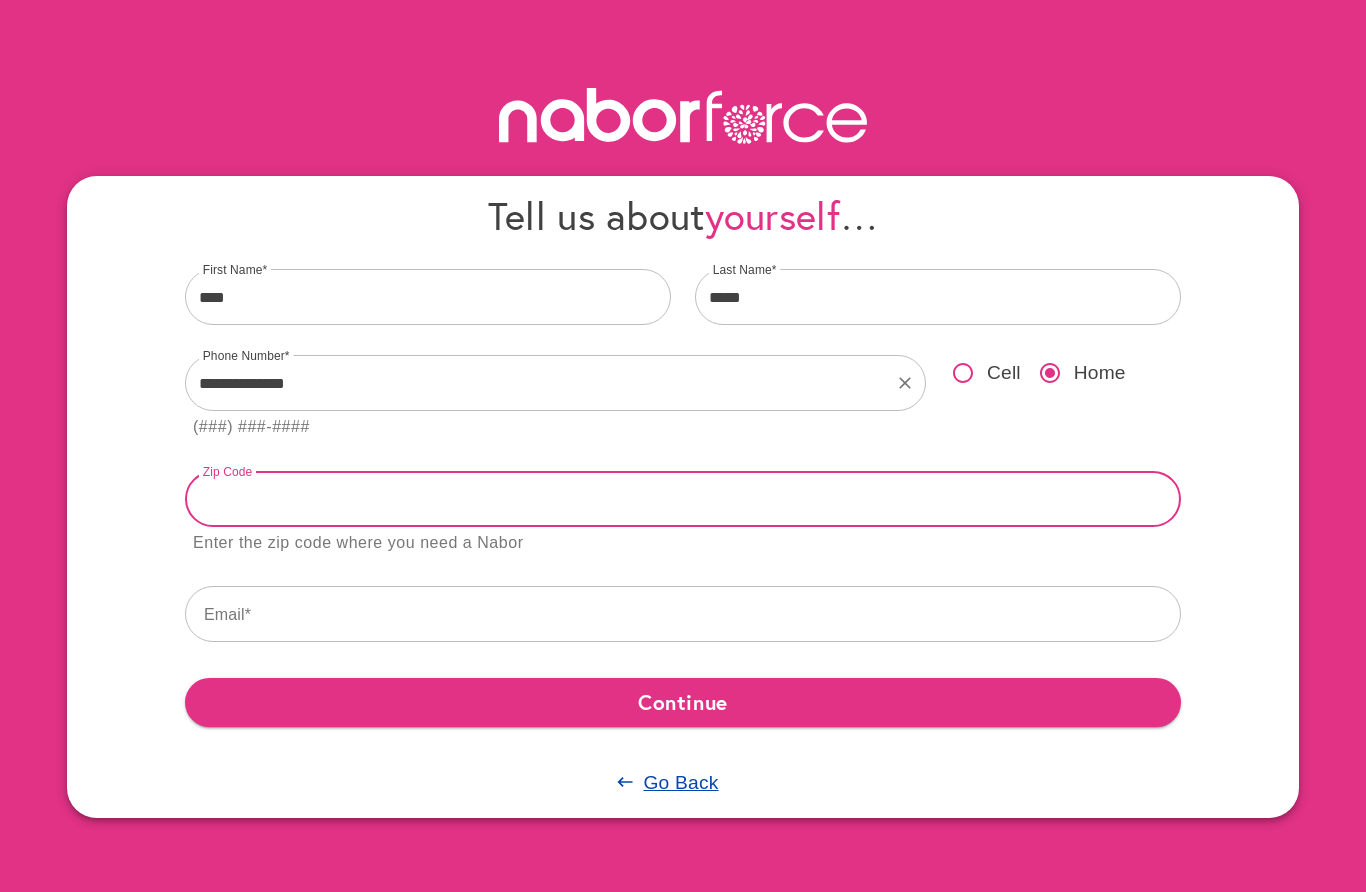 click at bounding box center [683, 499] 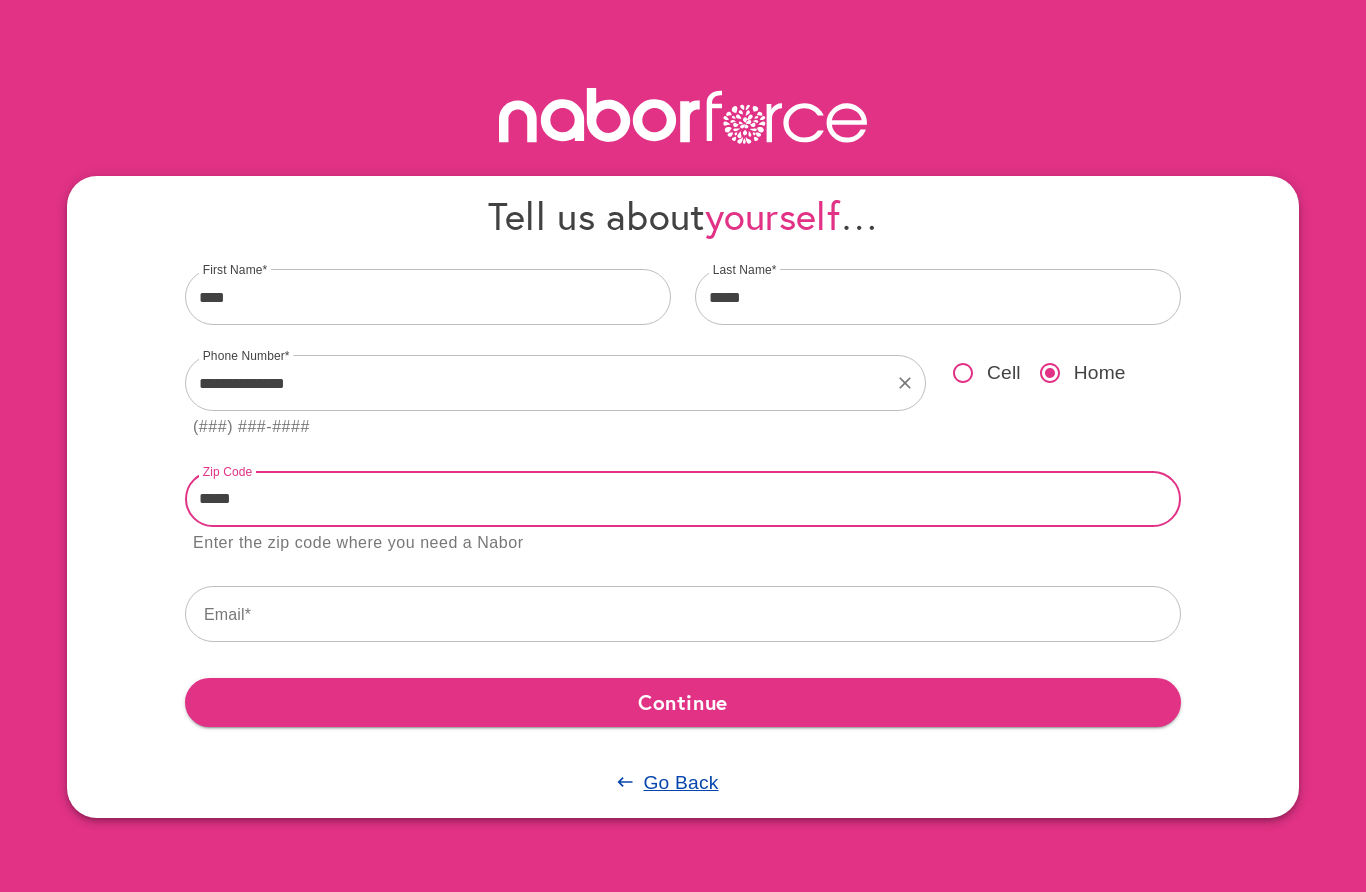 click on "*****" at bounding box center [683, 499] 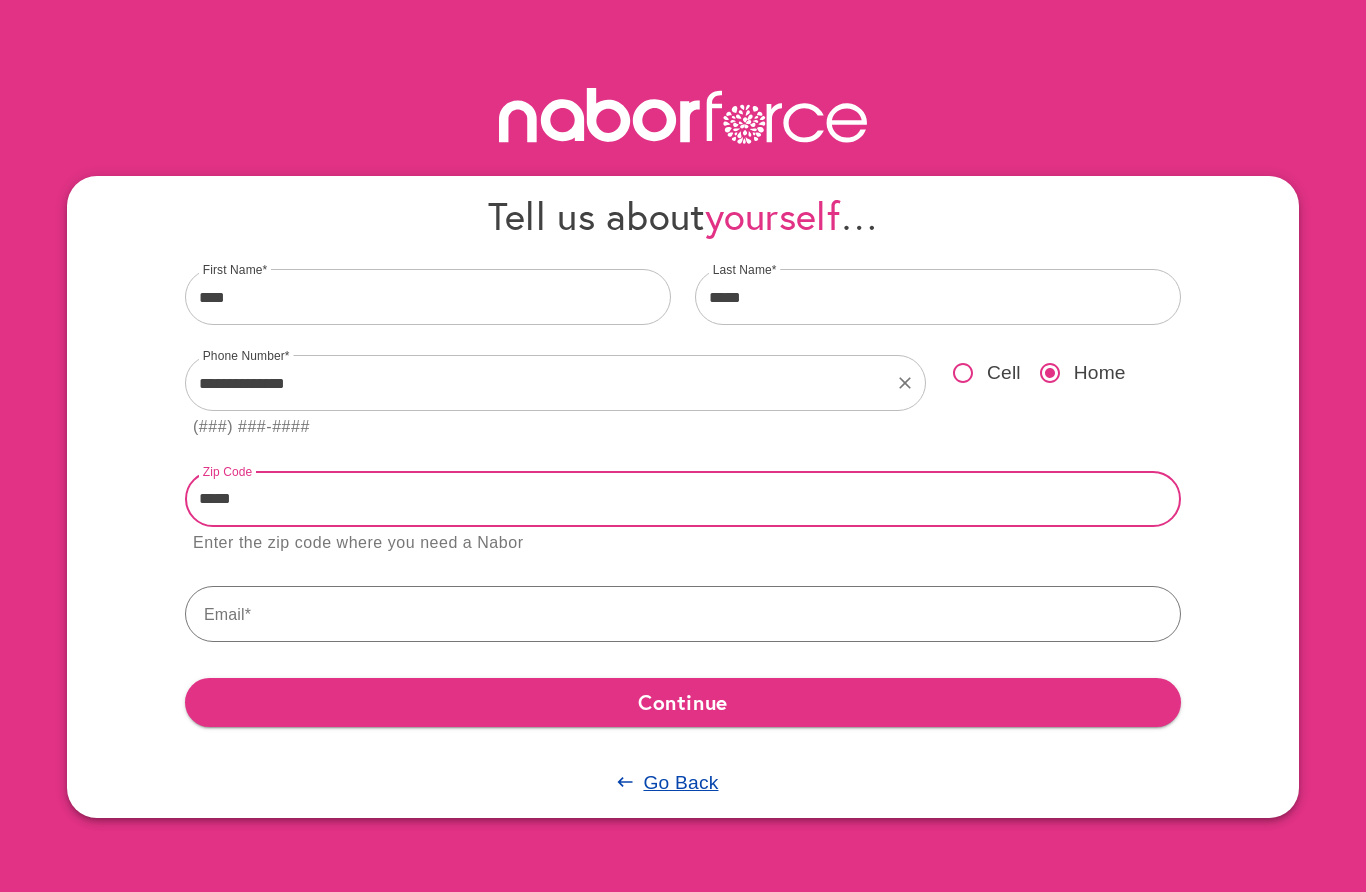 type on "*****" 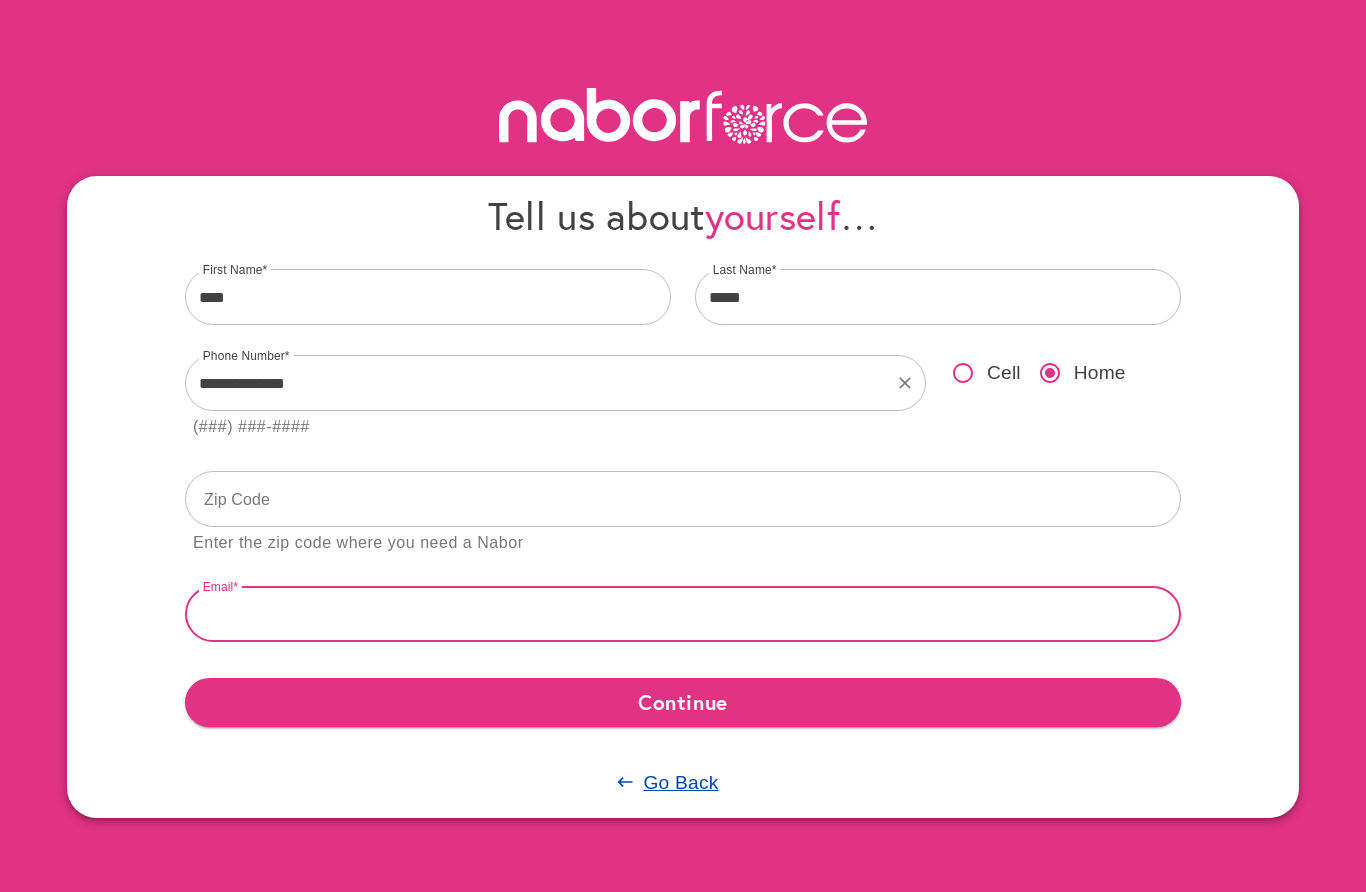 click at bounding box center [683, 614] 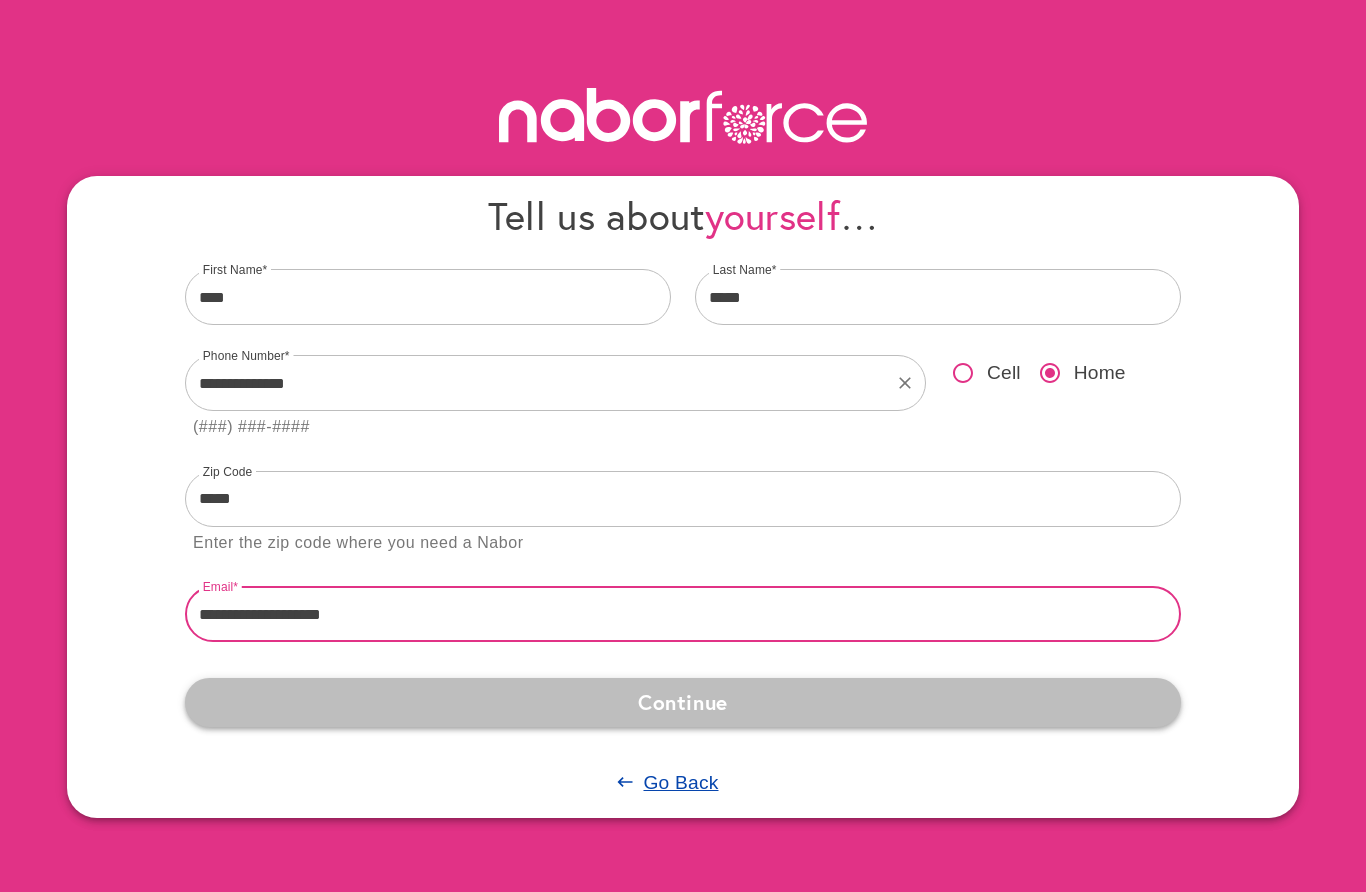 type on "**********" 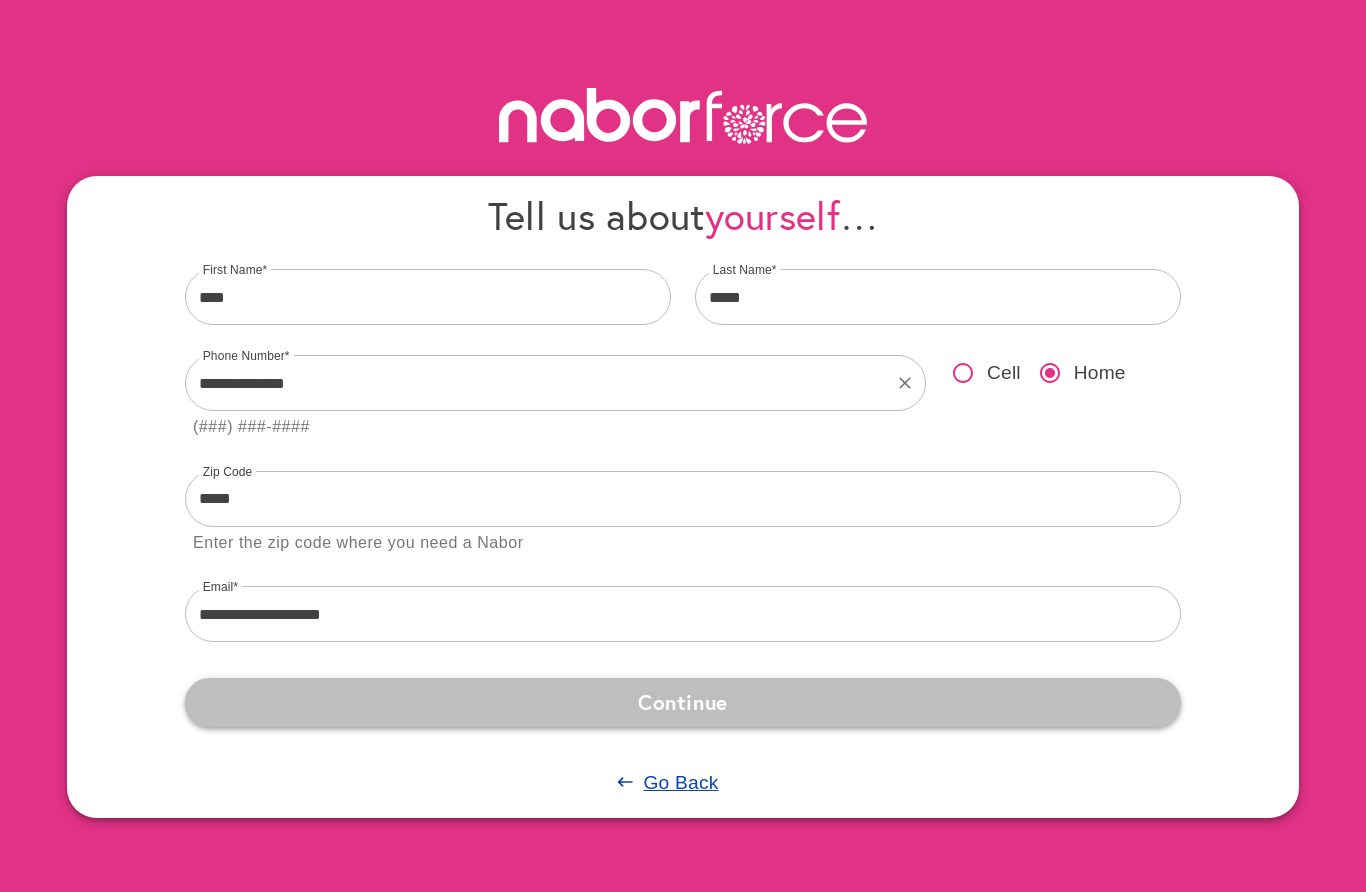 click on "Continue" at bounding box center (683, 702) 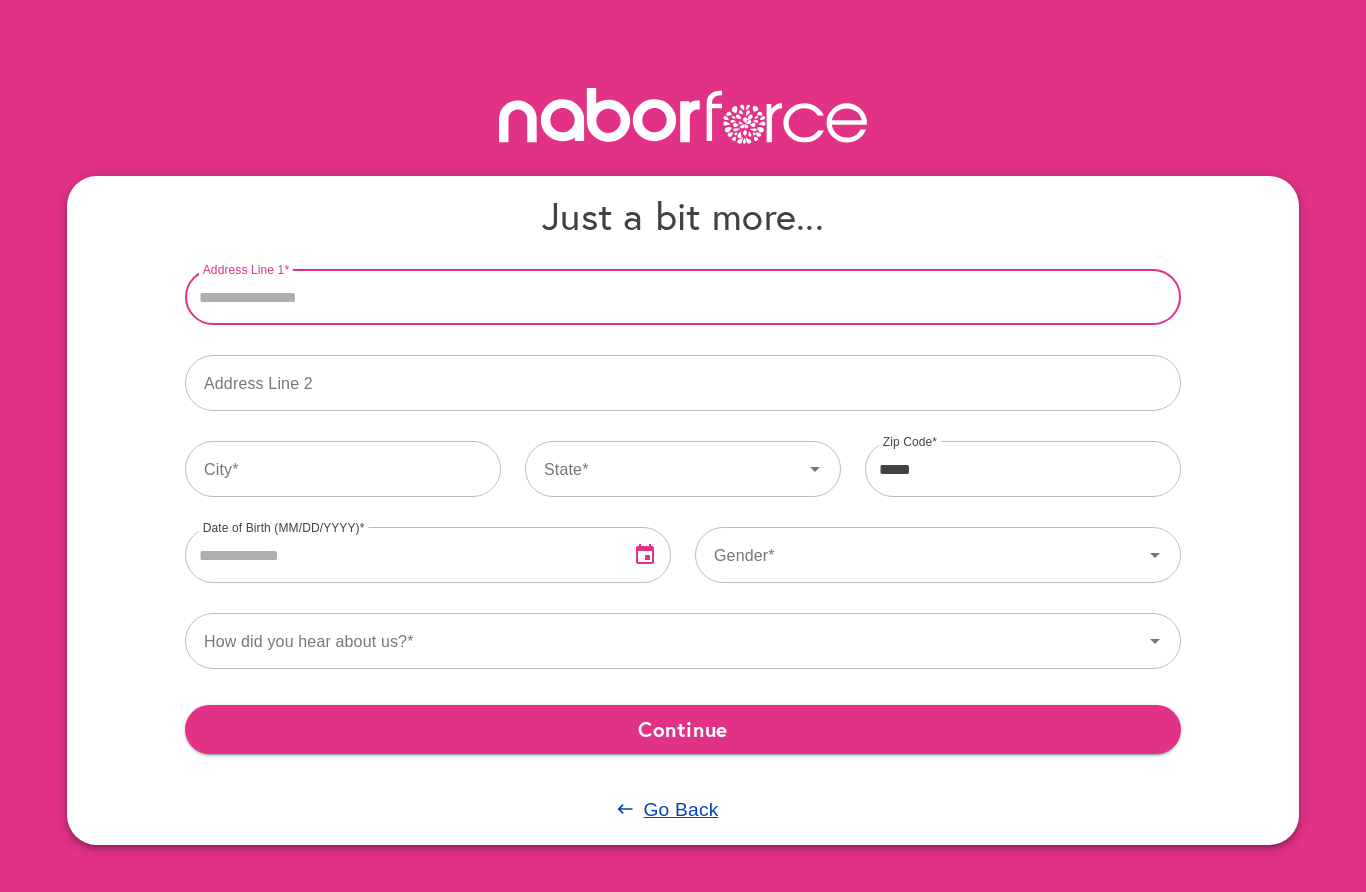 click on "Address Line 1" at bounding box center (683, 297) 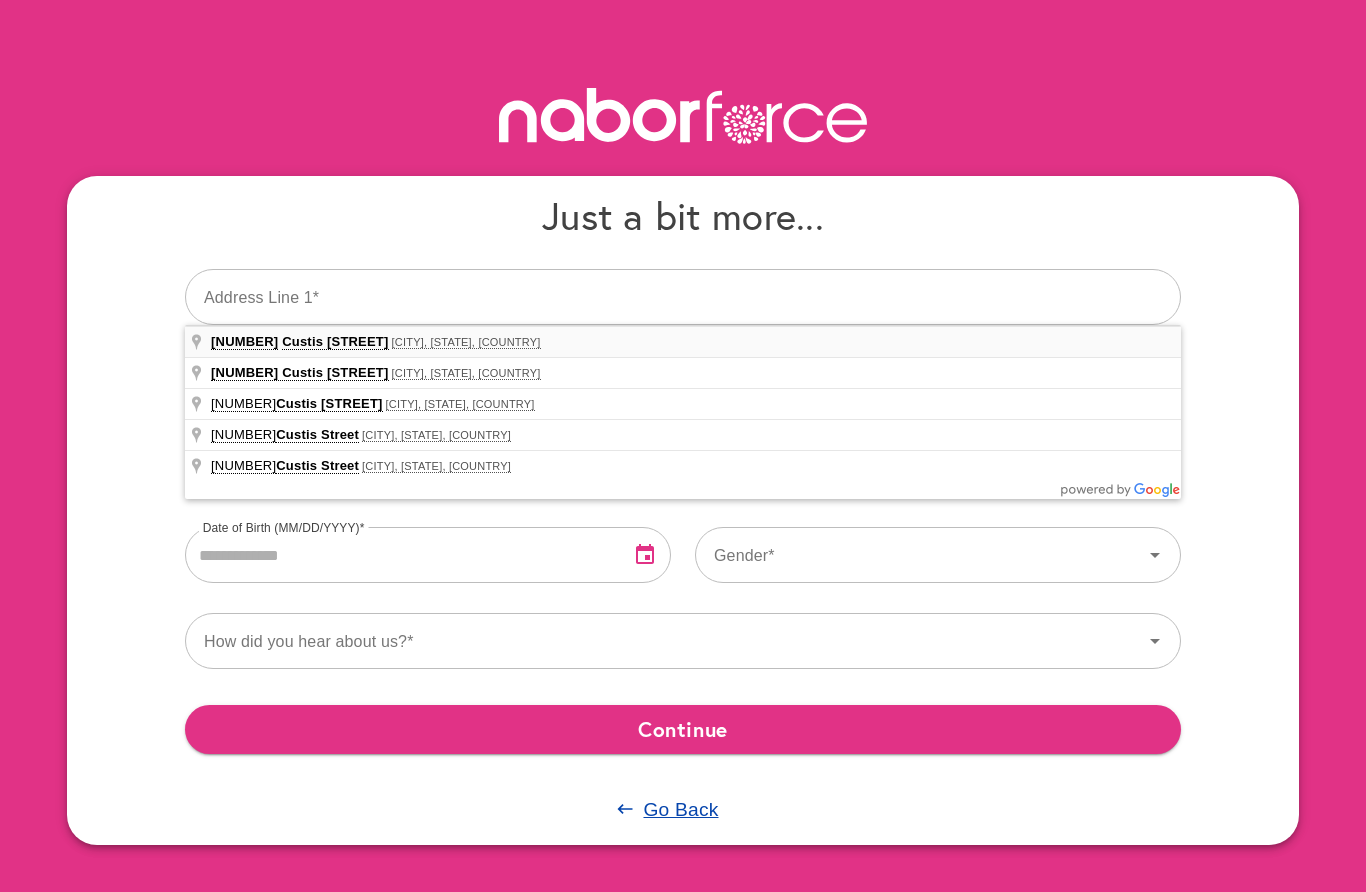 type on "**********" 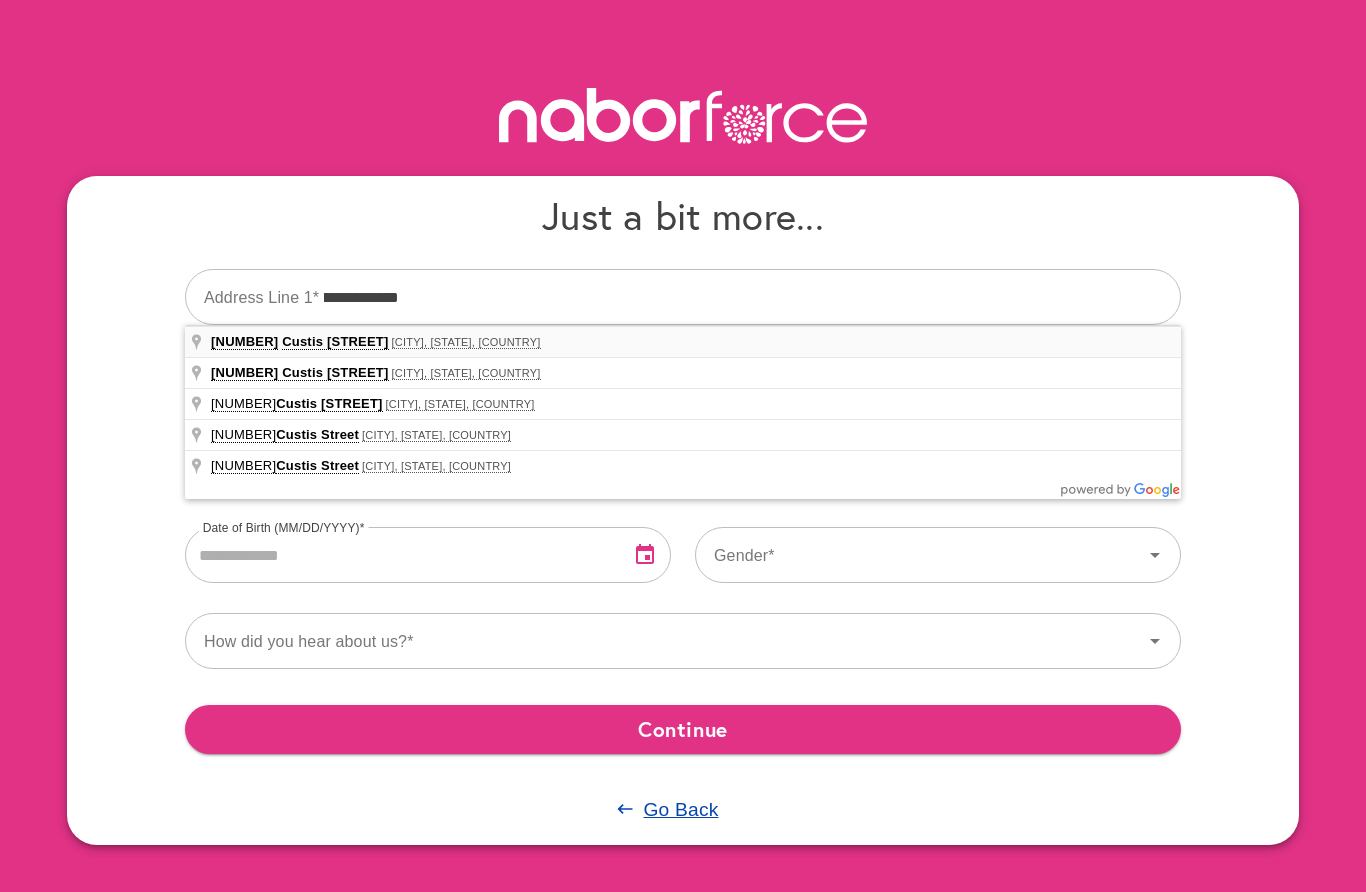 type on "********" 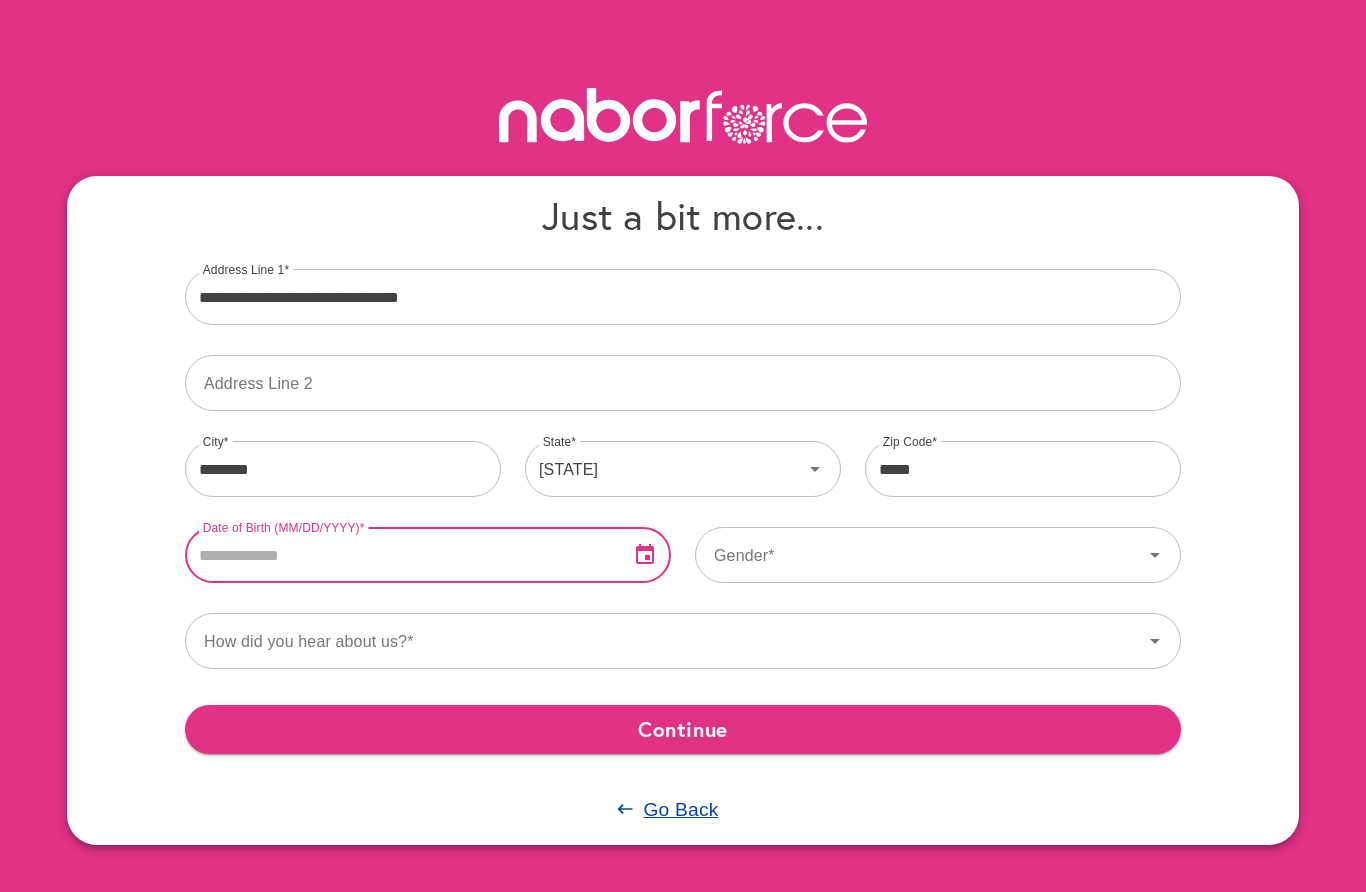click at bounding box center (399, 555) 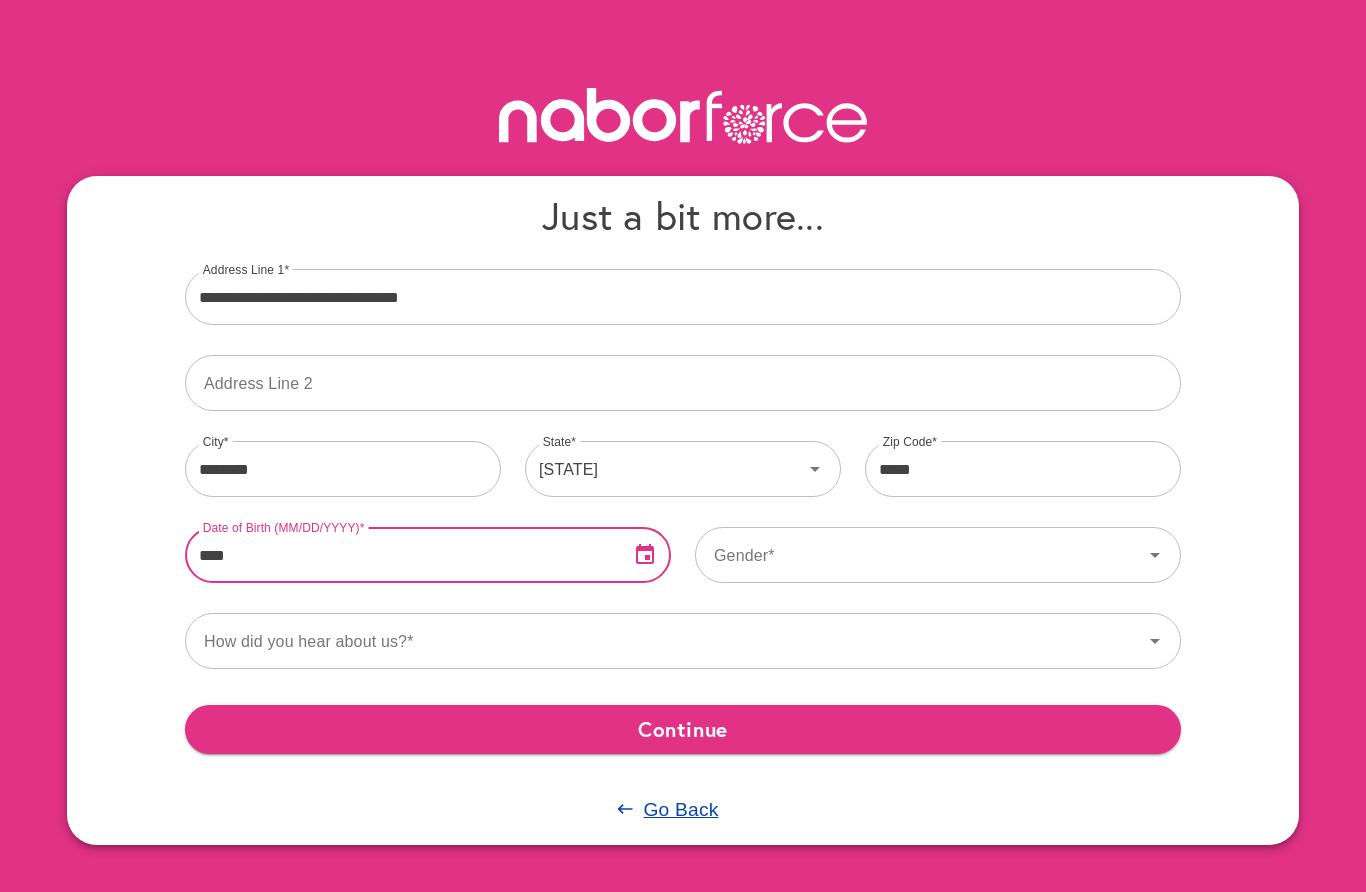 click on "****" at bounding box center [399, 555] 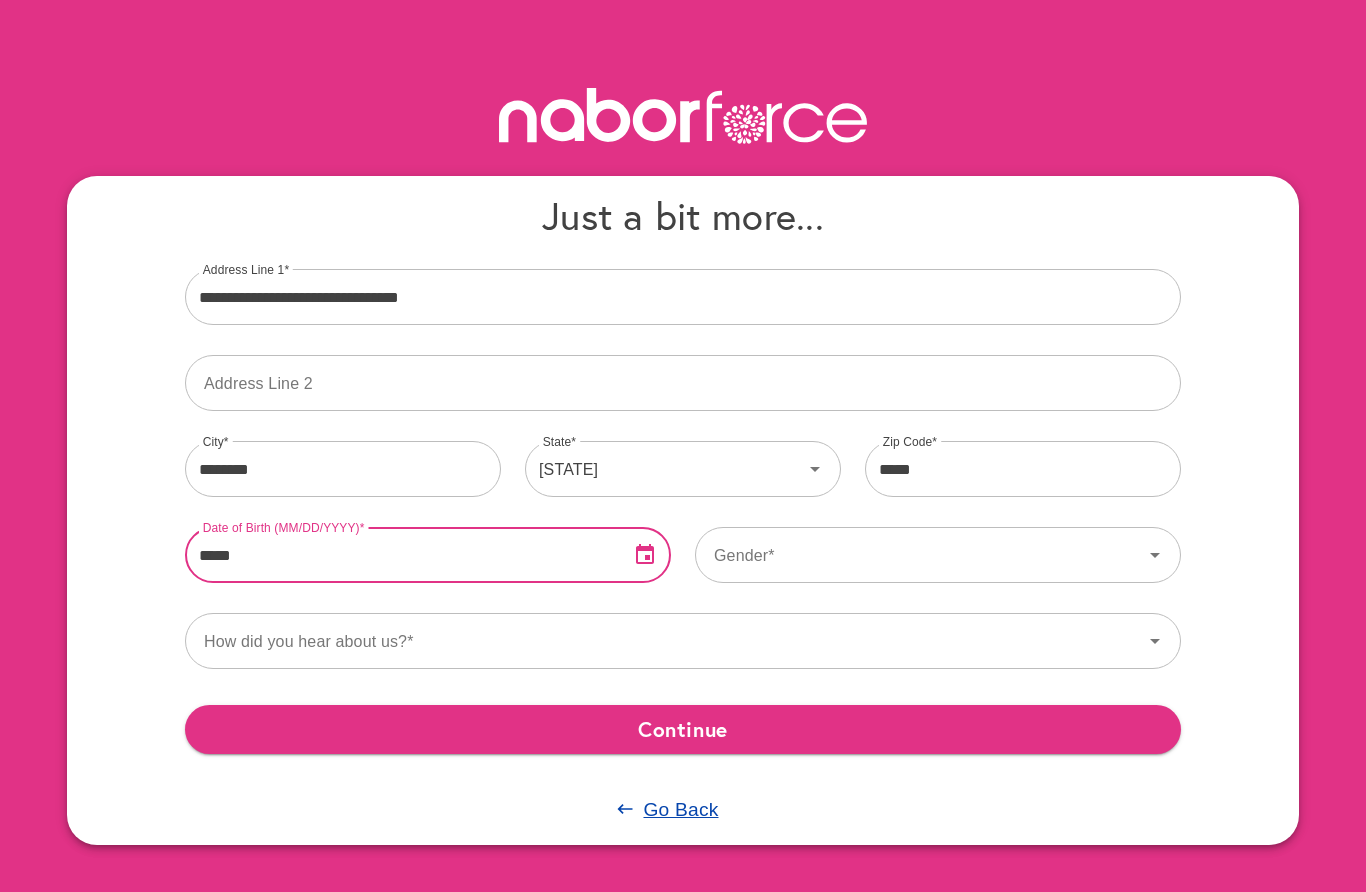 click on "*****" at bounding box center [399, 555] 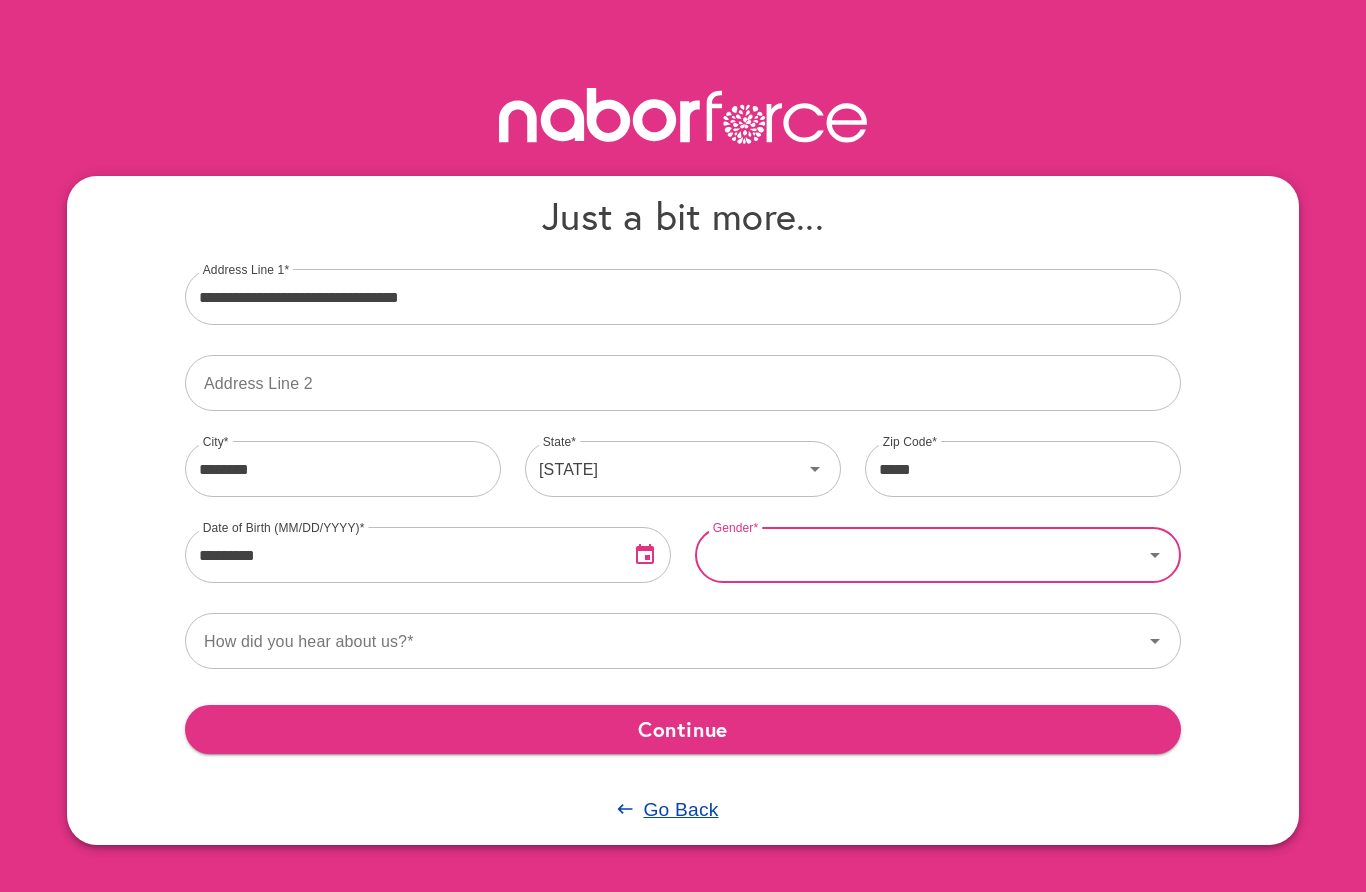 type on "**********" 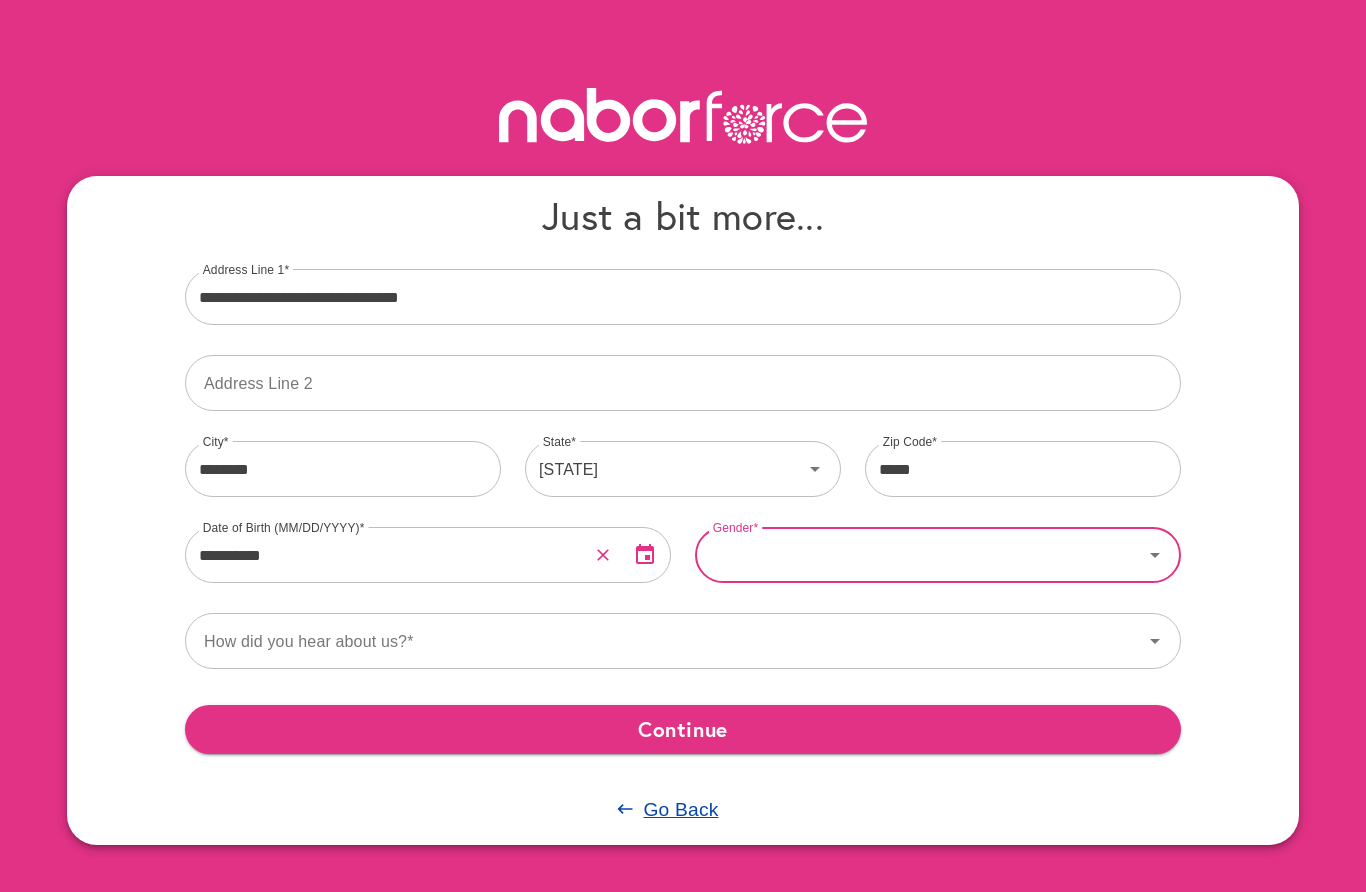 click on "Gender" at bounding box center (919, 555) 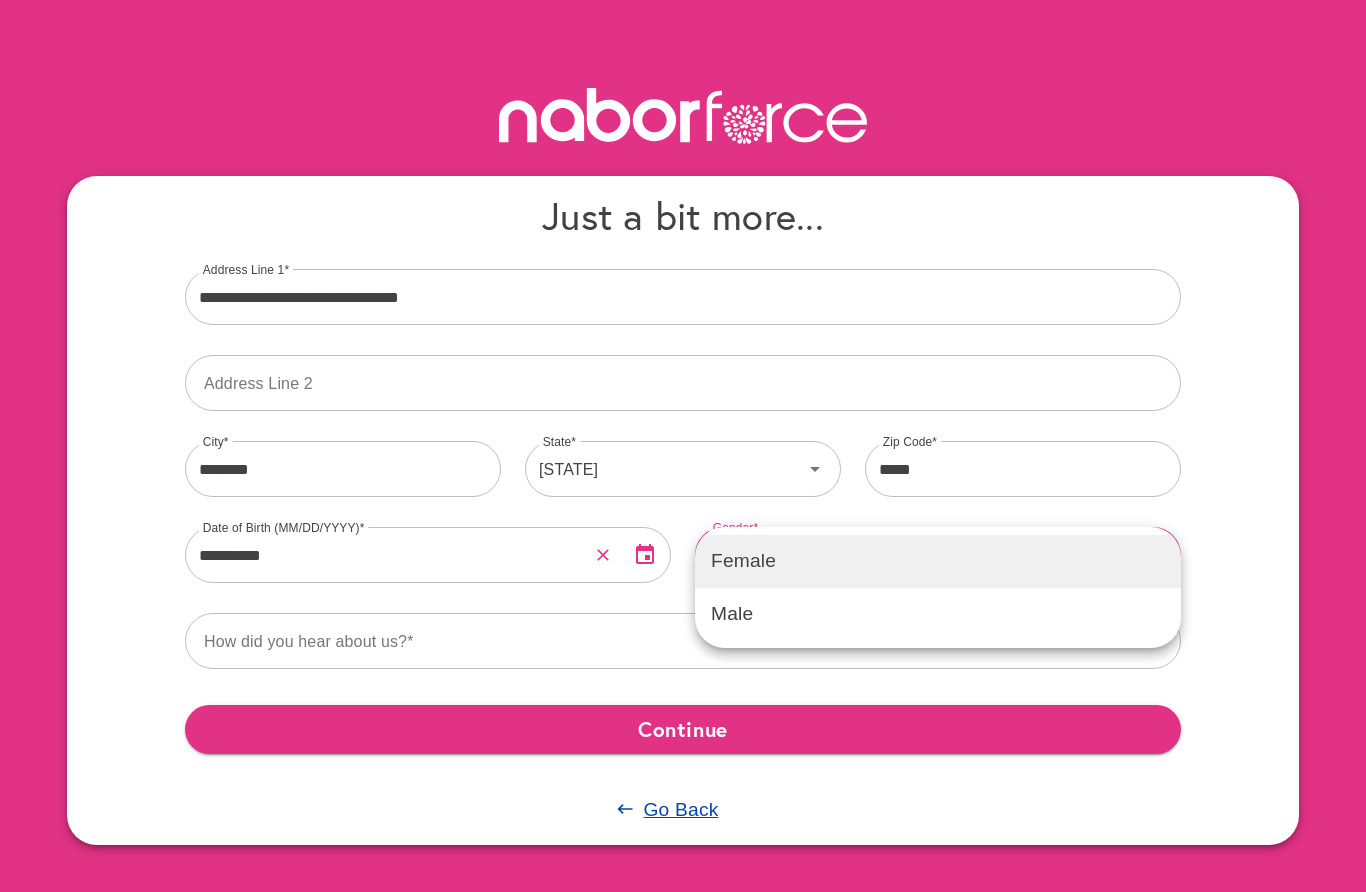 click on "Female" at bounding box center (938, 561) 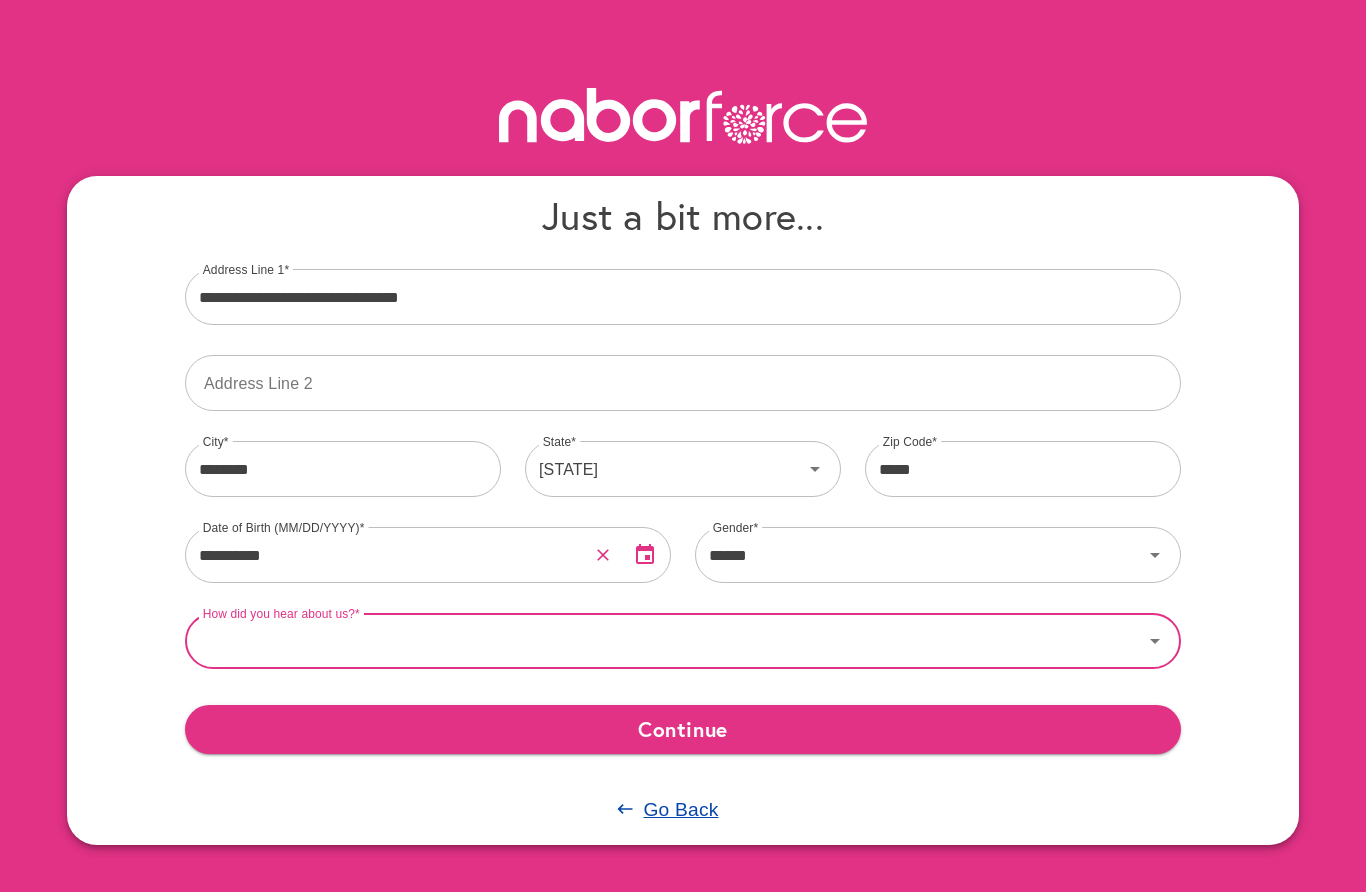 click on "How did you hear about us?" at bounding box center [664, 641] 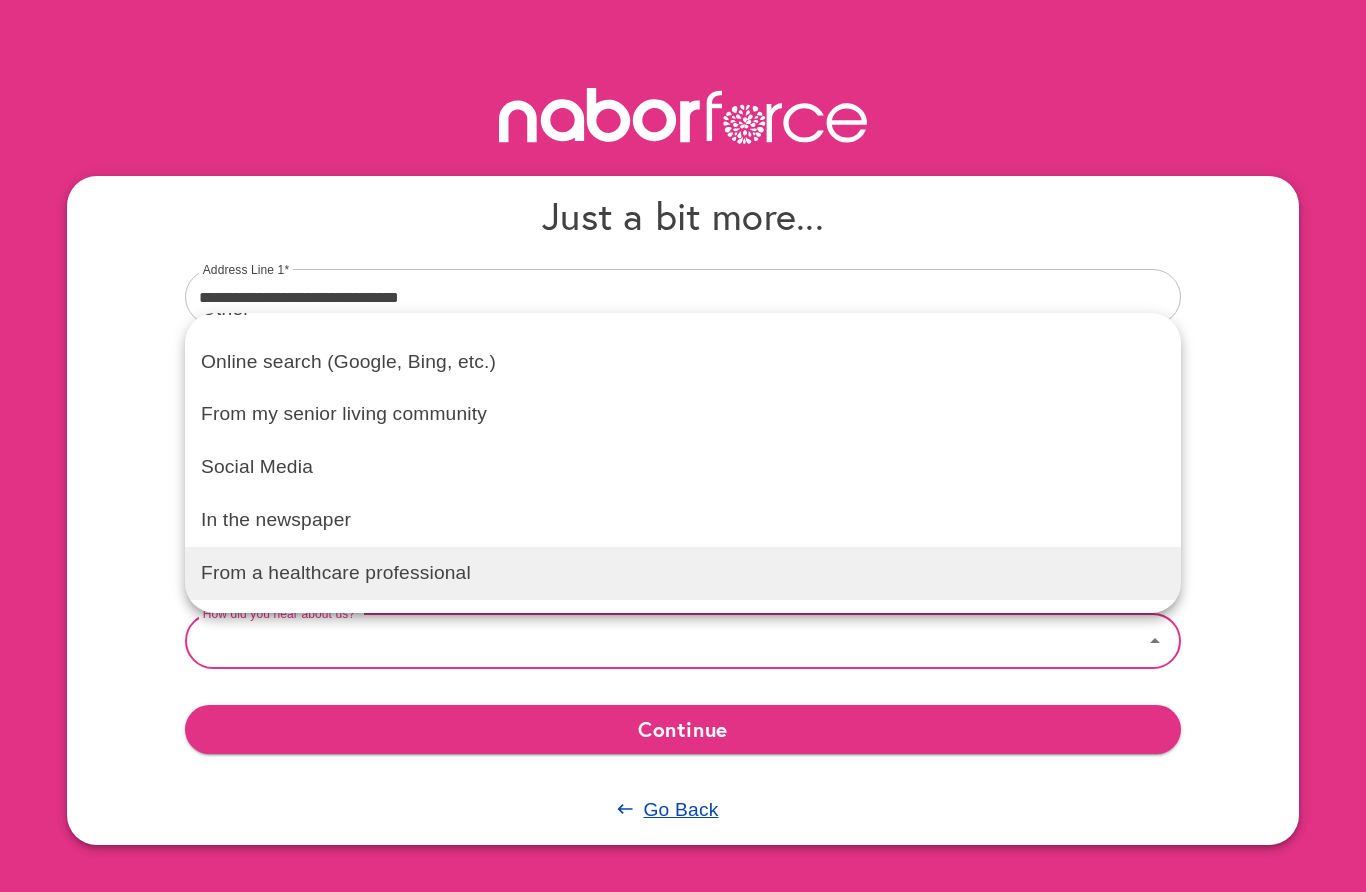 scroll, scrollTop: 125, scrollLeft: 0, axis: vertical 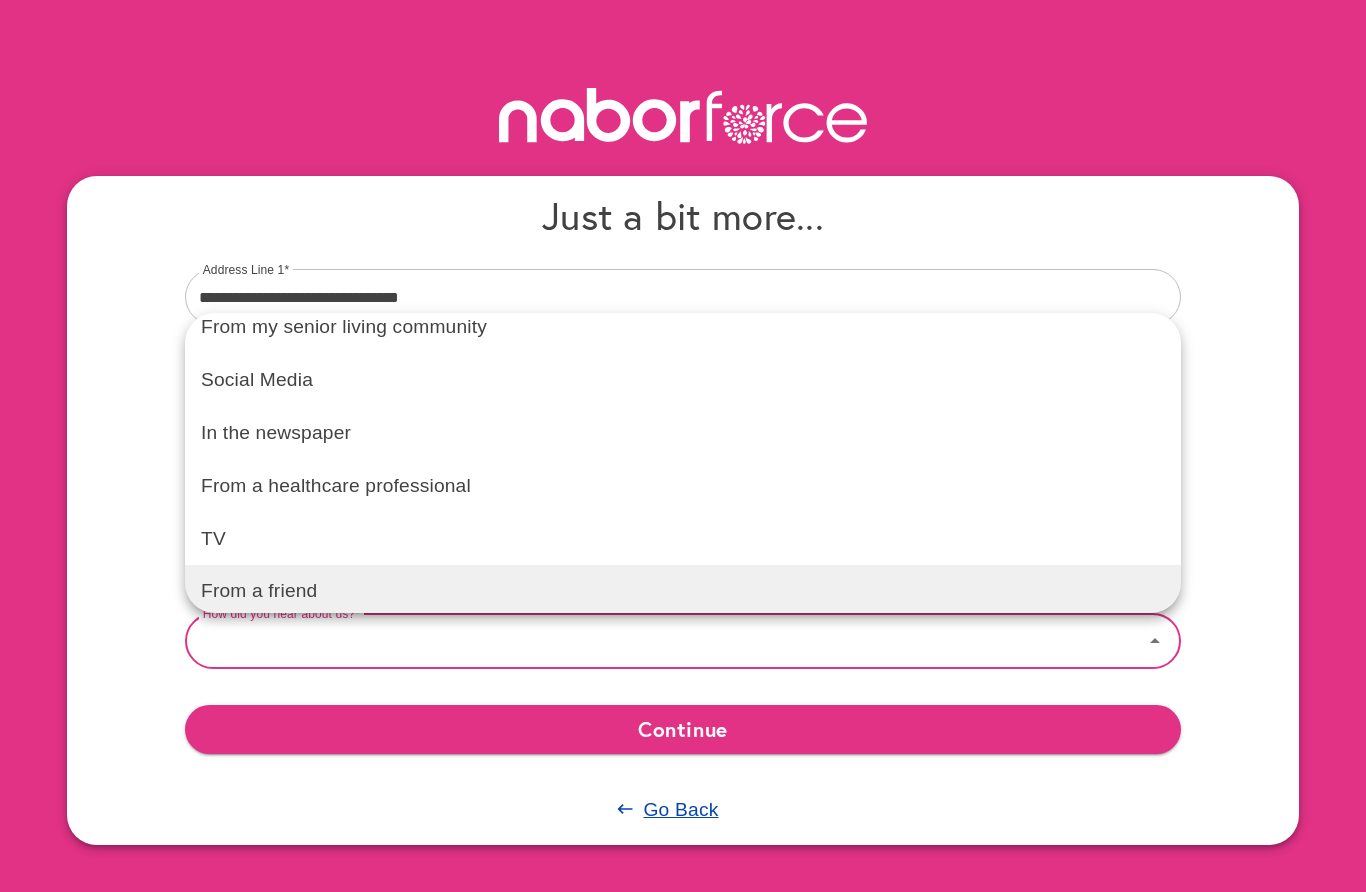 click on "From a friend" at bounding box center [683, 591] 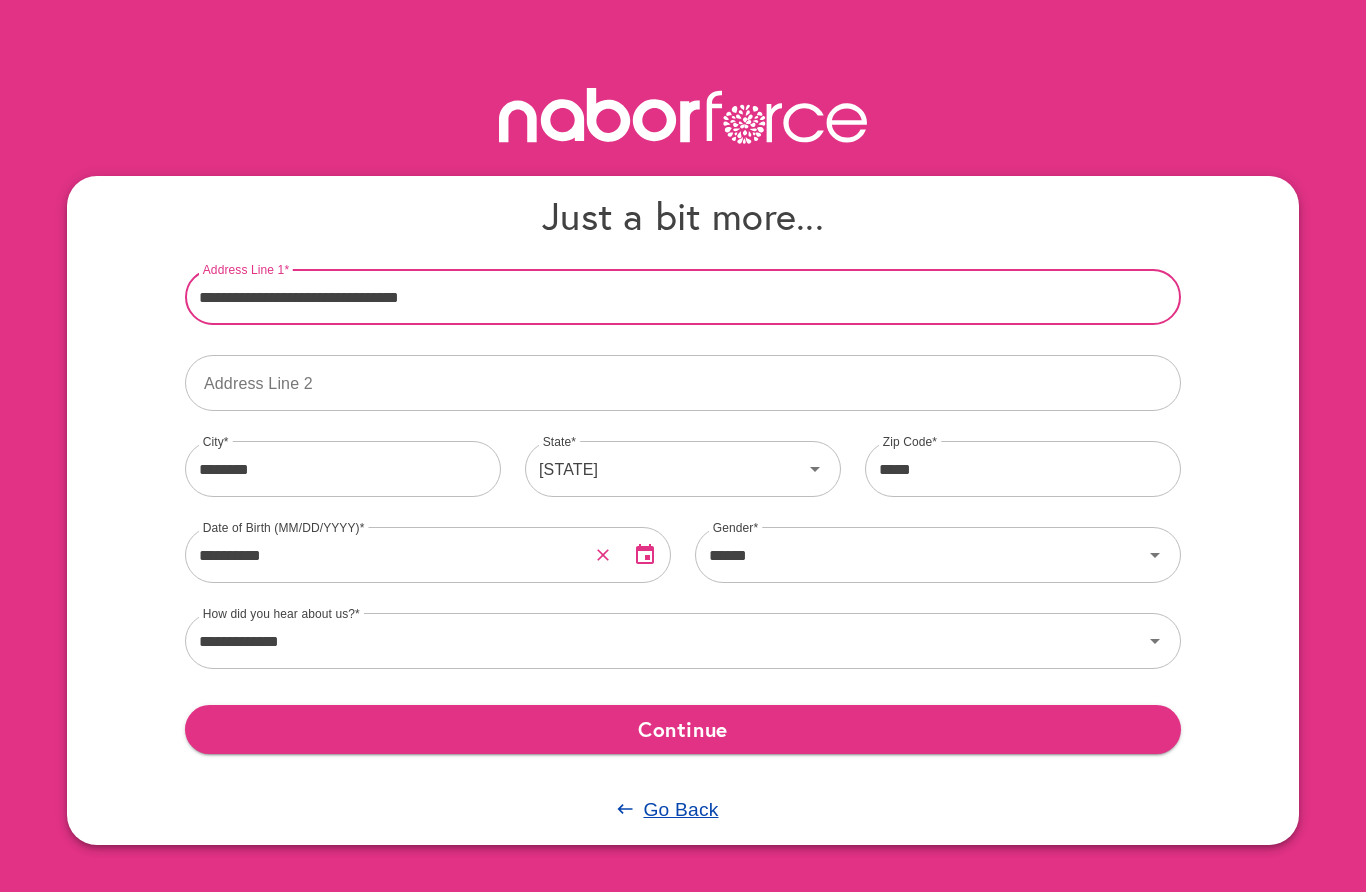 click on "**********" at bounding box center (683, 297) 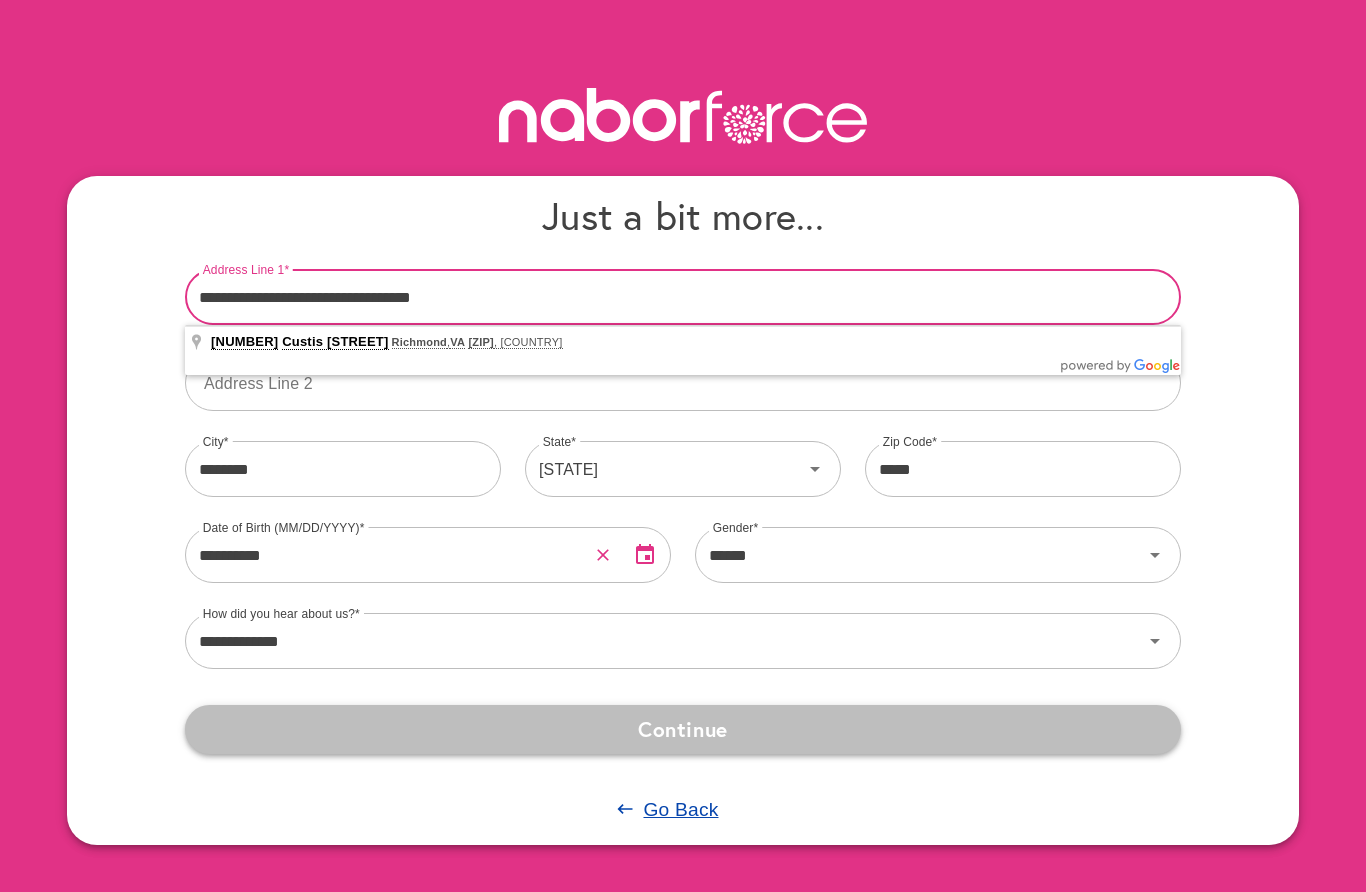 type on "**********" 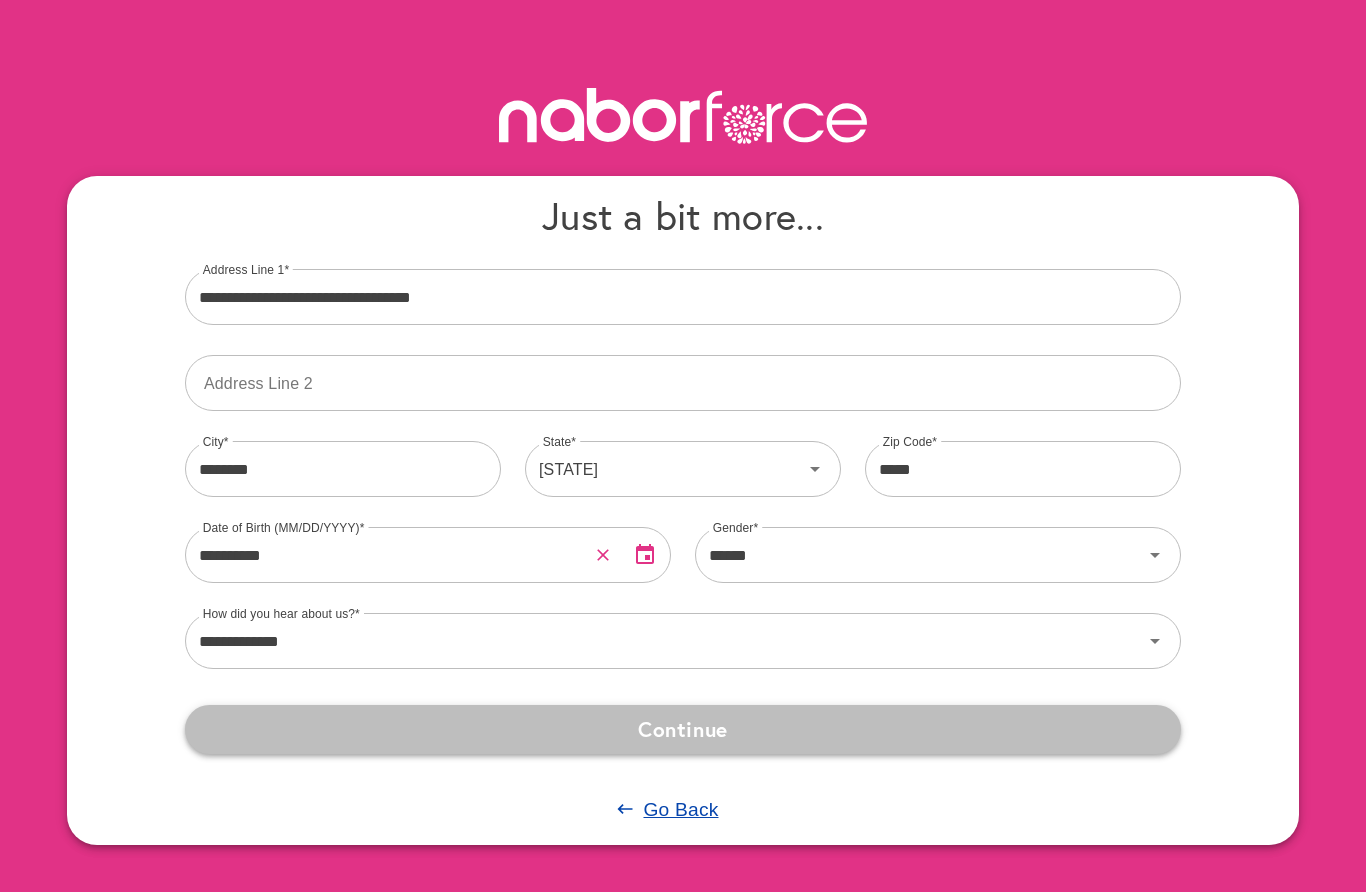 click on "Continue" at bounding box center [683, 729] 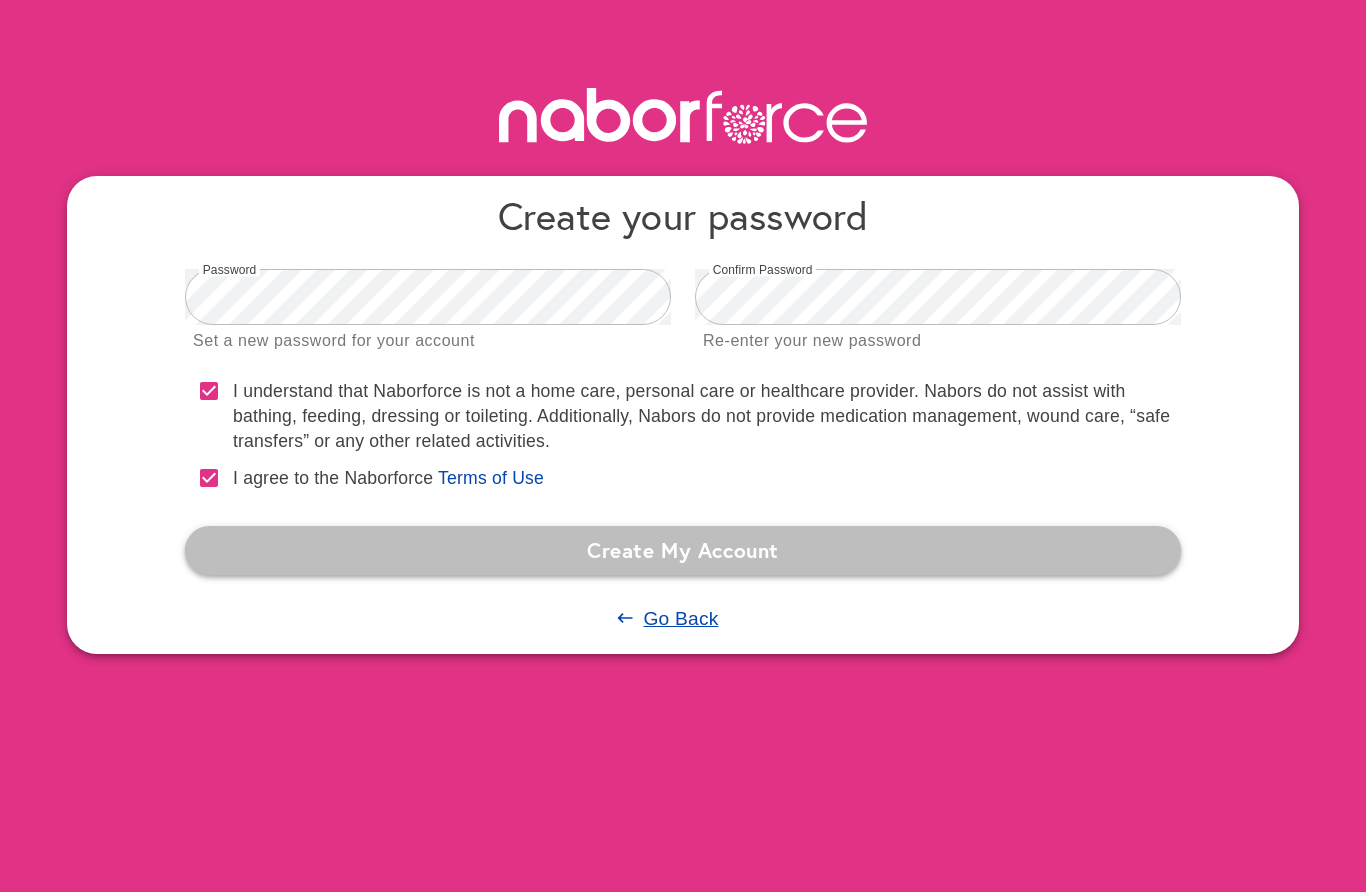 click on "Create My Account" at bounding box center (683, 550) 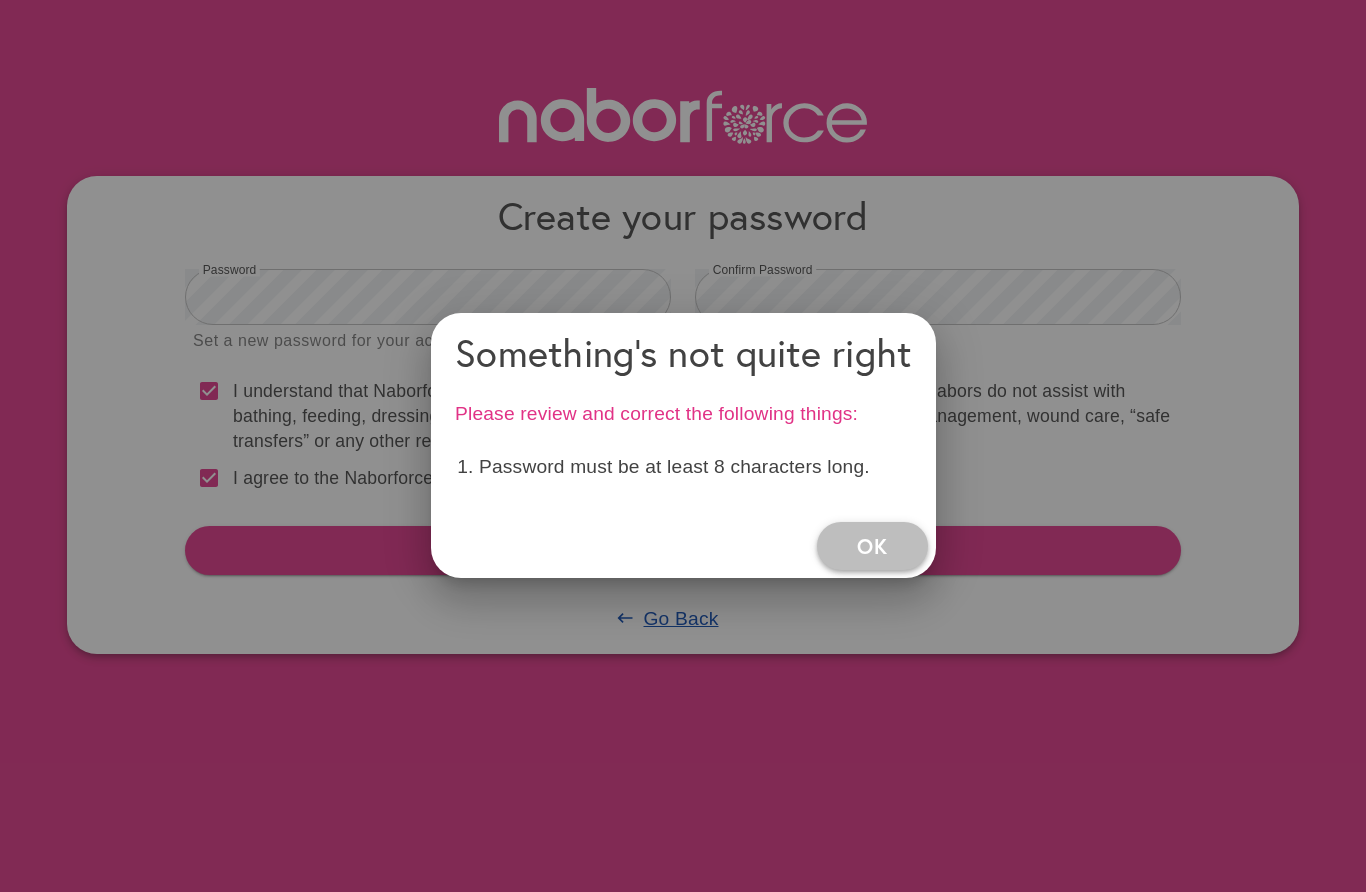 click on "OK" at bounding box center (872, 546) 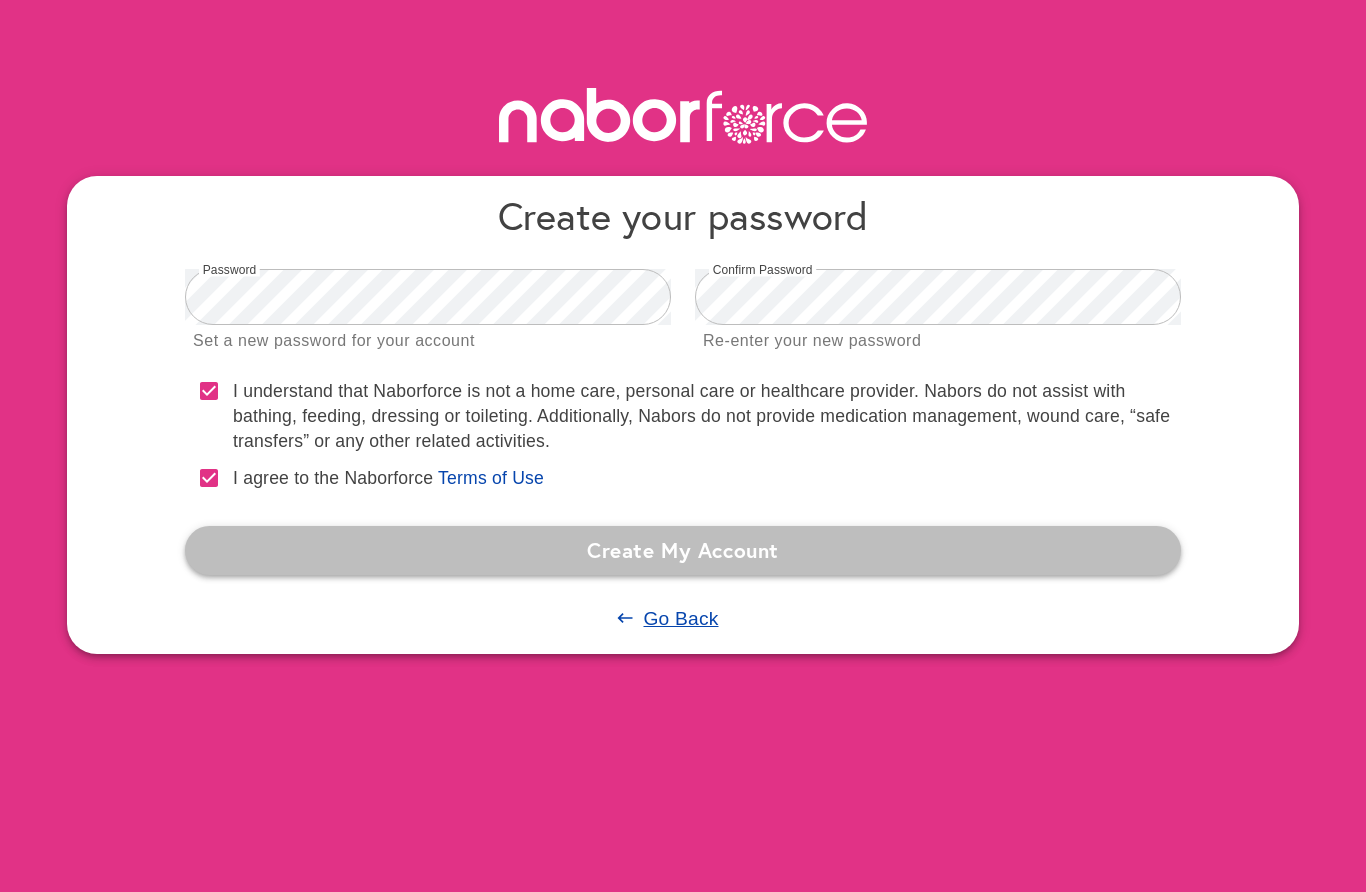 click on "Create My Account" at bounding box center (683, 550) 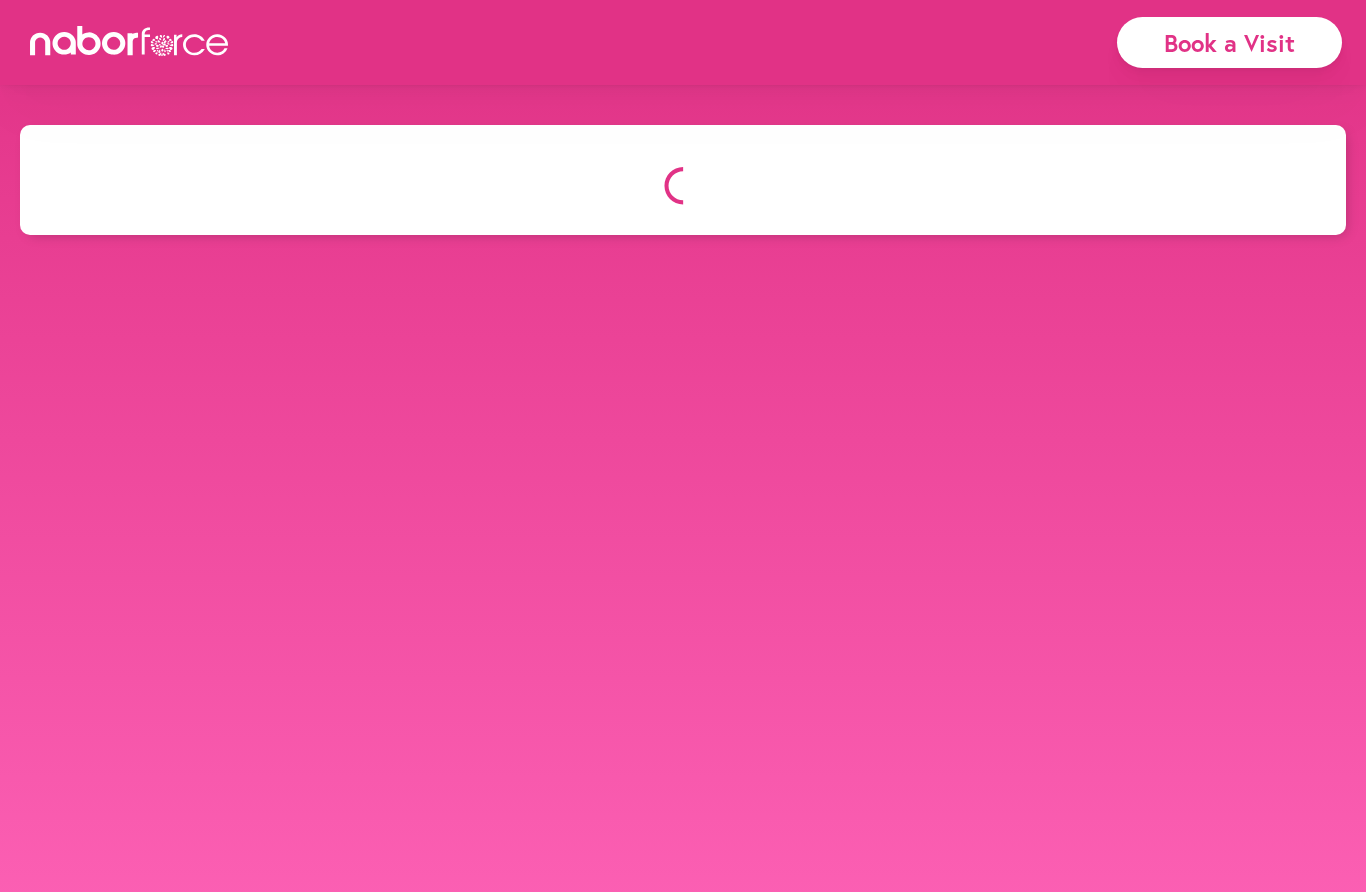 scroll, scrollTop: 0, scrollLeft: 0, axis: both 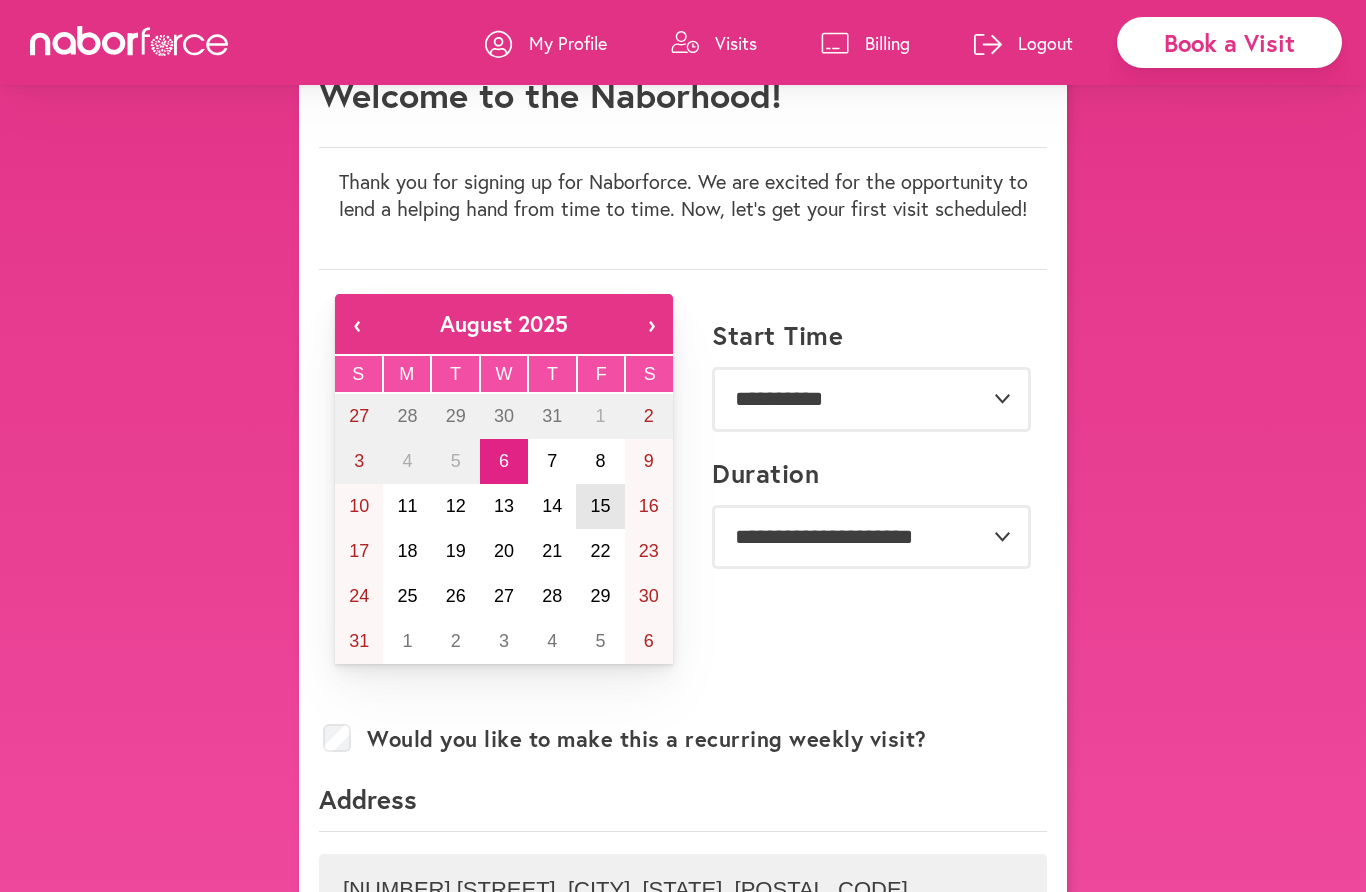 click on "15" at bounding box center (601, 506) 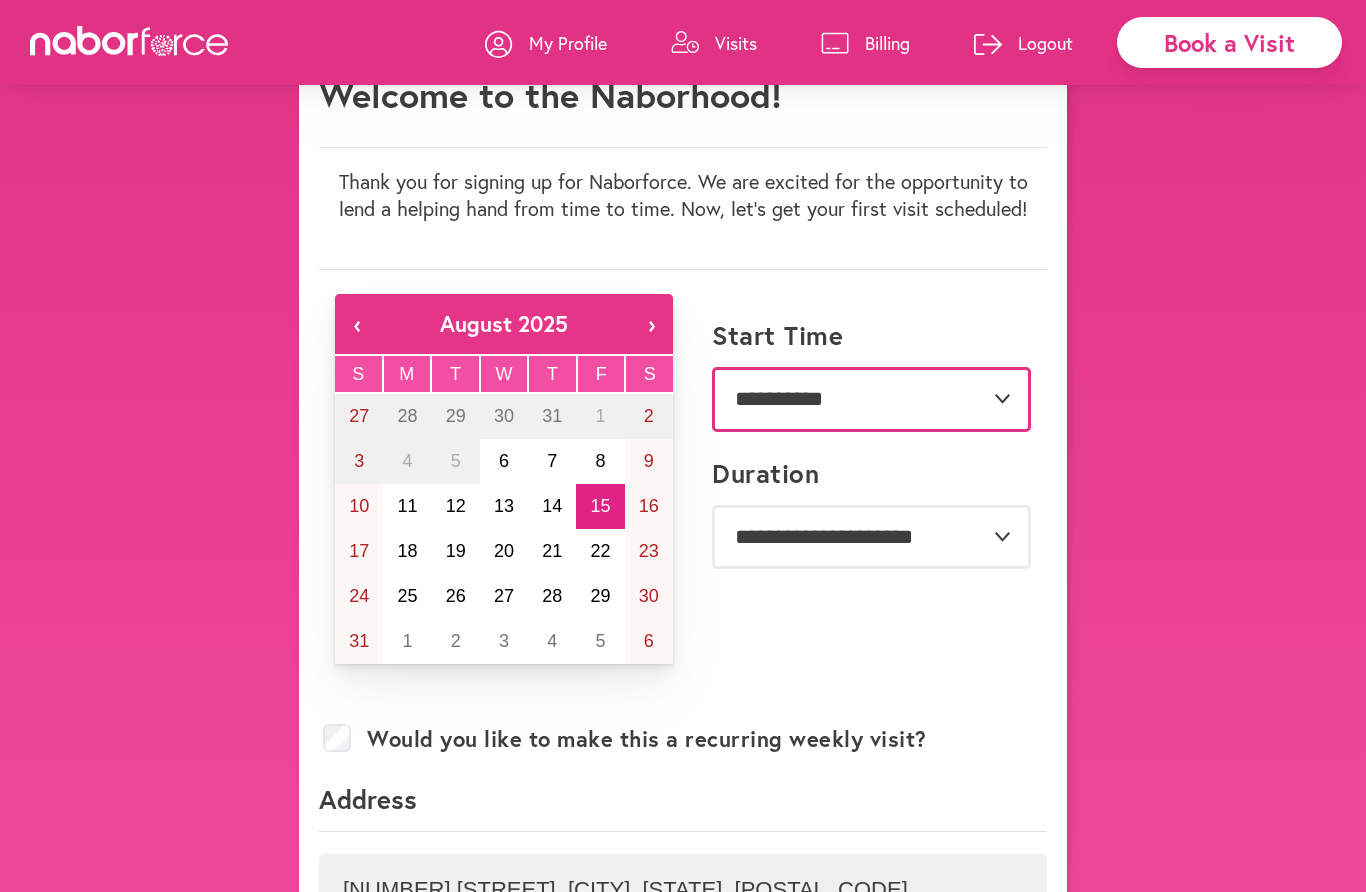 select on "********" 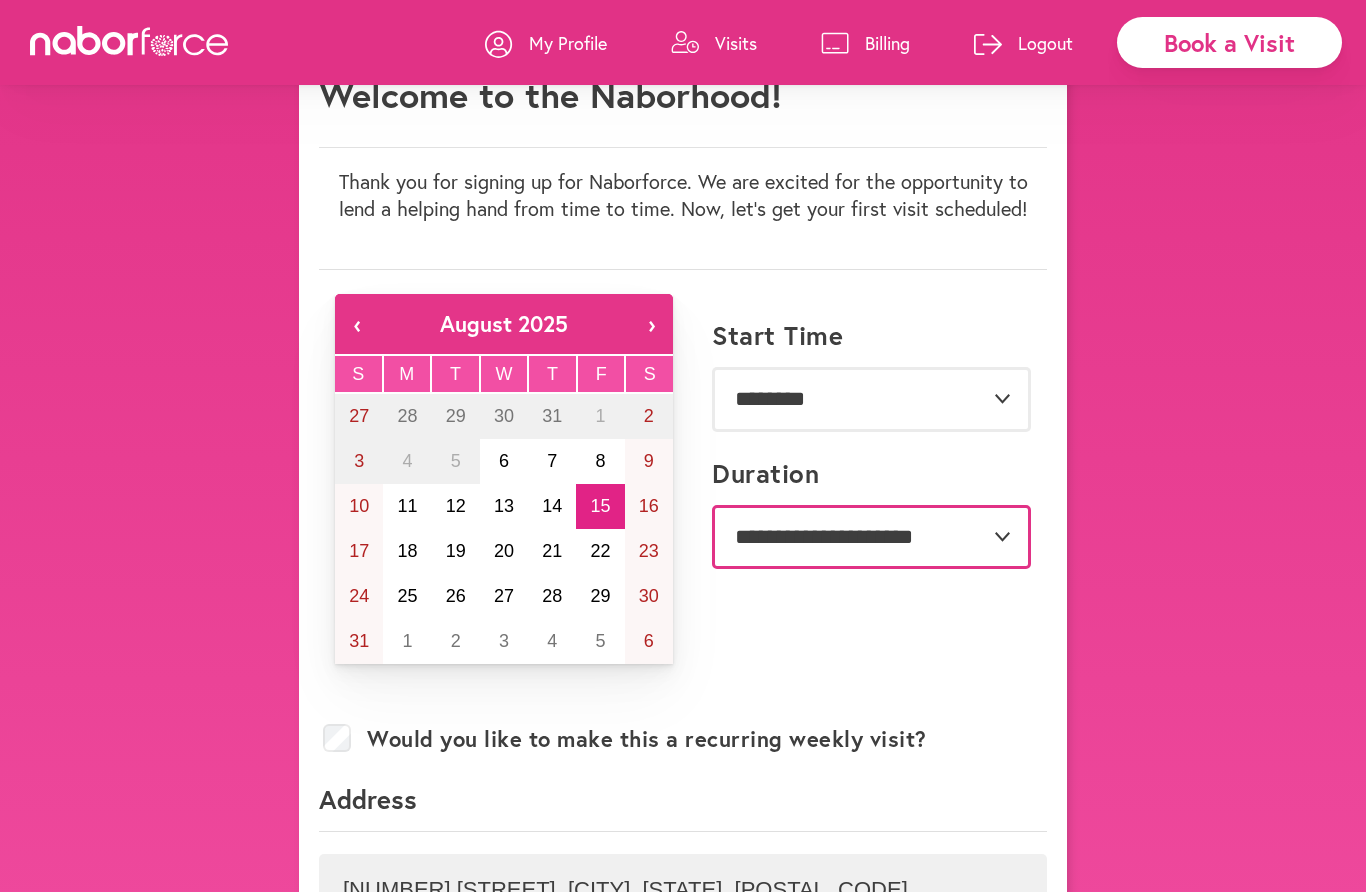 select on "***" 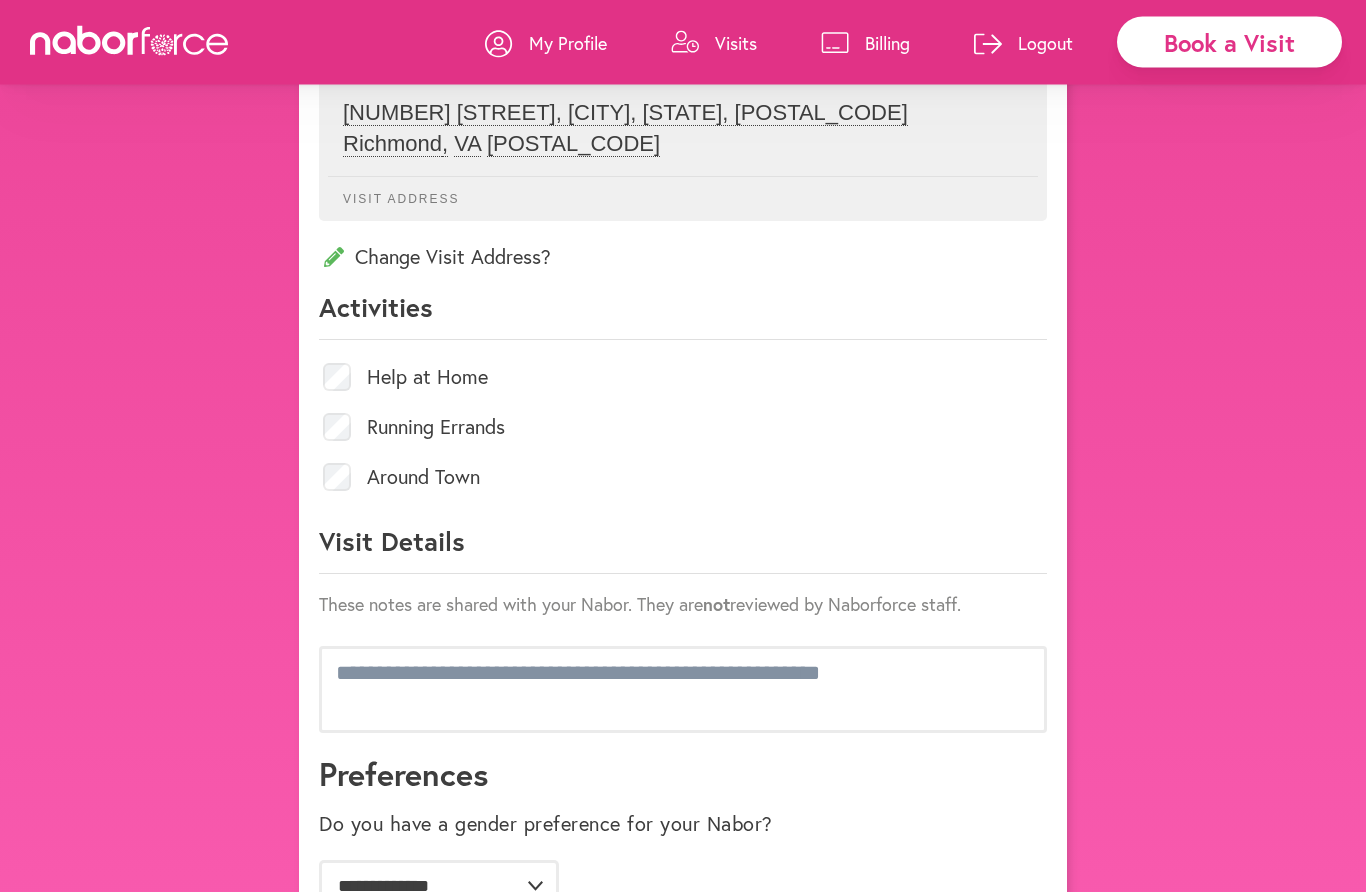 scroll, scrollTop: 849, scrollLeft: 0, axis: vertical 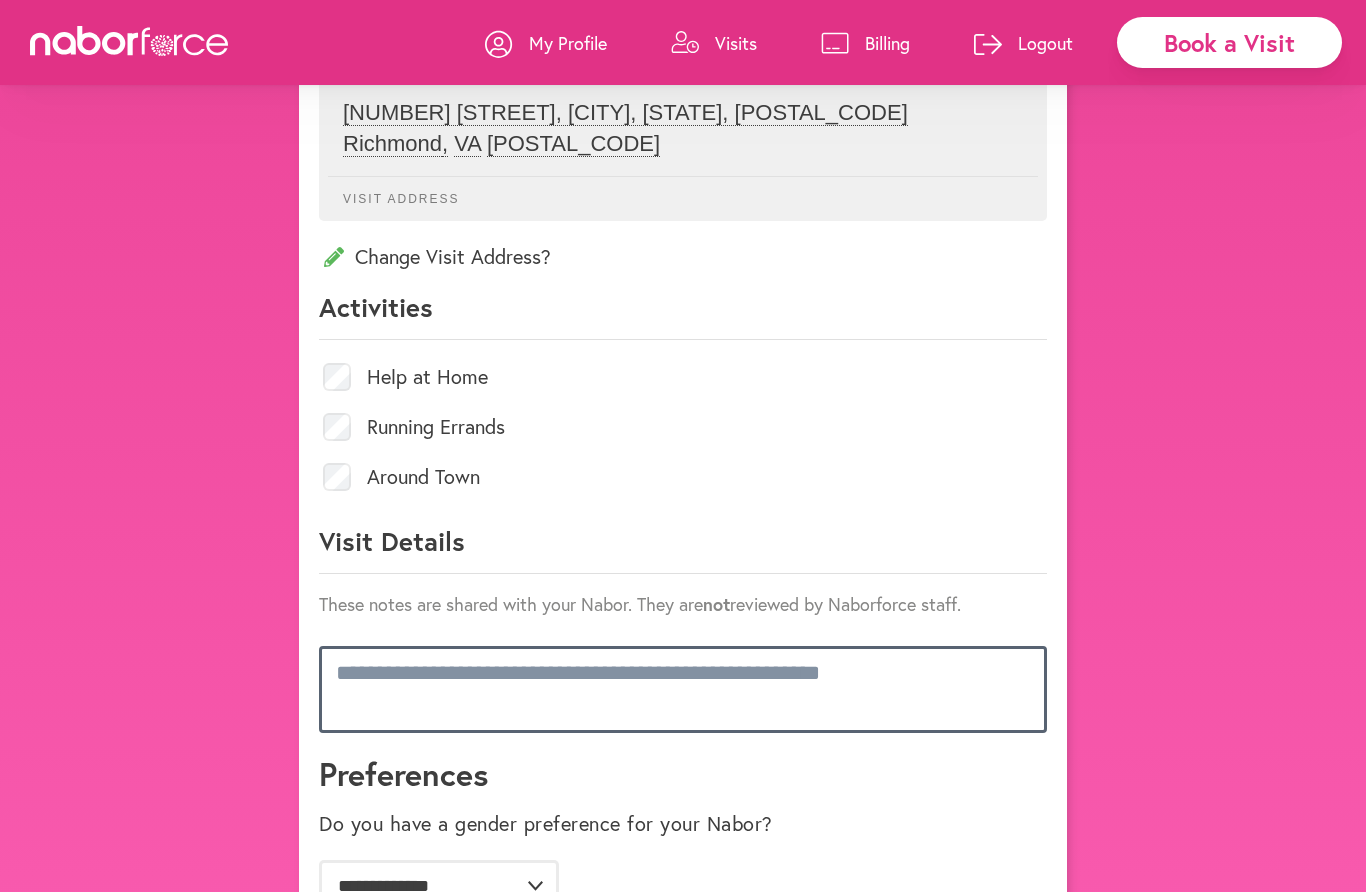 click at bounding box center (683, 689) 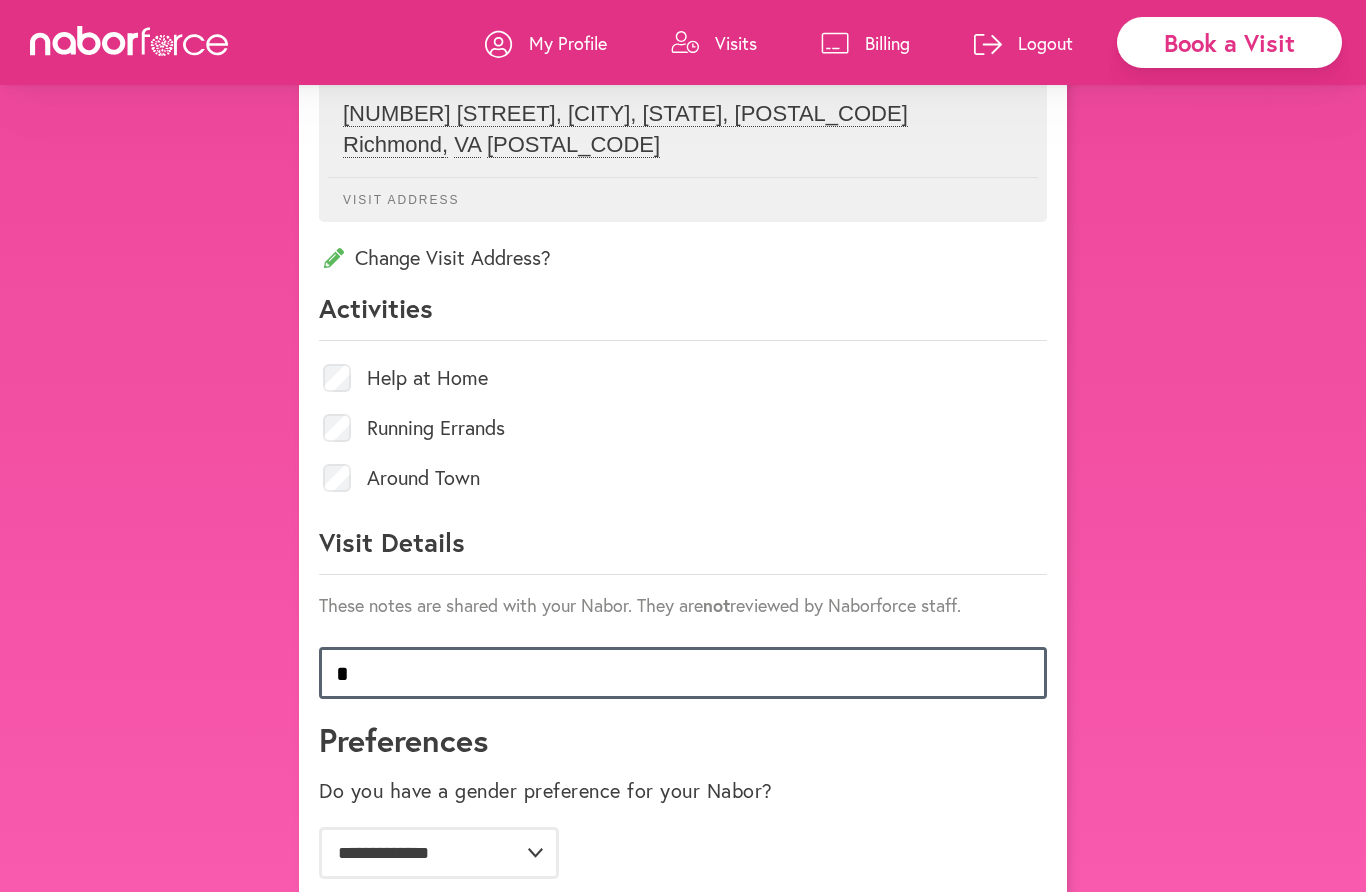 scroll, scrollTop: 1, scrollLeft: 0, axis: vertical 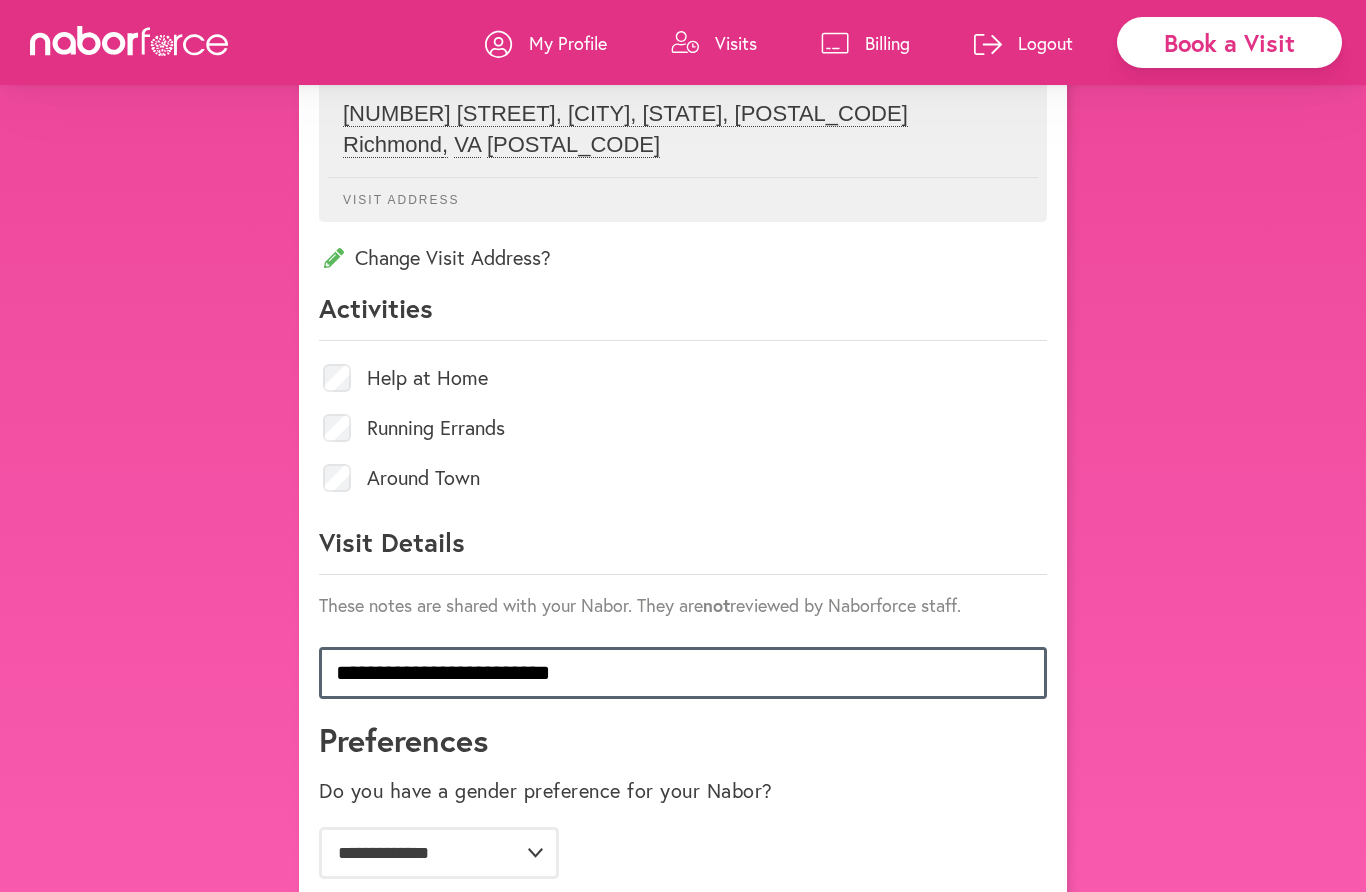 click on "**********" at bounding box center [683, 673] 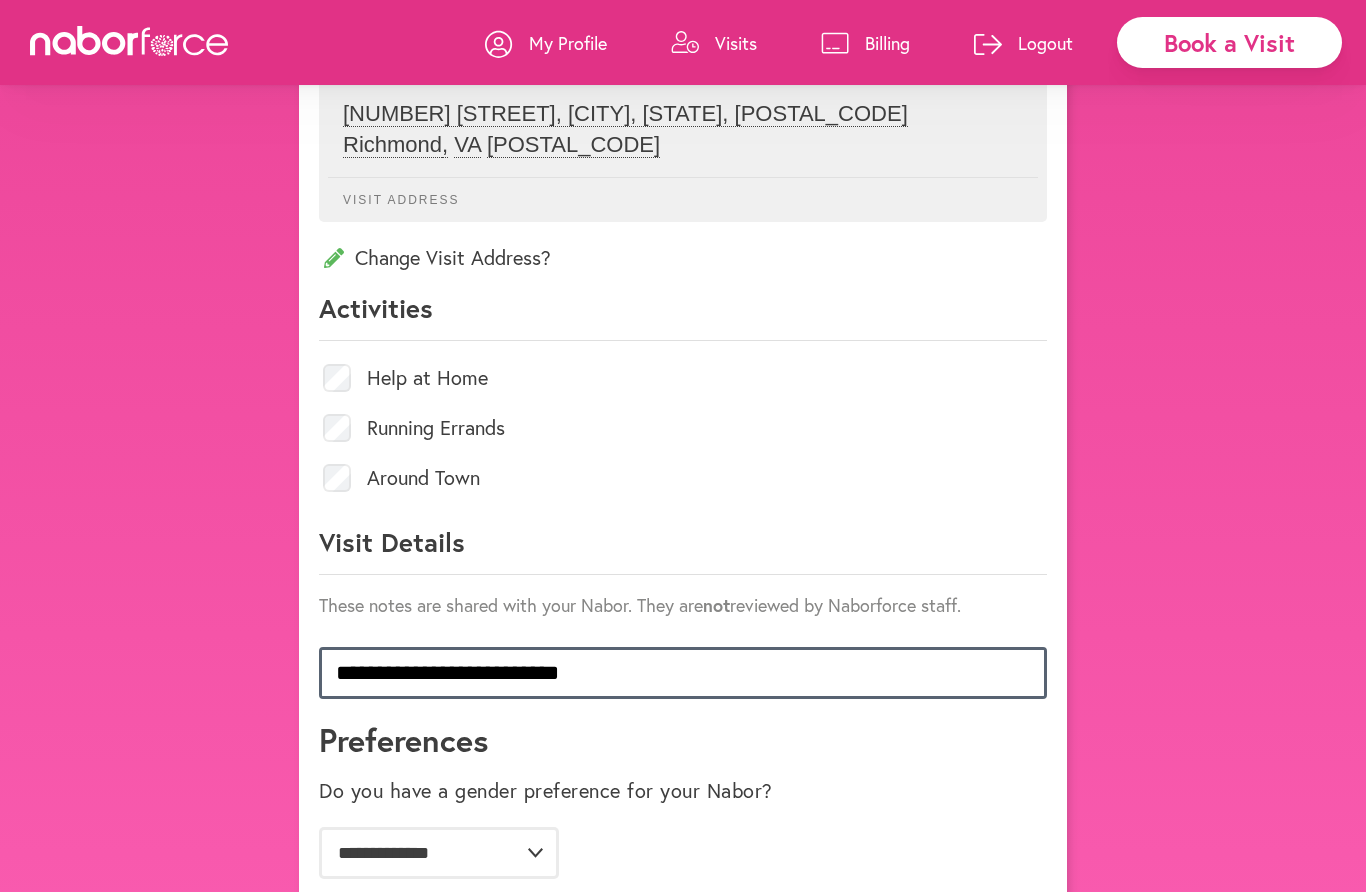 scroll, scrollTop: 1, scrollLeft: 0, axis: vertical 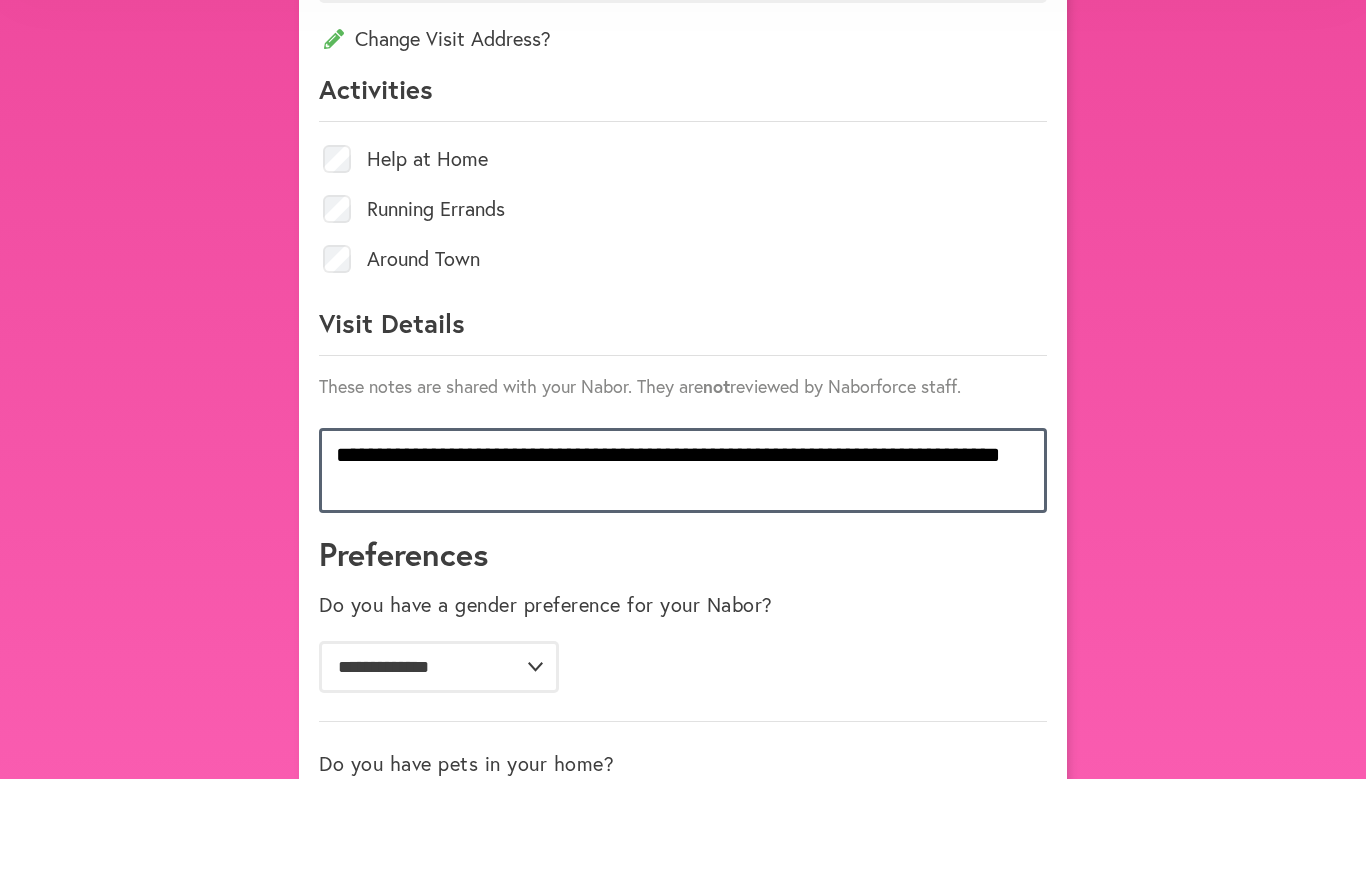 type on "[MASKED_DATA]" 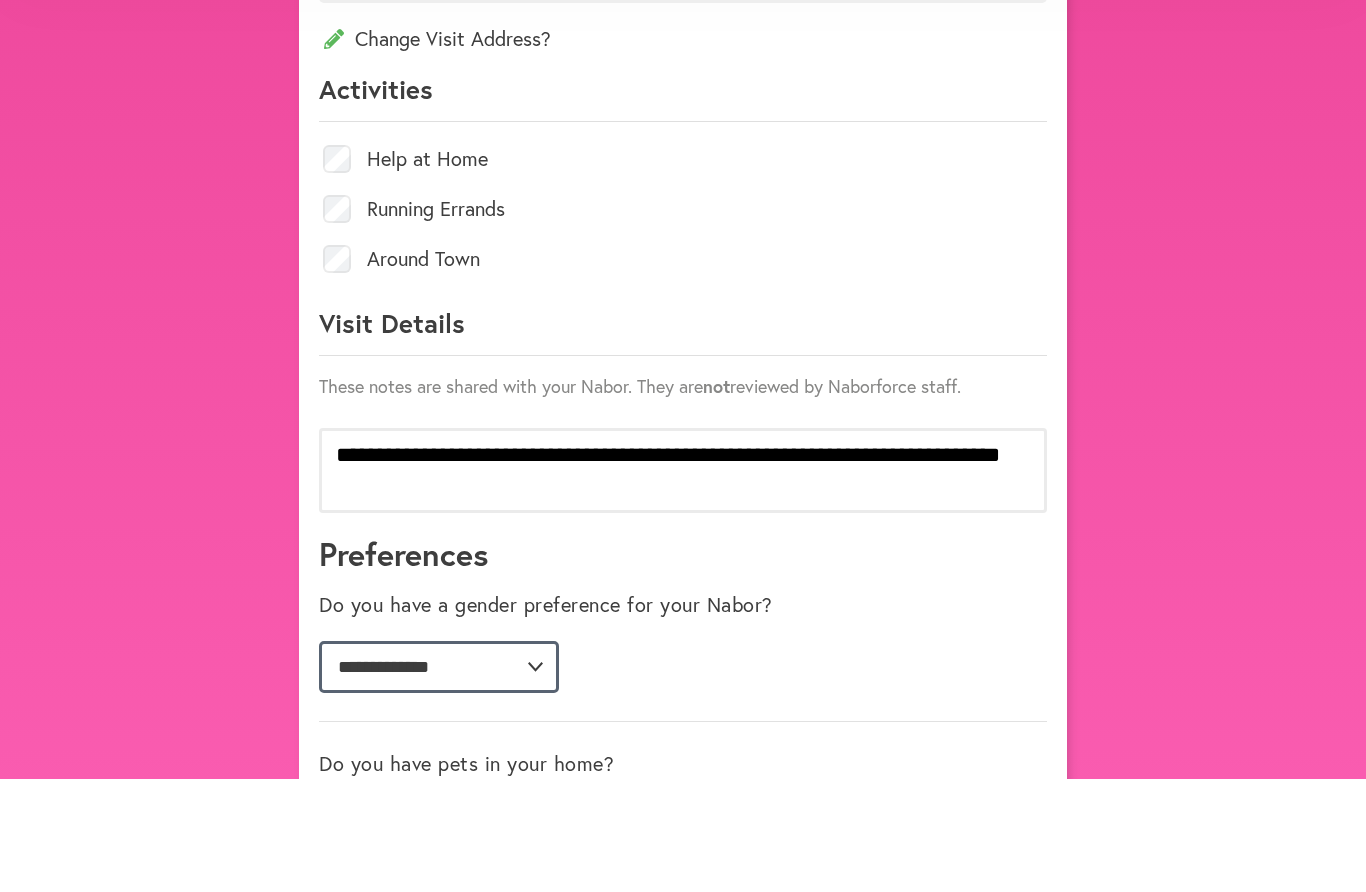 scroll, scrollTop: 1067, scrollLeft: 0, axis: vertical 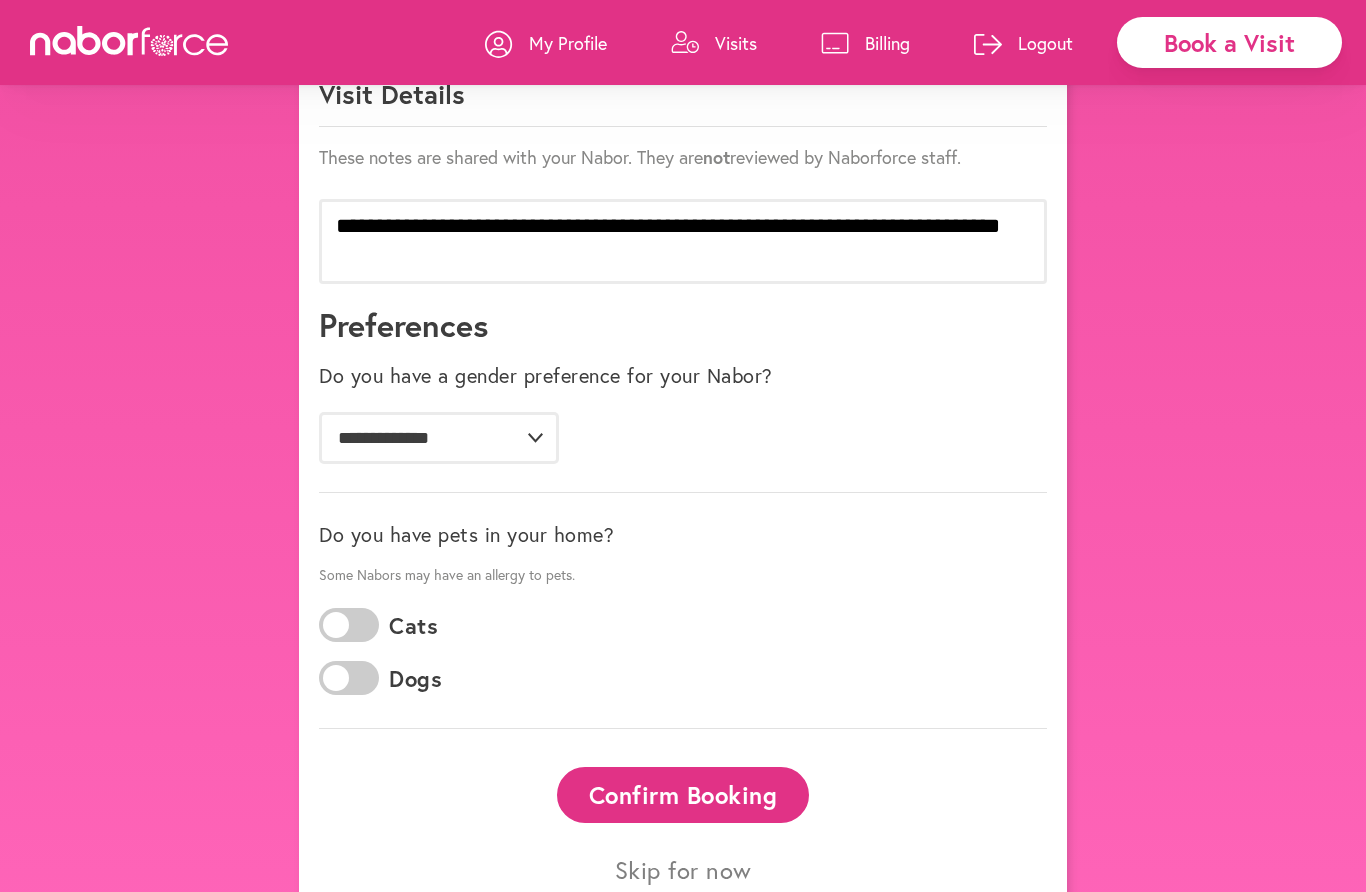 click on "Confirm Booking" at bounding box center [683, 794] 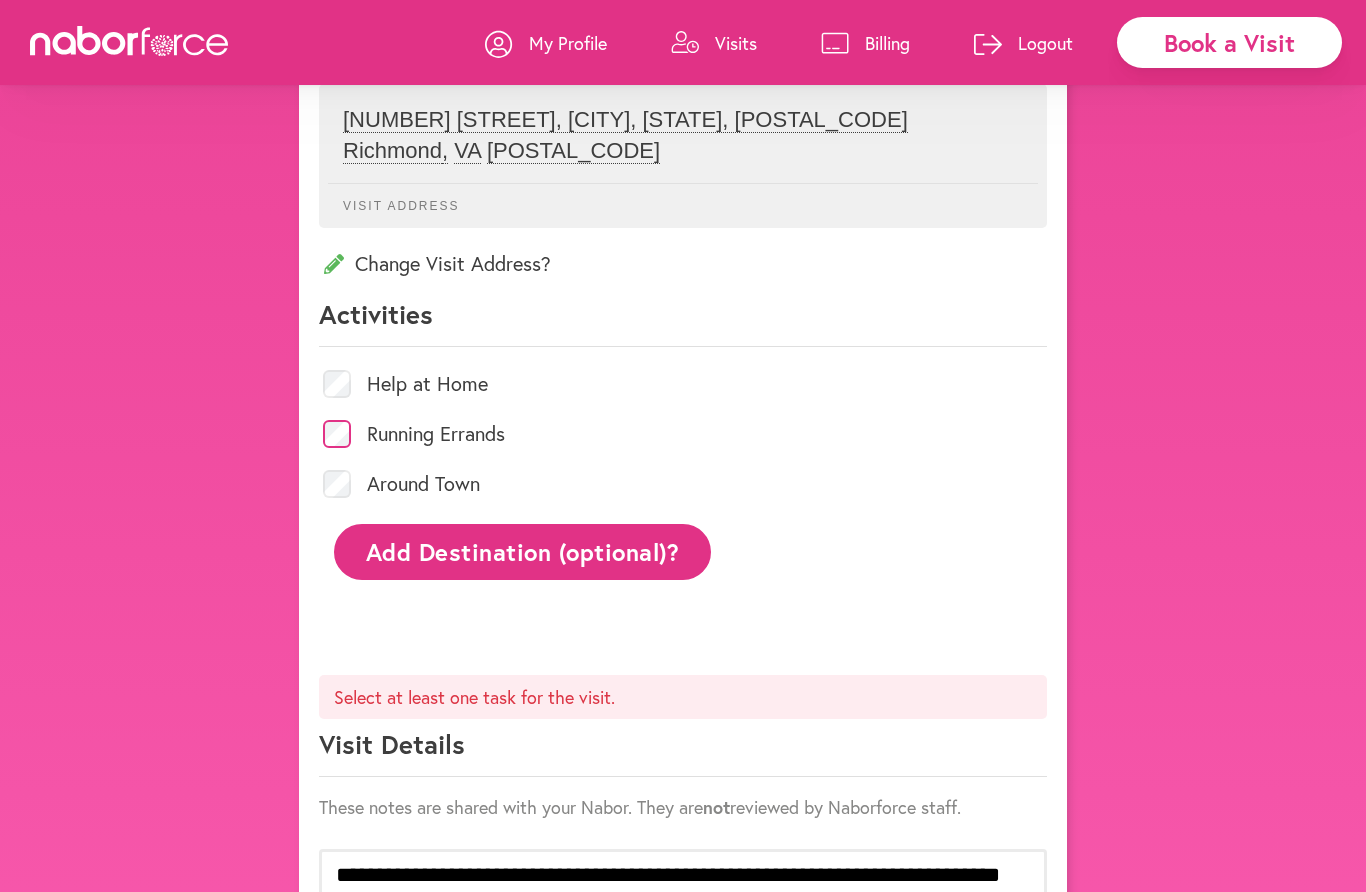 scroll, scrollTop: 858, scrollLeft: 0, axis: vertical 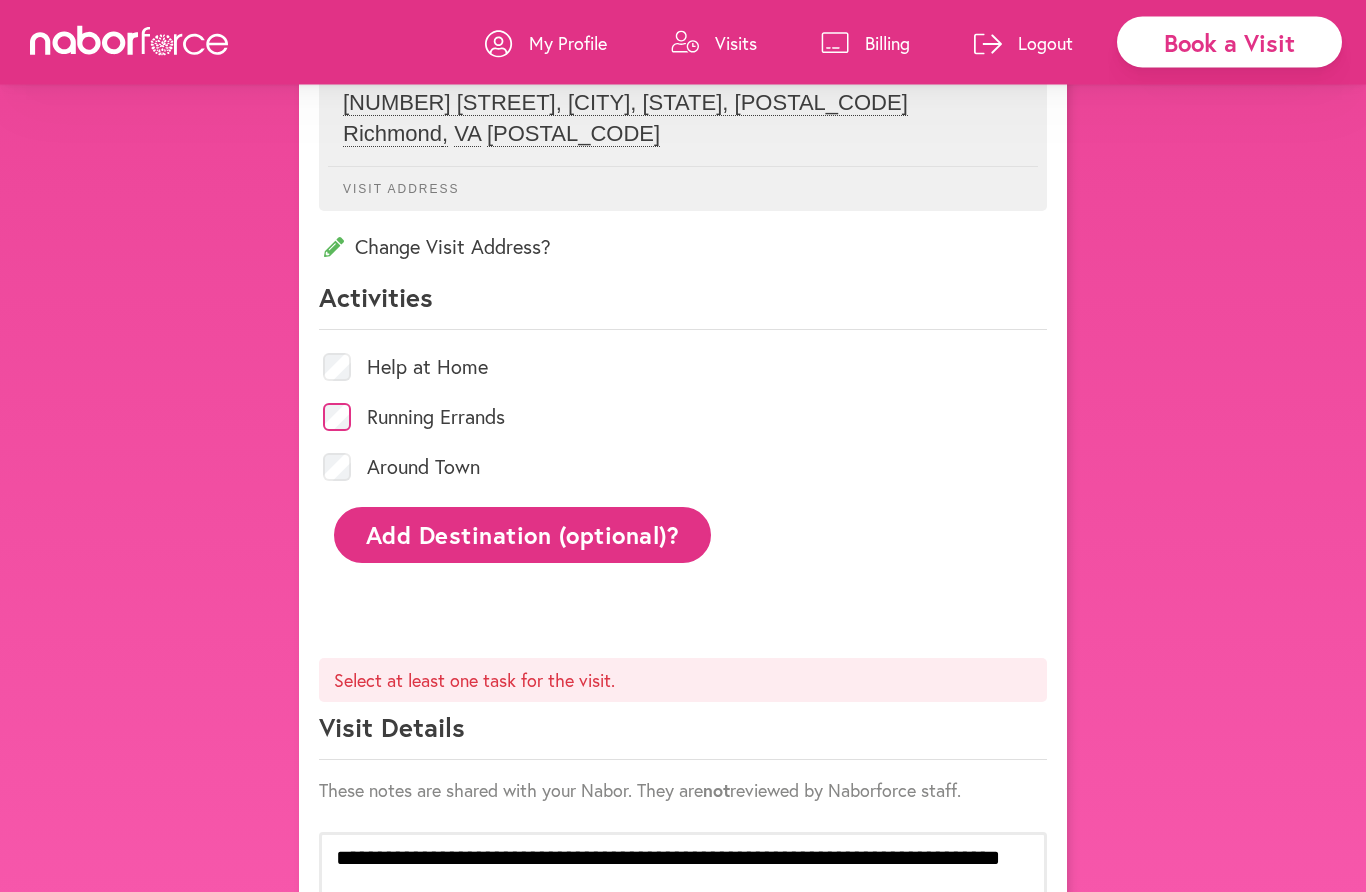 click on "Add Destination (optional)?" 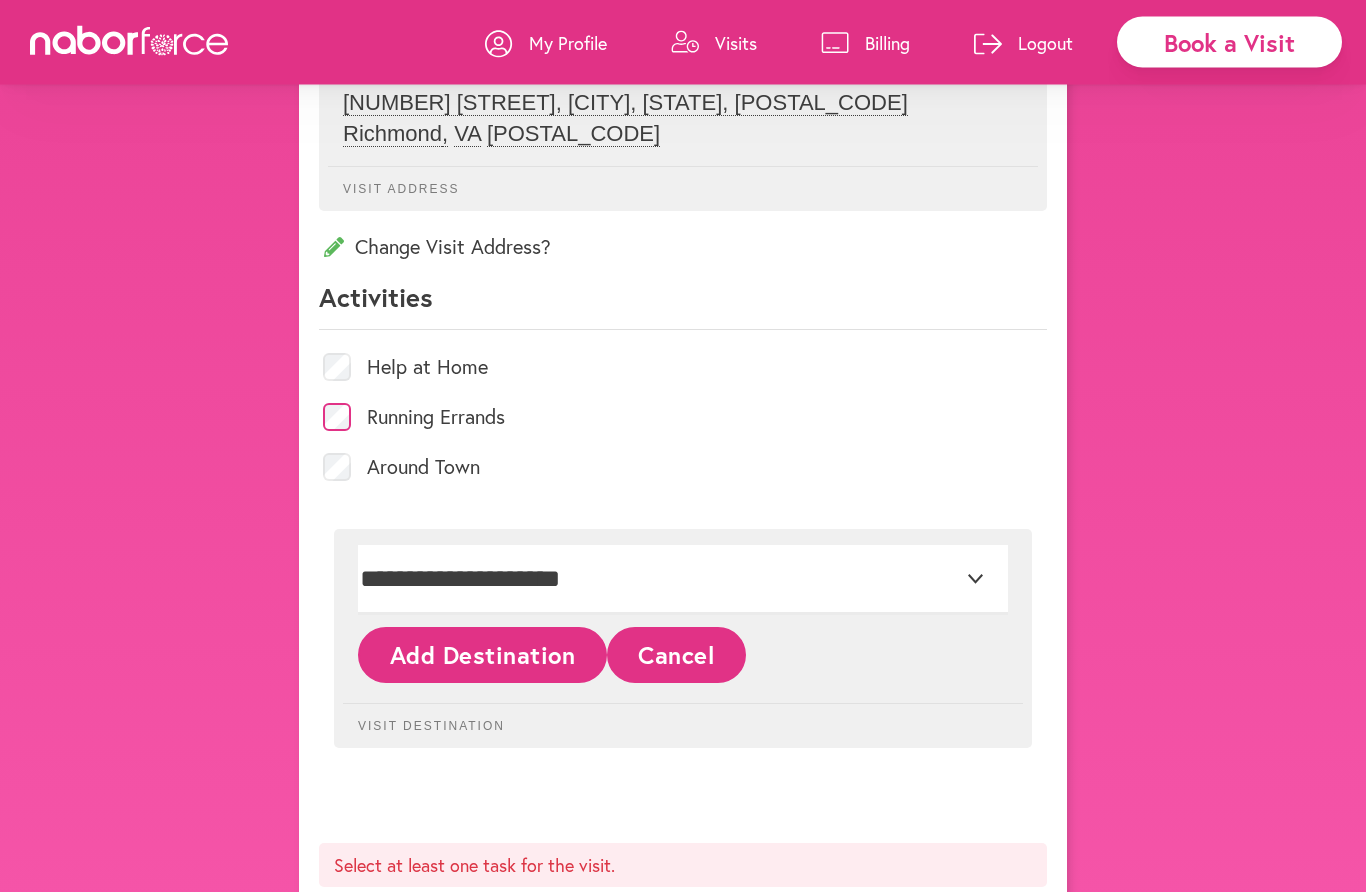scroll, scrollTop: 859, scrollLeft: 0, axis: vertical 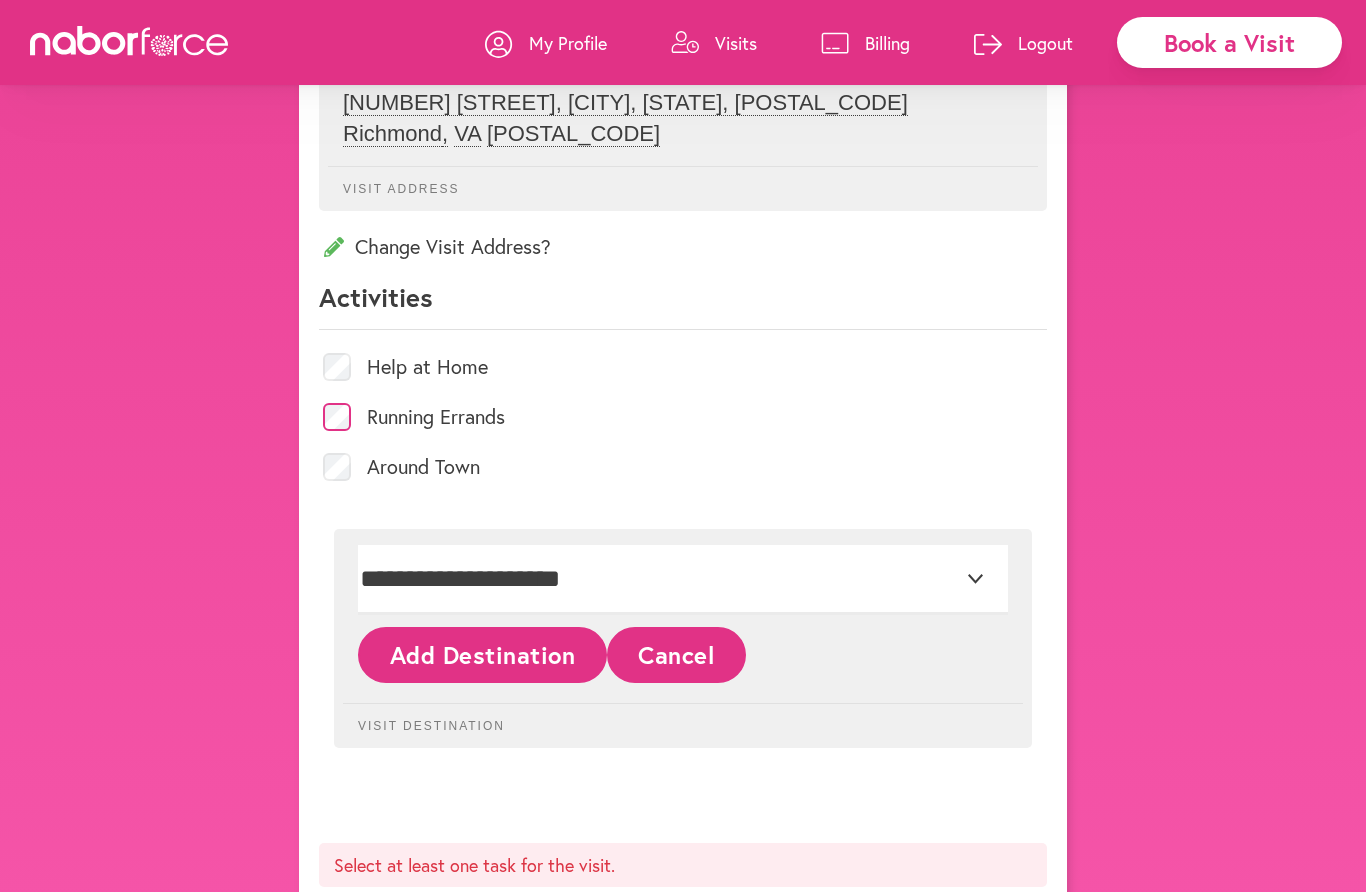 click on "Add Destination" 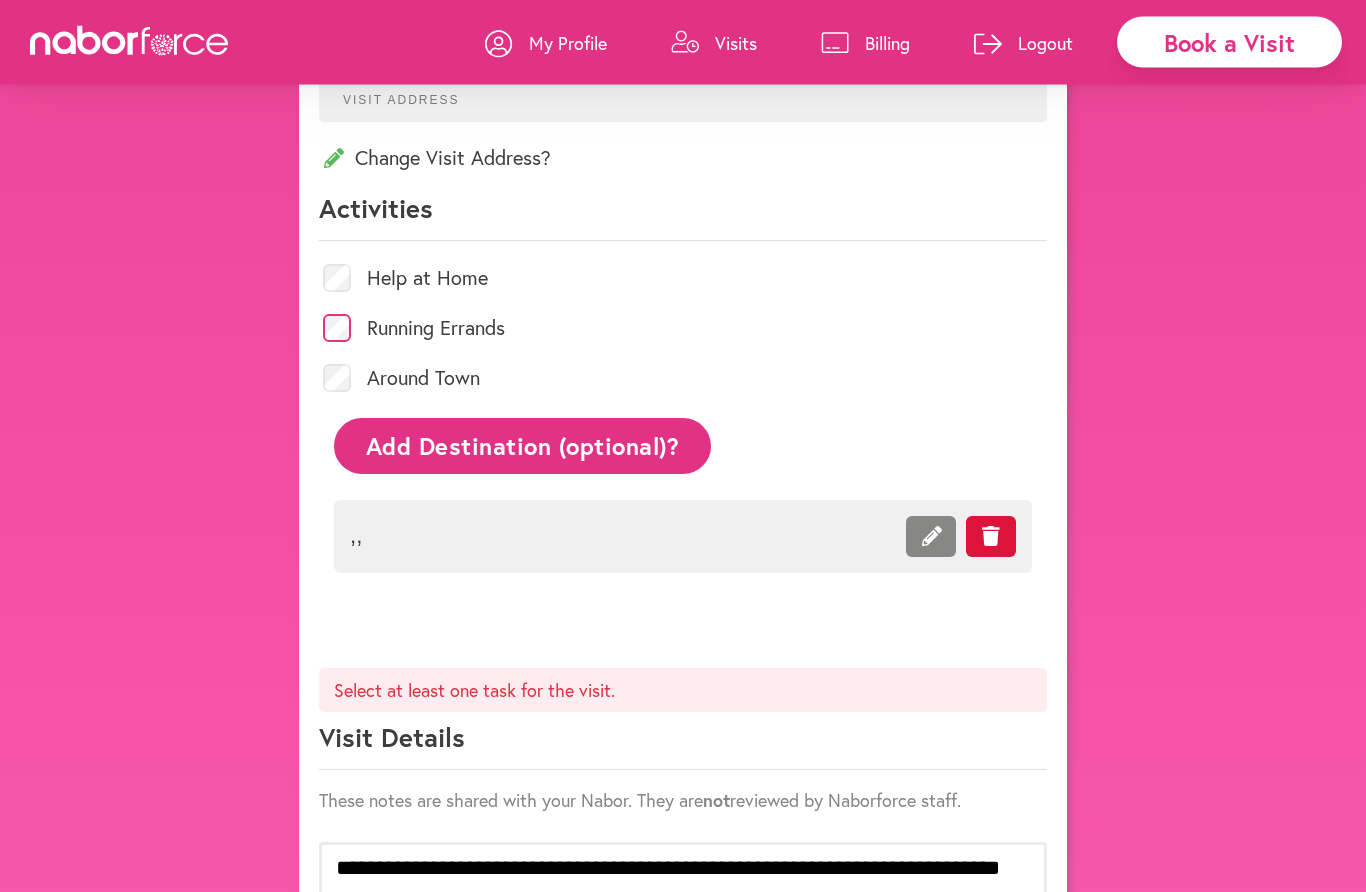 scroll, scrollTop: 985, scrollLeft: 0, axis: vertical 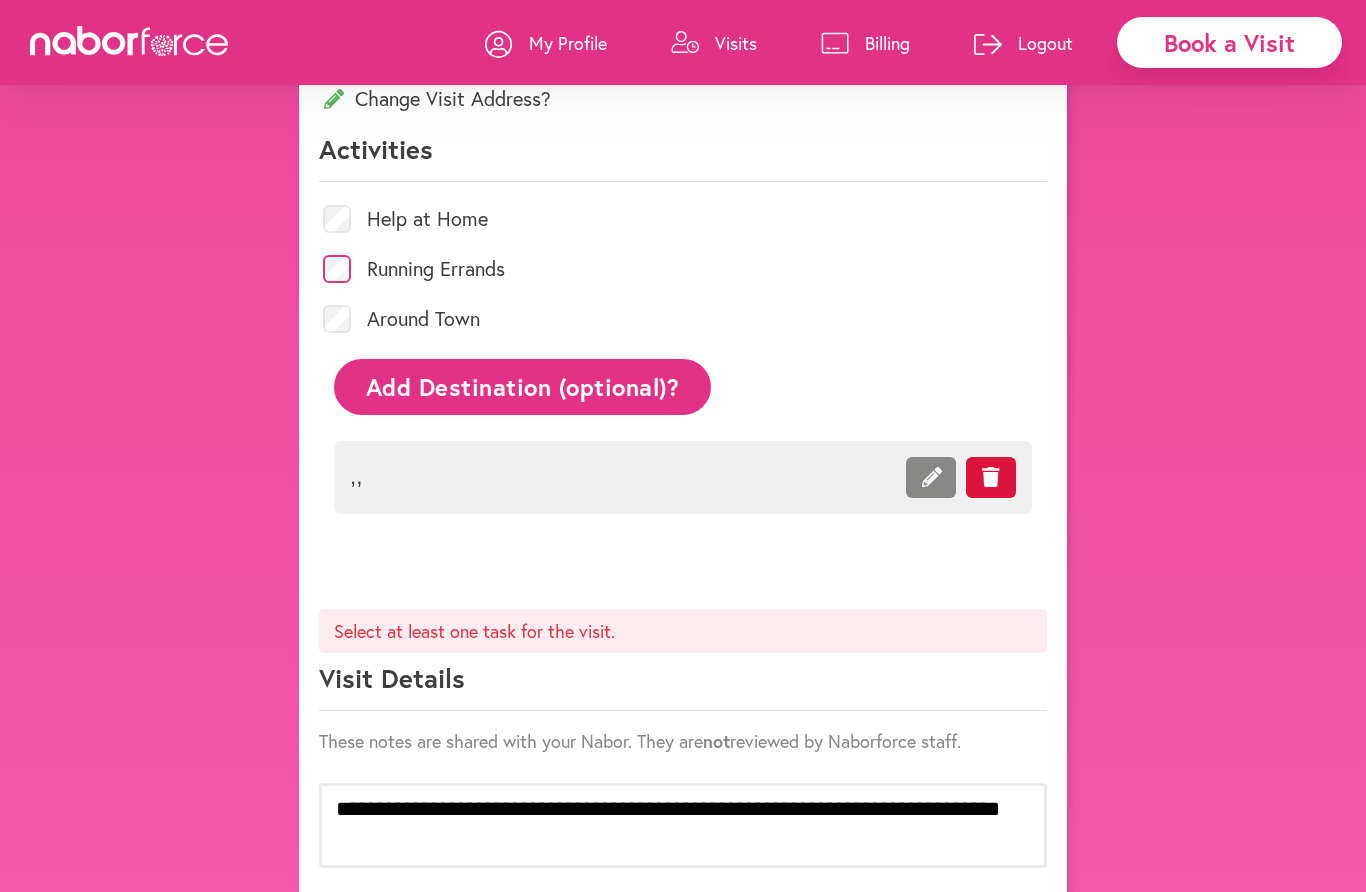 click on ",  ," 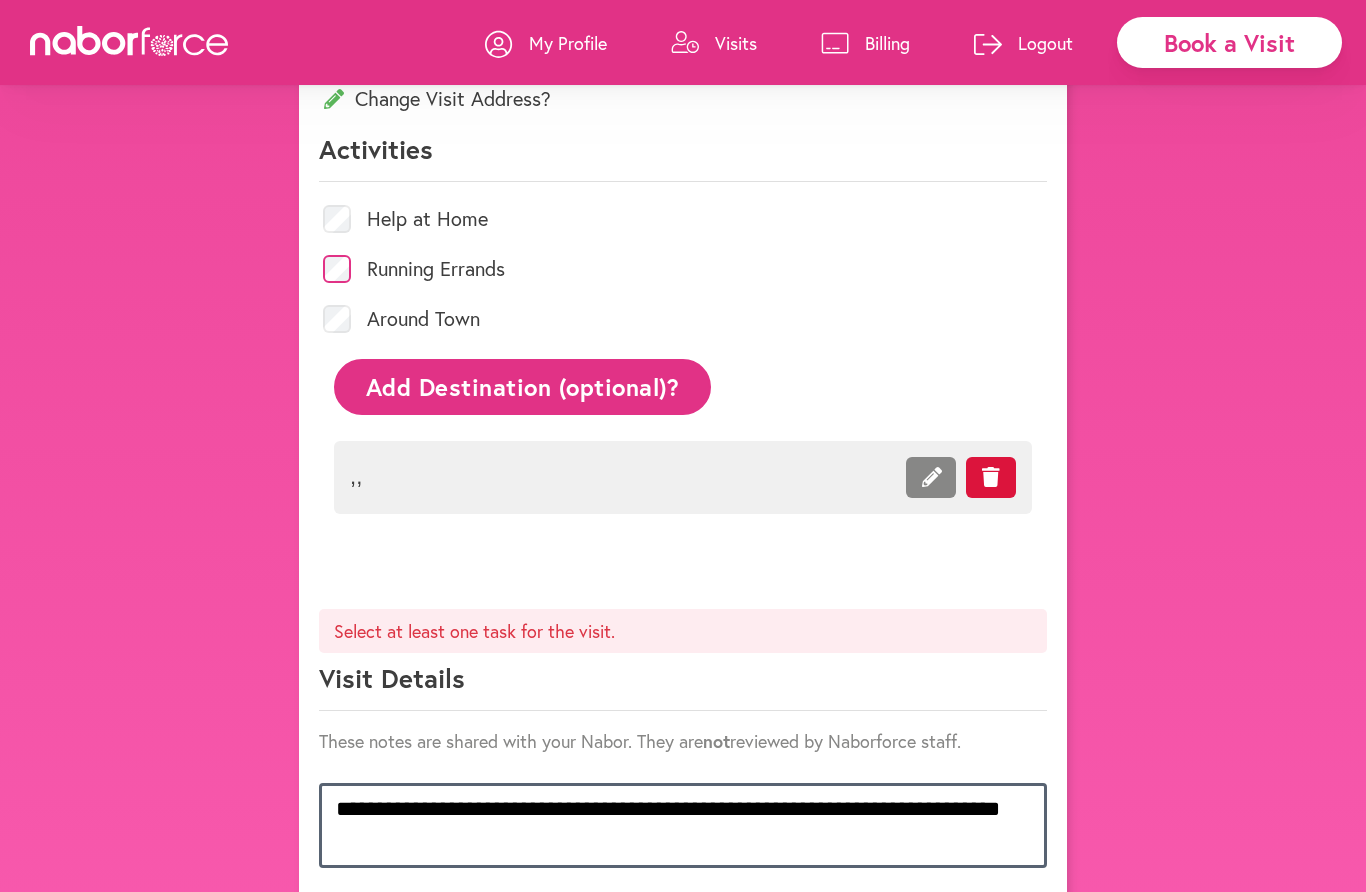 click on "[MASKED_DATA]" at bounding box center (683, 825) 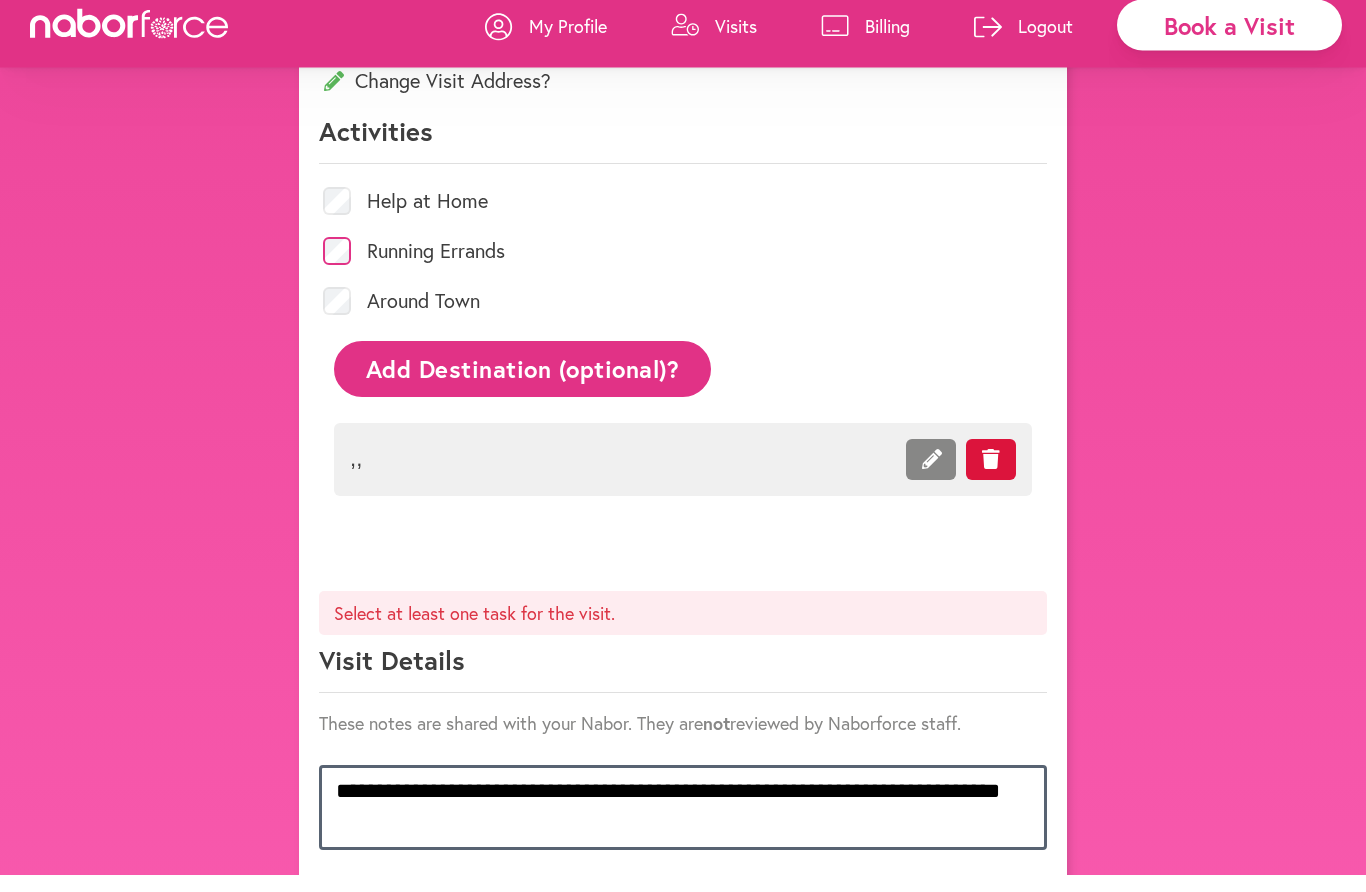 scroll, scrollTop: 0, scrollLeft: 0, axis: both 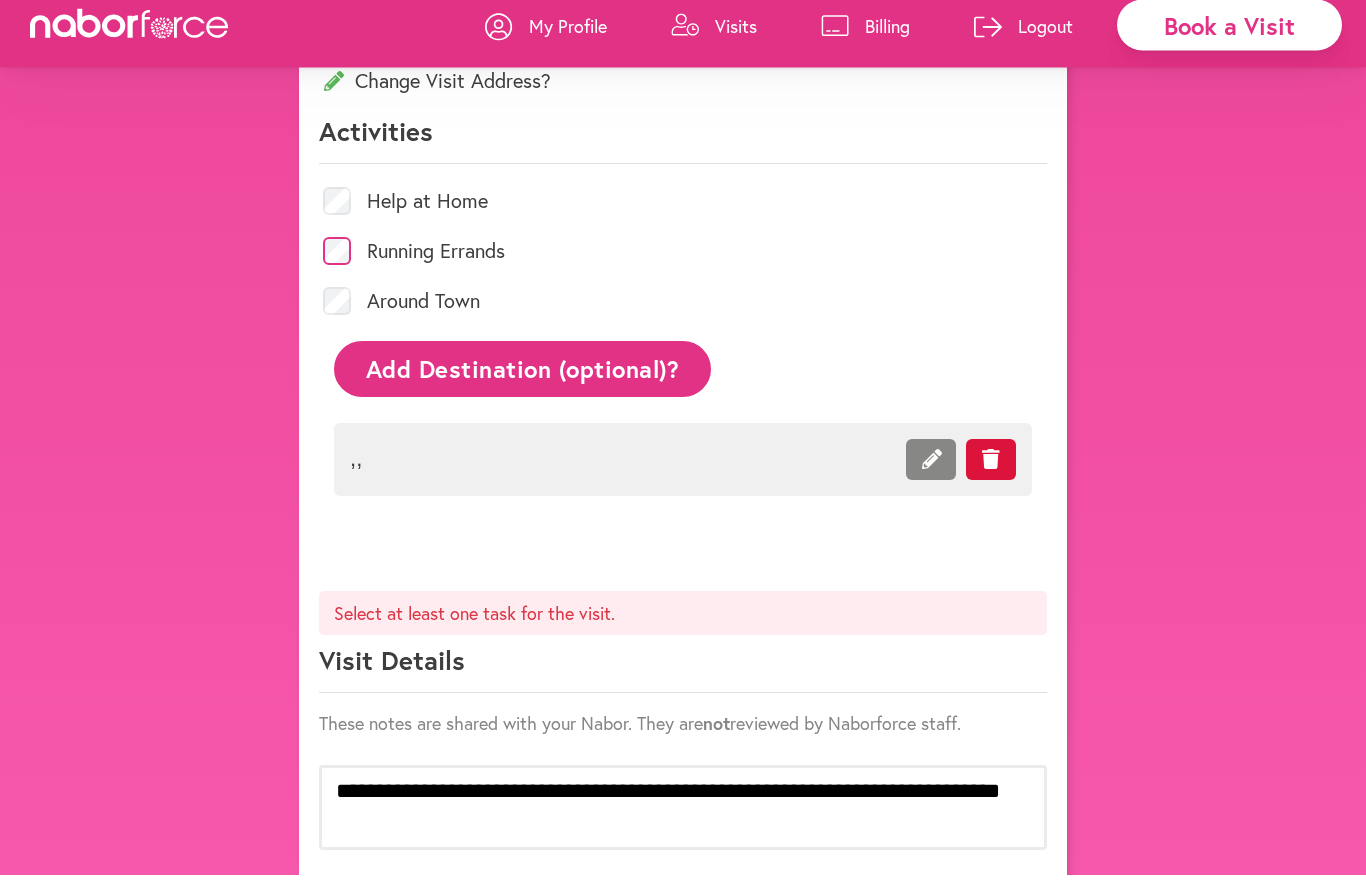 click on ",  ," 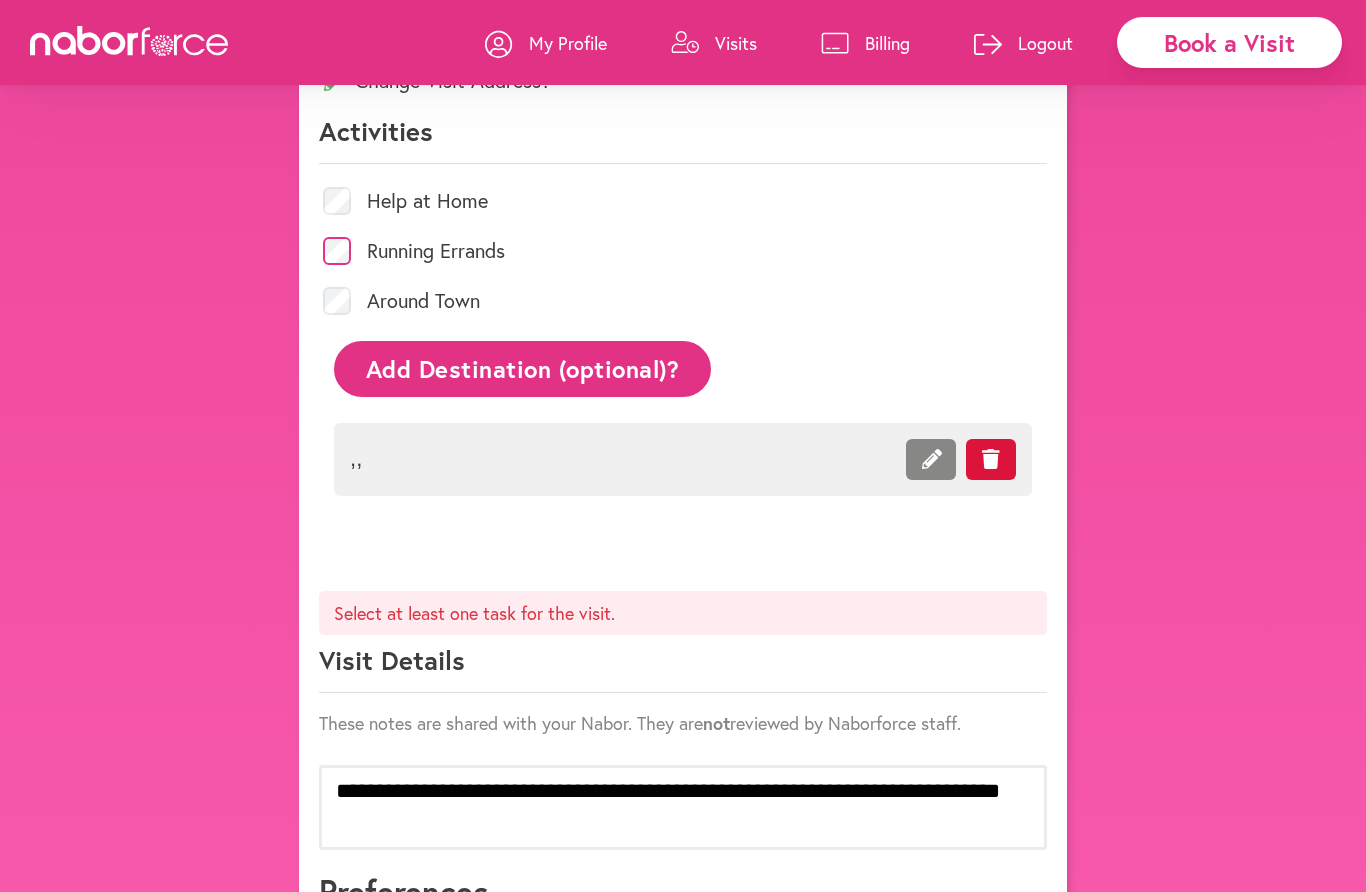 scroll, scrollTop: 1, scrollLeft: 0, axis: vertical 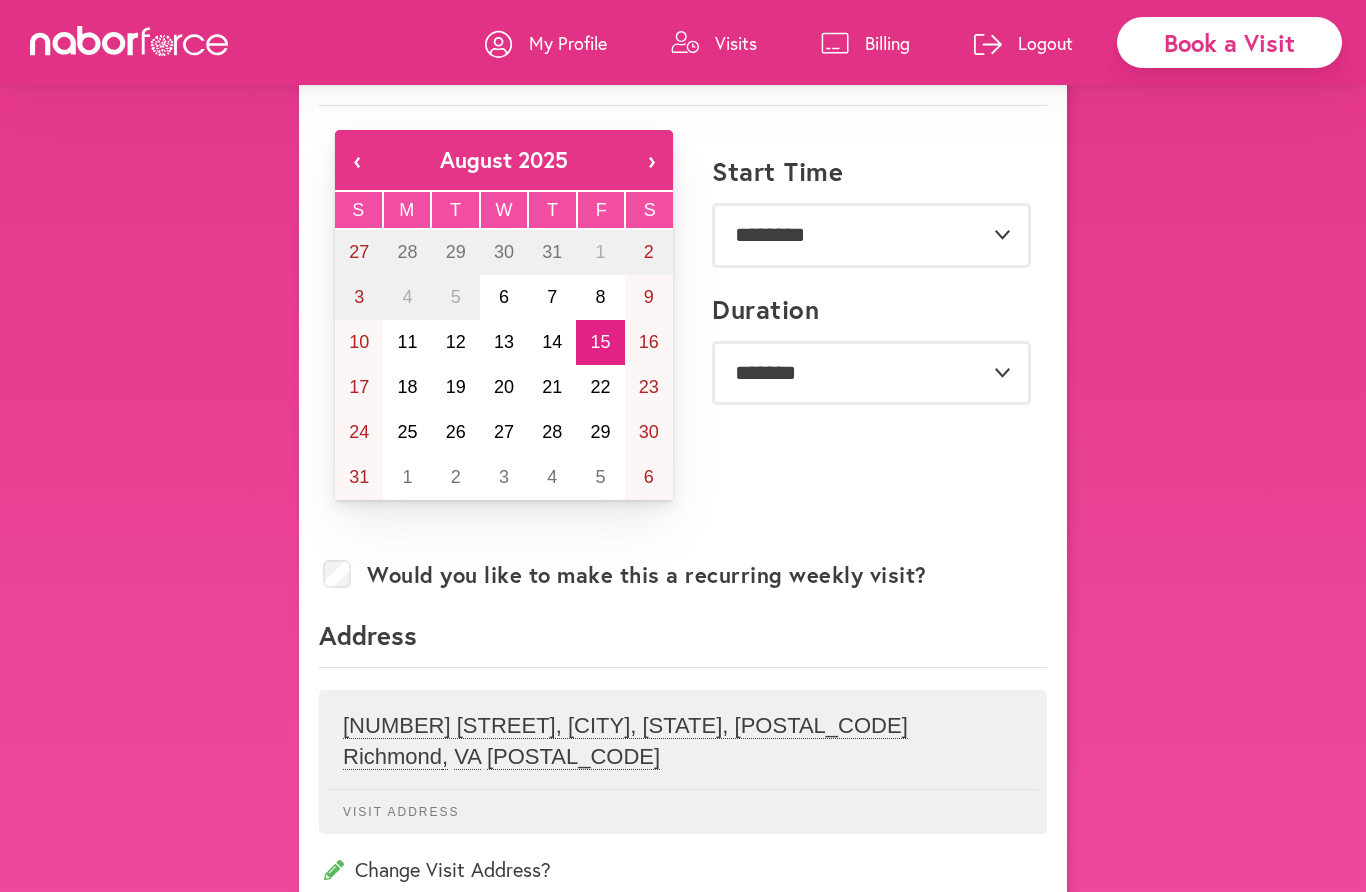 click on "Would you like to make this a recurring weekly visit?" at bounding box center [683, 578] 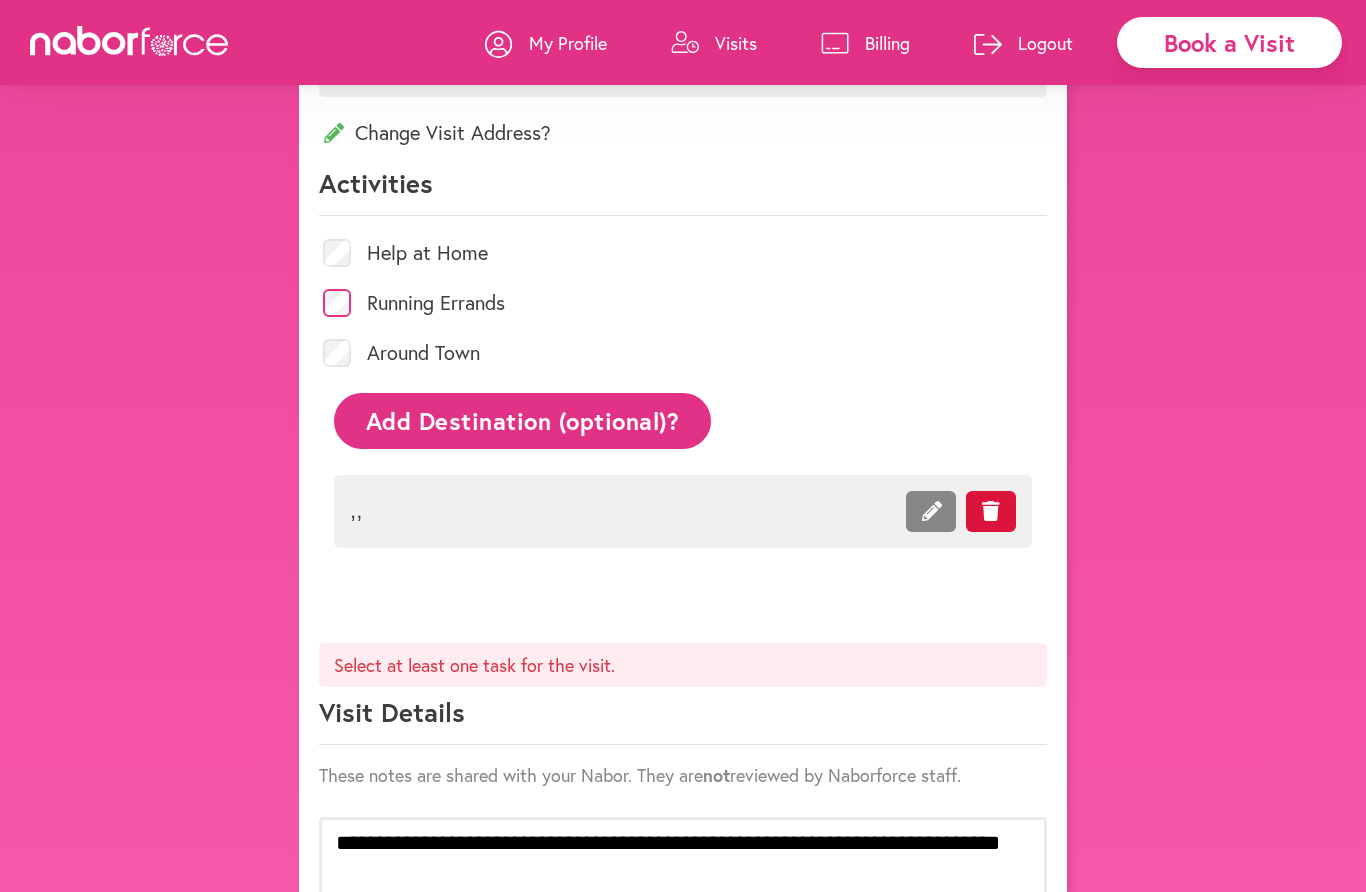 scroll, scrollTop: 1010, scrollLeft: 0, axis: vertical 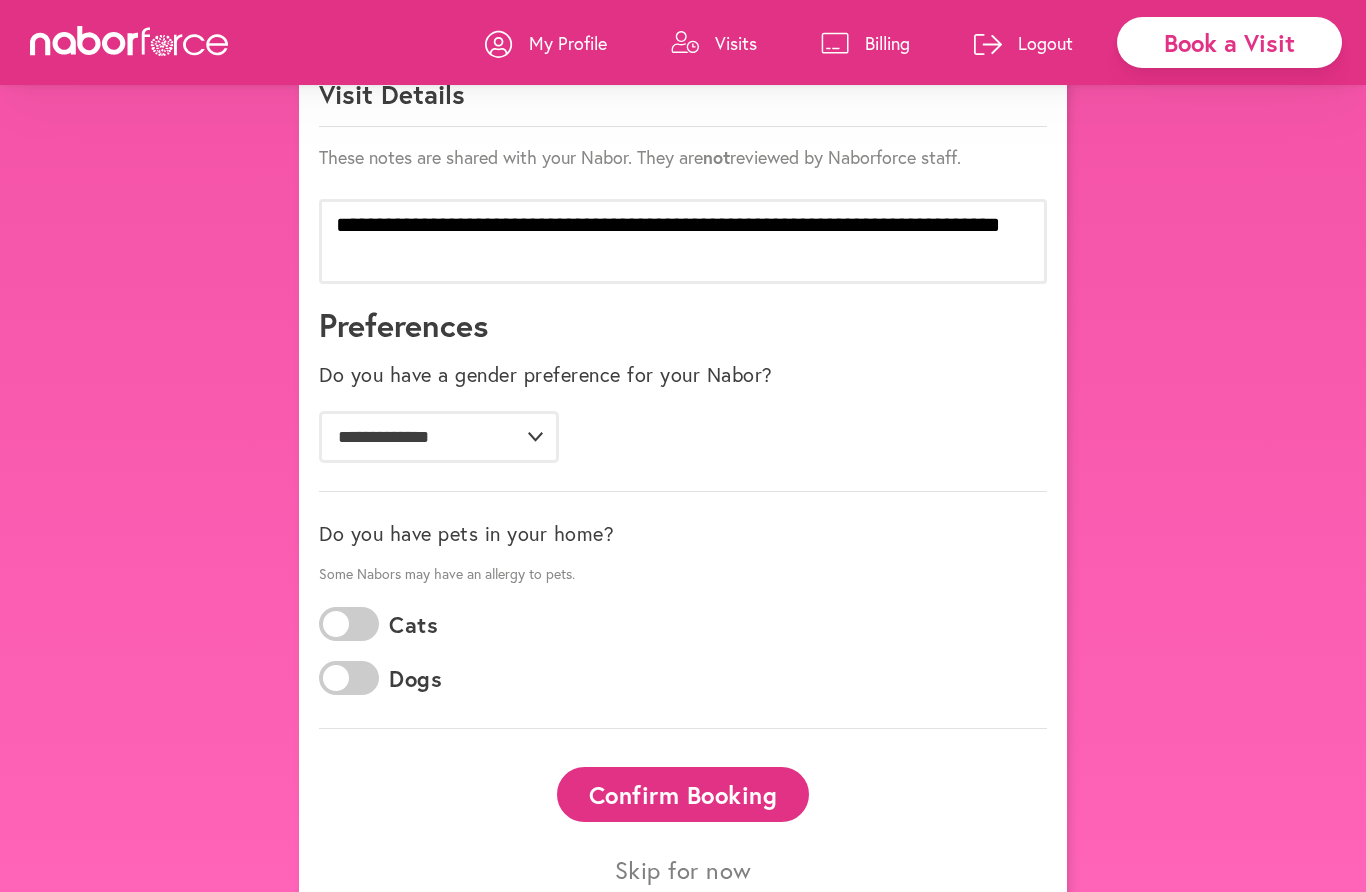 click on "Confirm Booking" at bounding box center (683, 794) 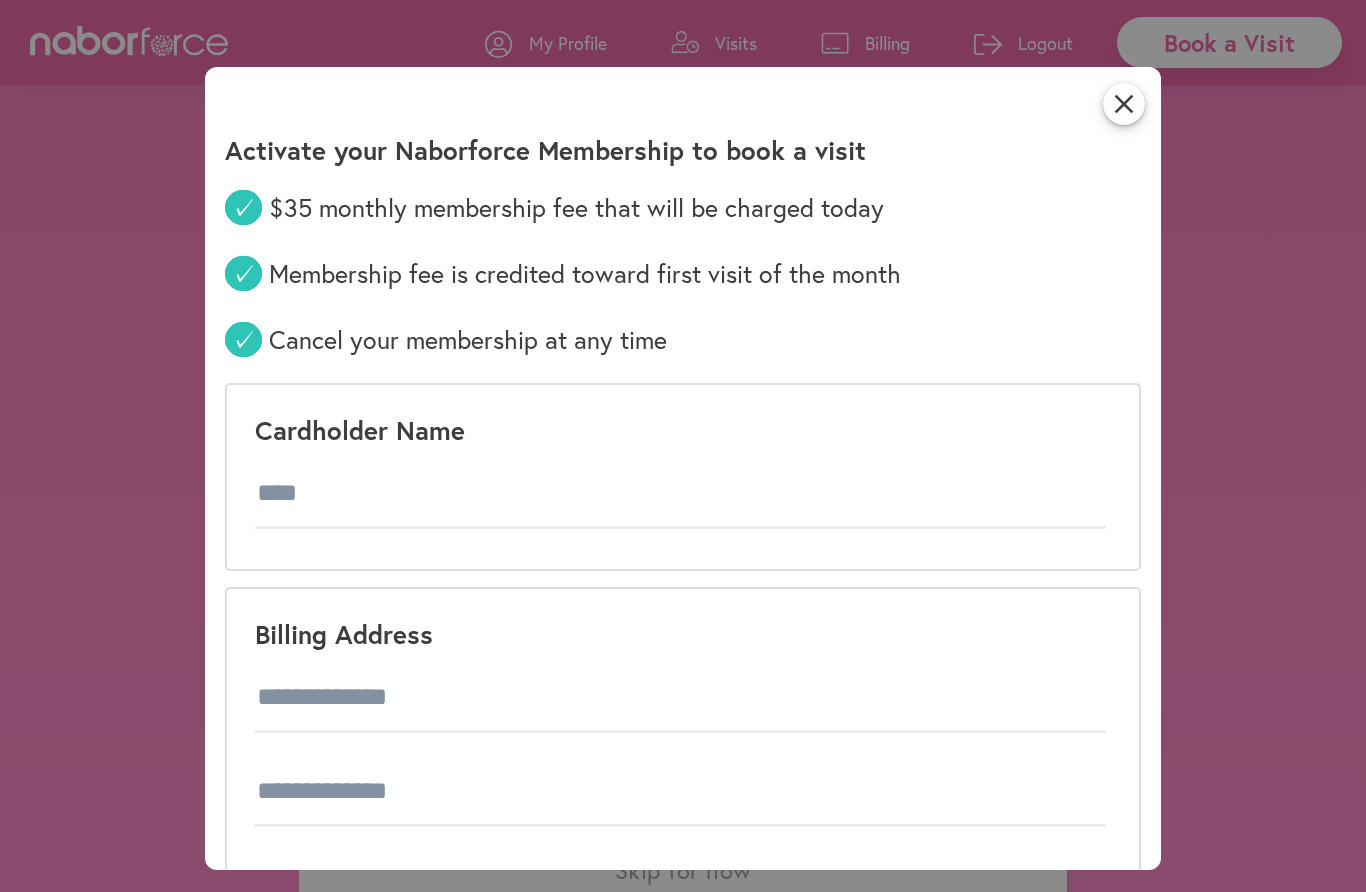 scroll, scrollTop: 0, scrollLeft: 0, axis: both 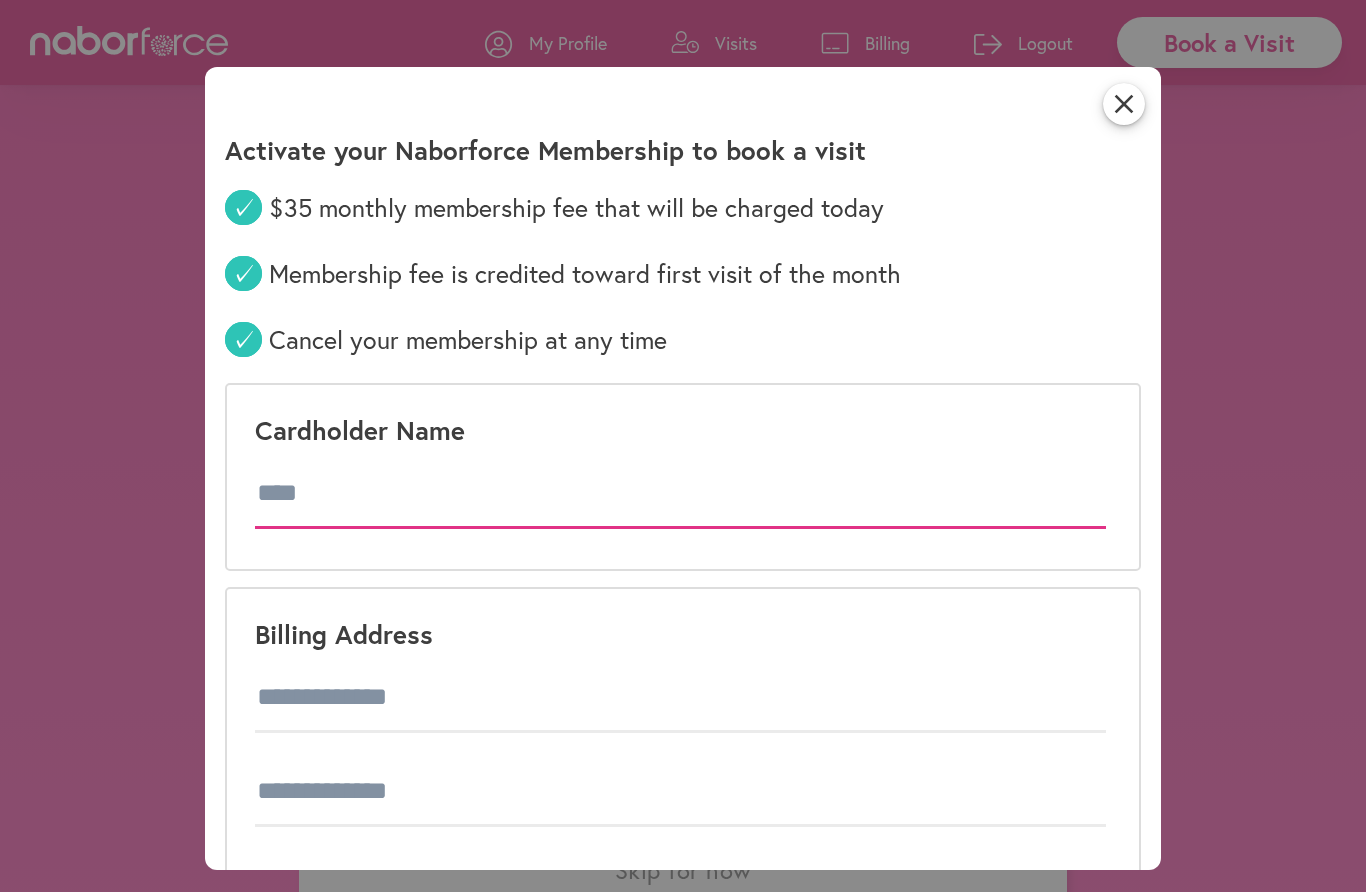 click at bounding box center [680, 494] 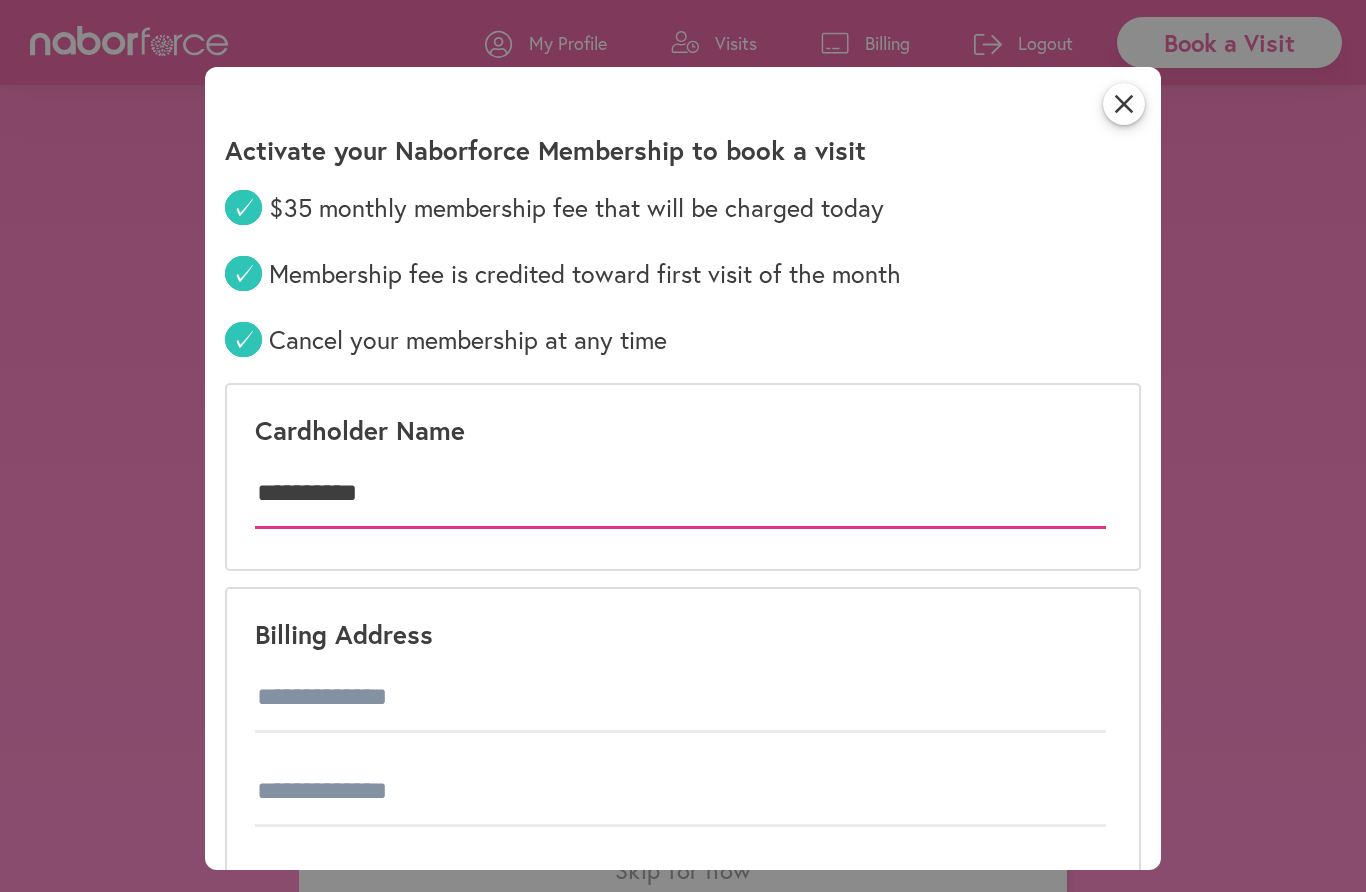 type on "**********" 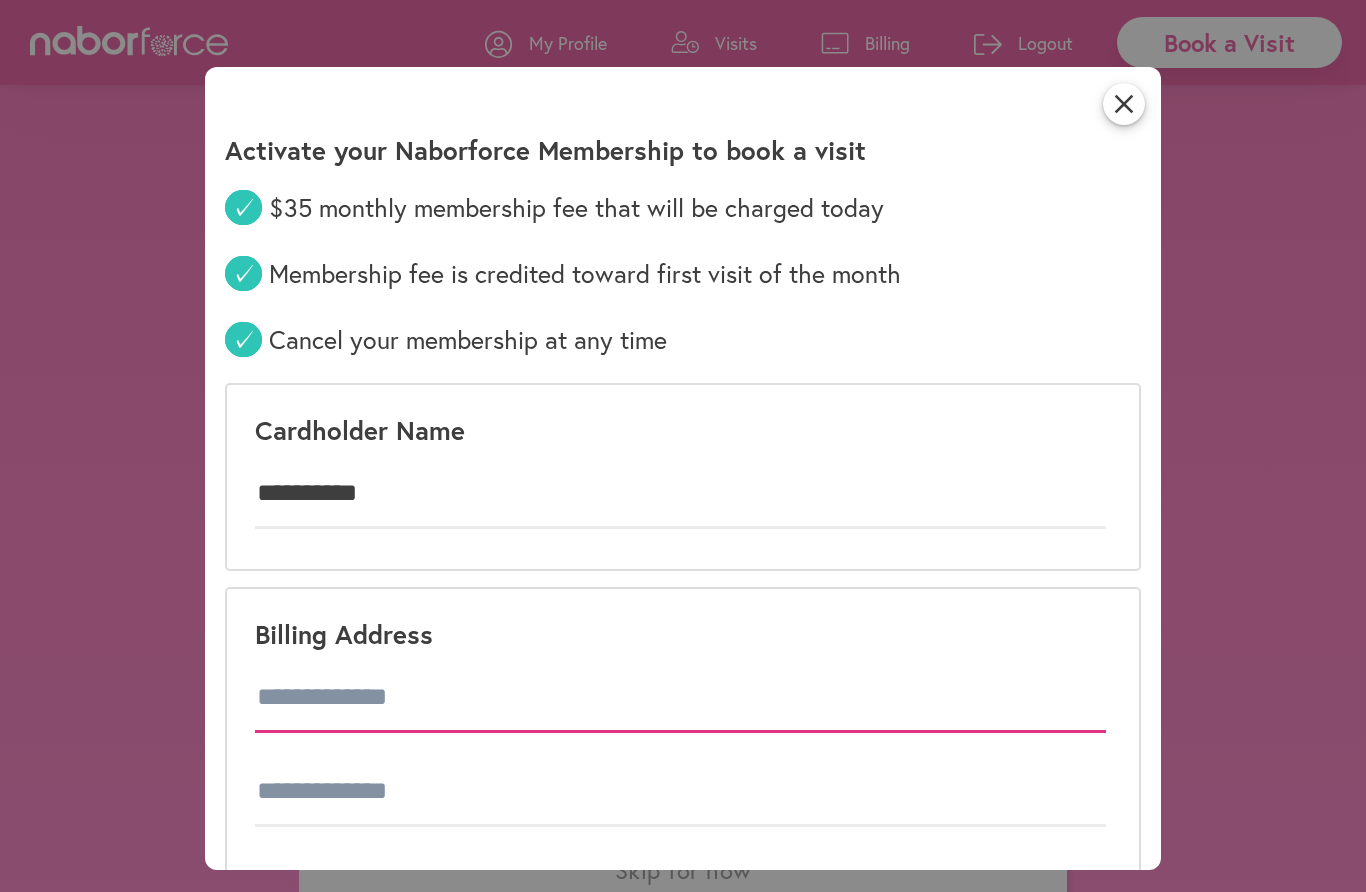 click at bounding box center (680, 698) 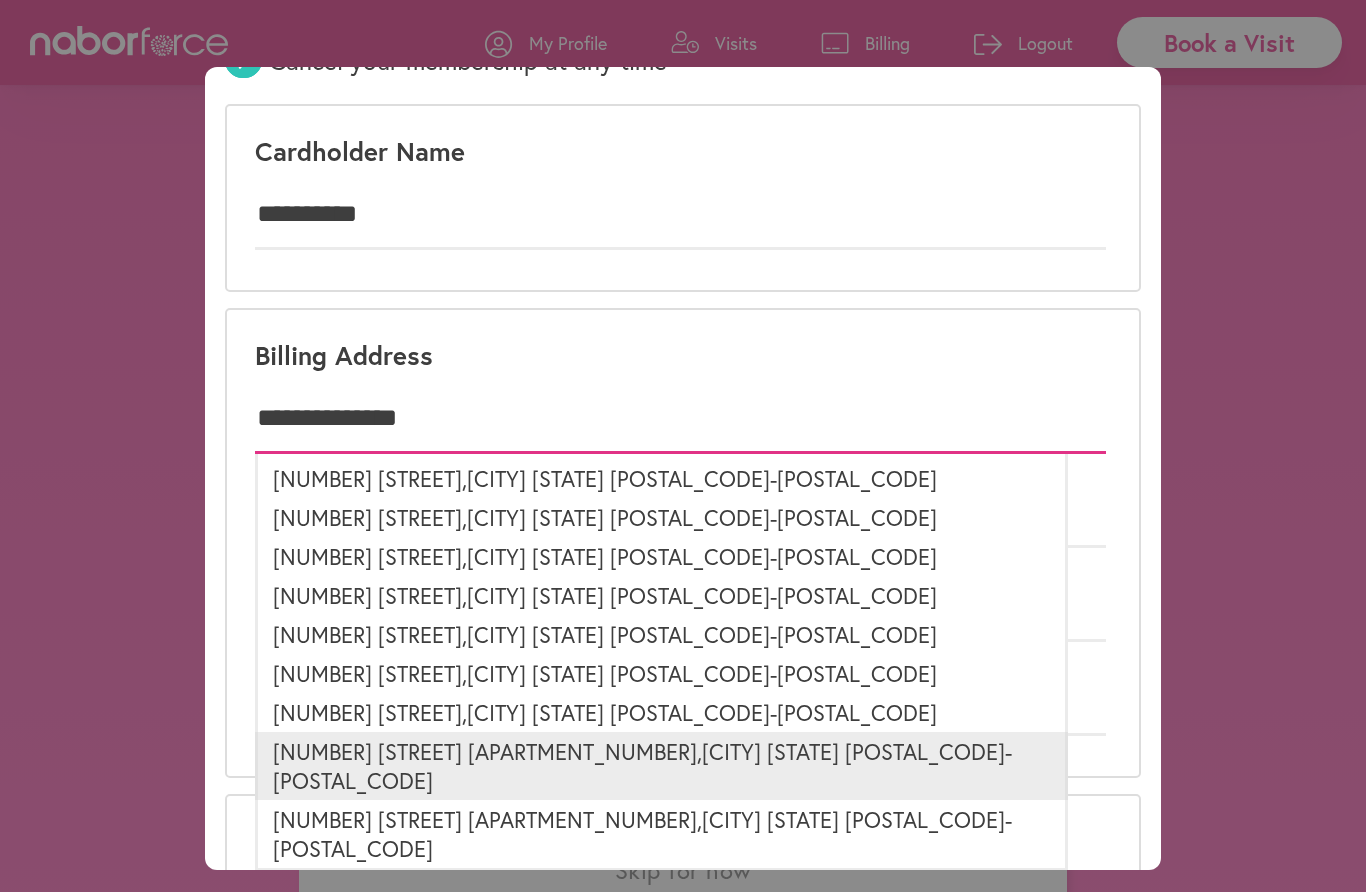 scroll, scrollTop: 265, scrollLeft: 0, axis: vertical 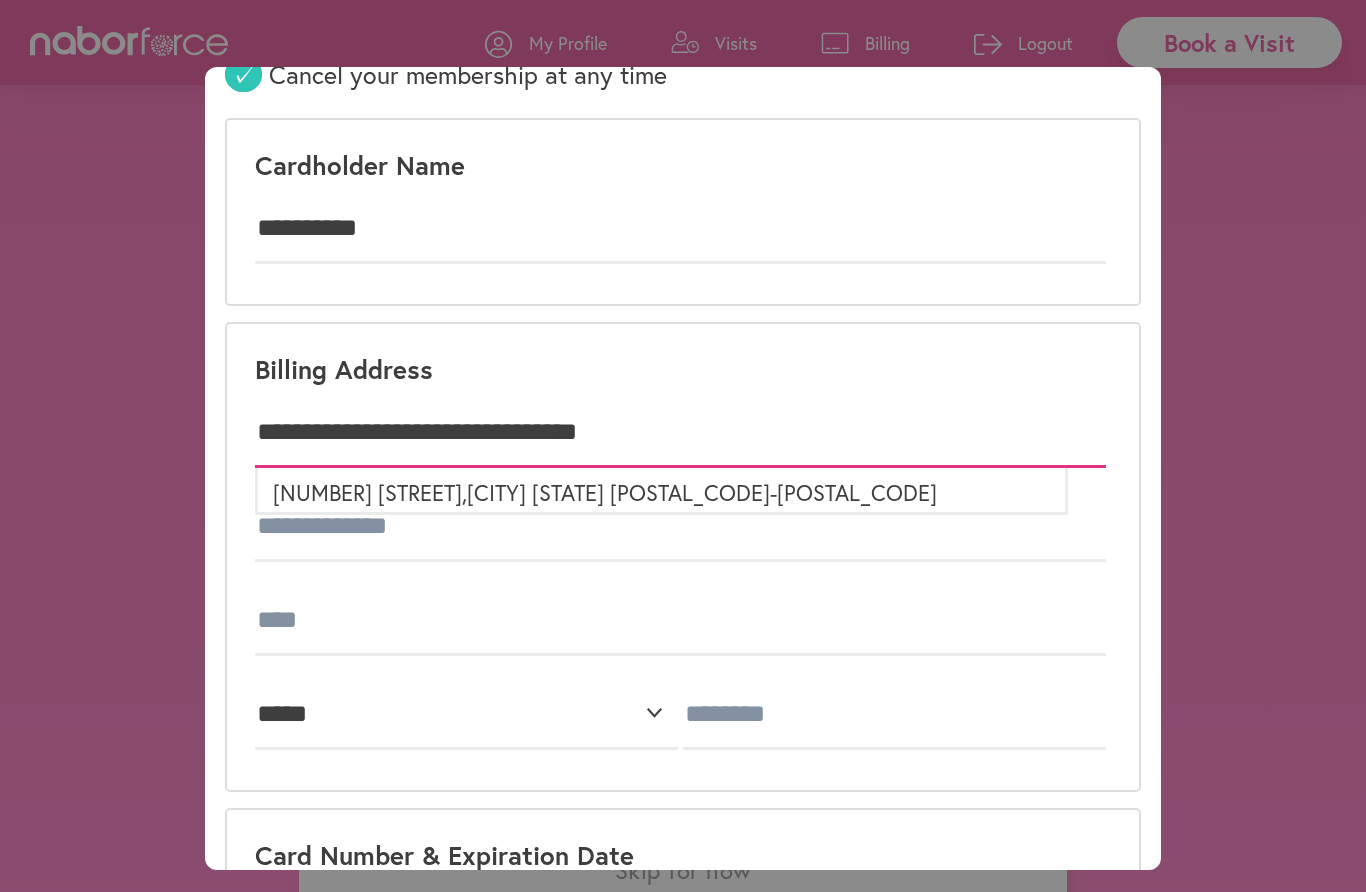 click on "**********" at bounding box center [680, 433] 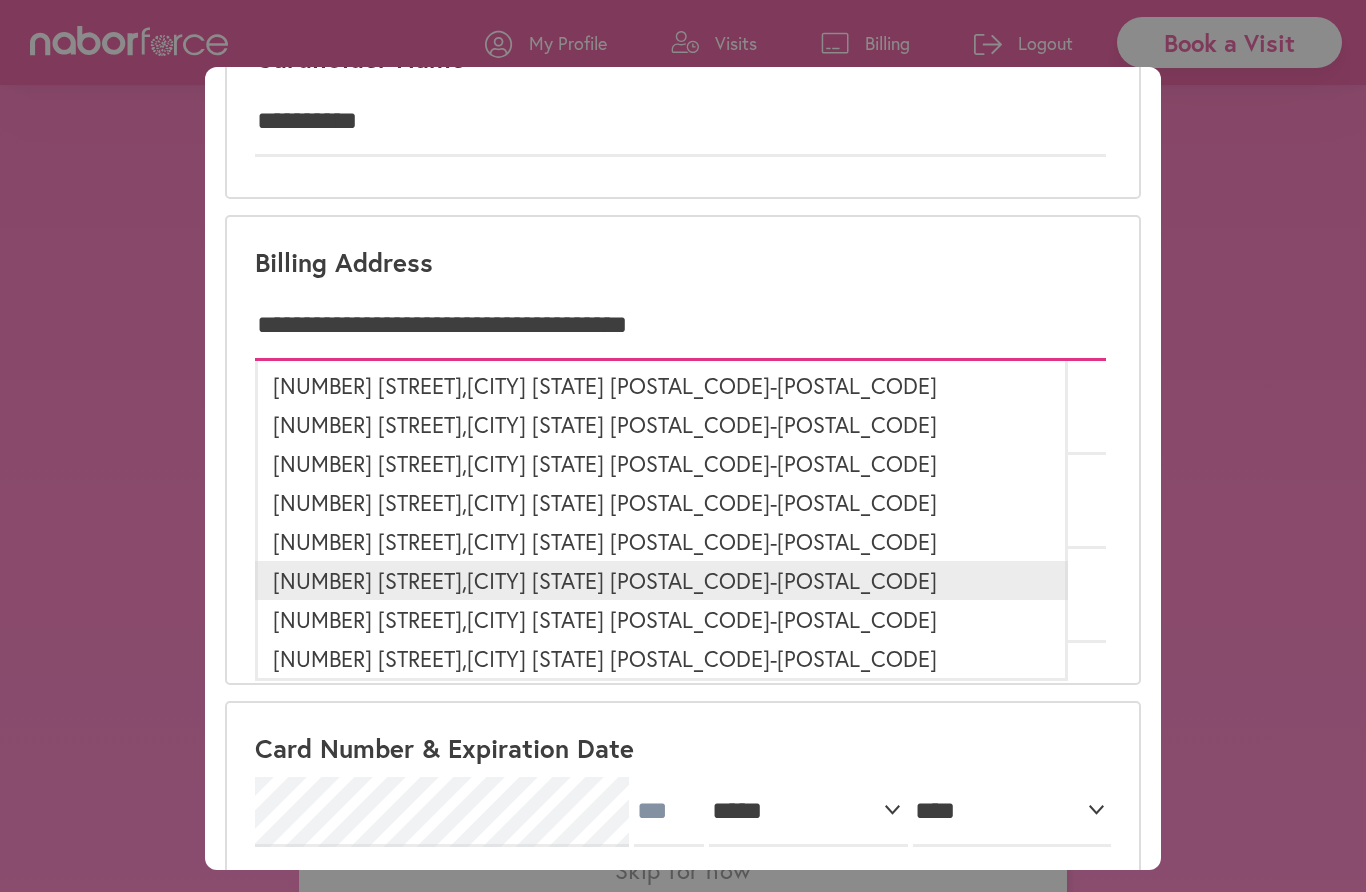 scroll, scrollTop: 379, scrollLeft: 0, axis: vertical 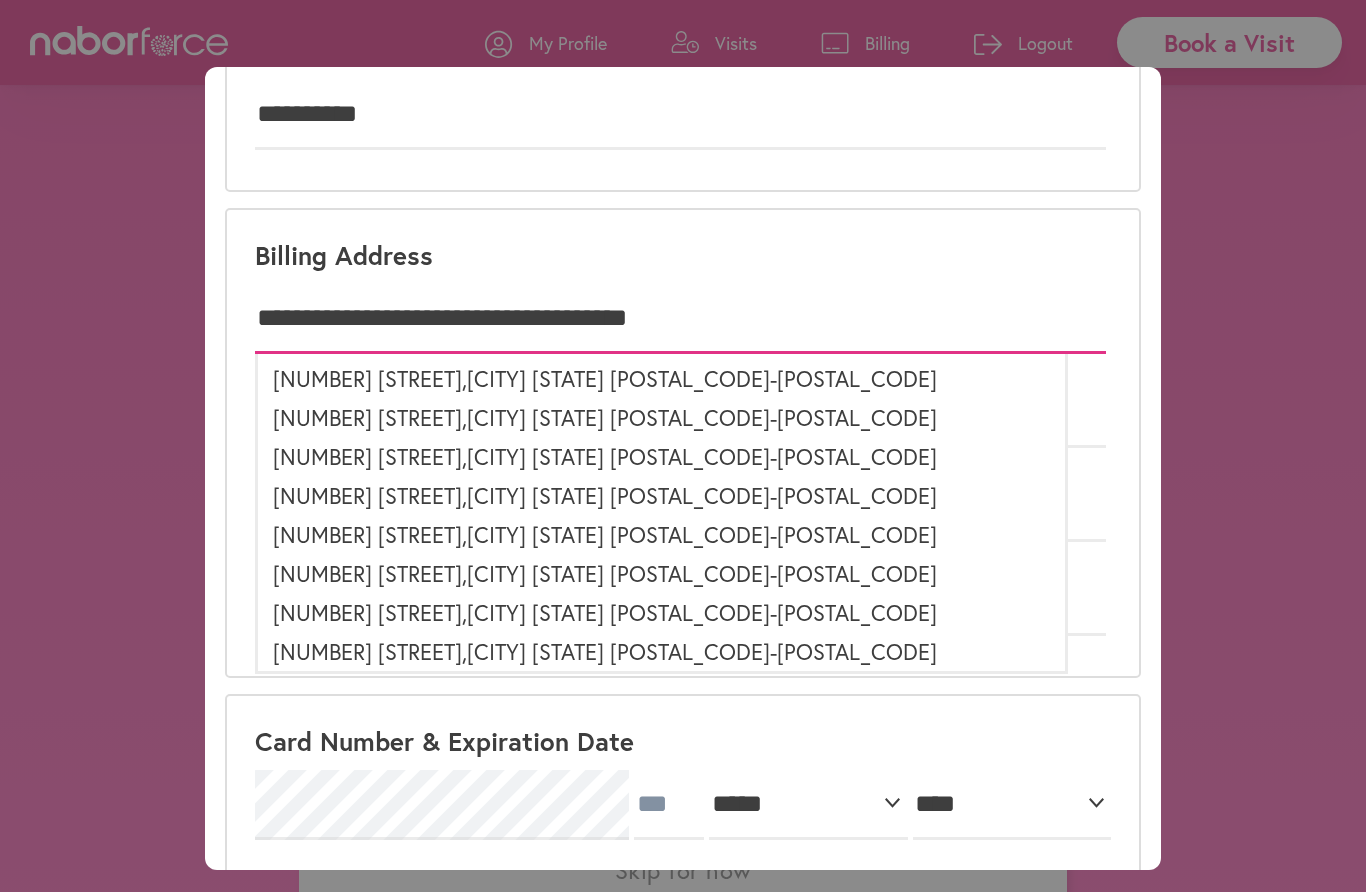 type on "**********" 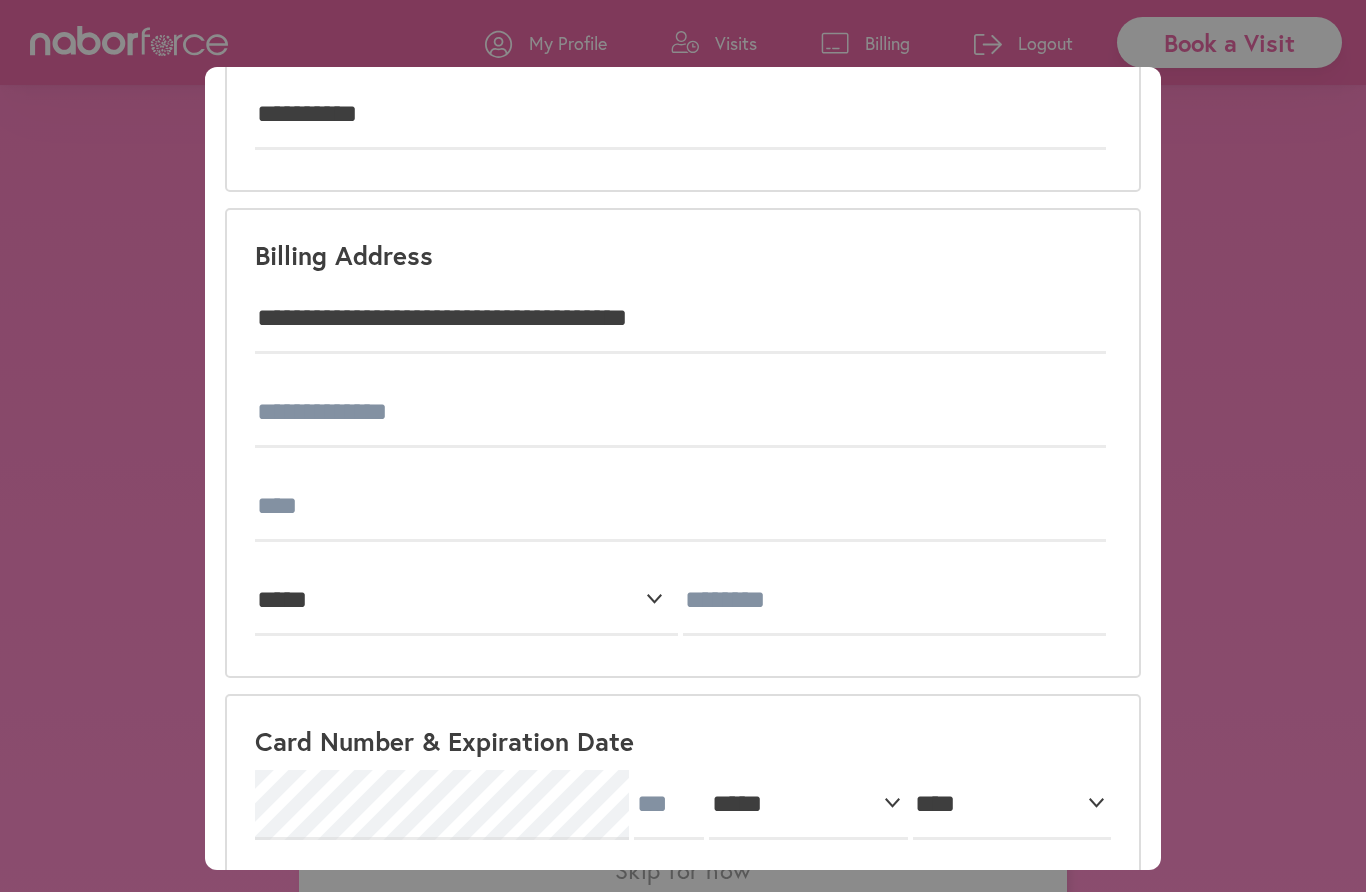 click on "[CARDHOLDER_NAME]" at bounding box center [683, 98] 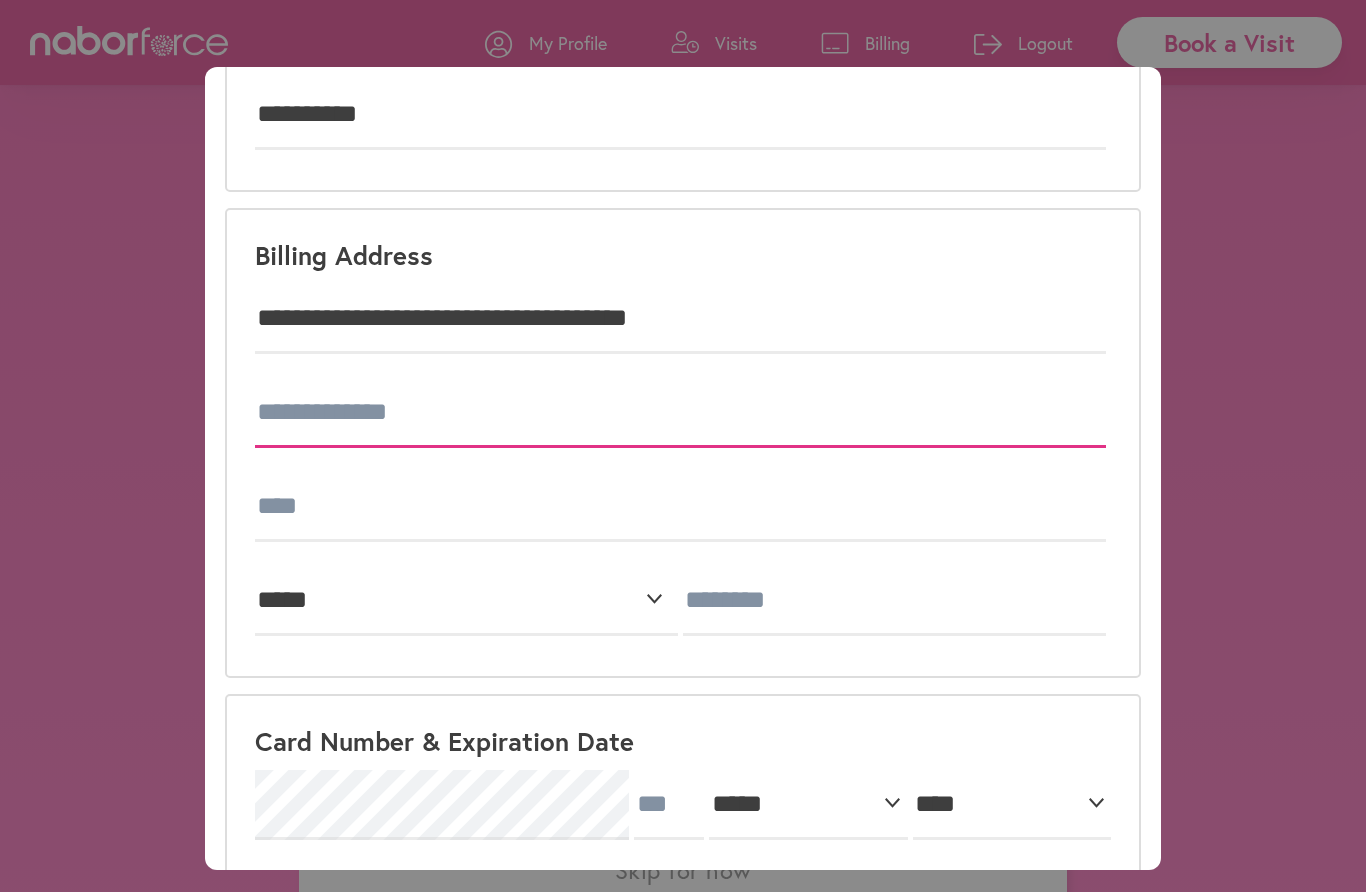 click at bounding box center (680, 413) 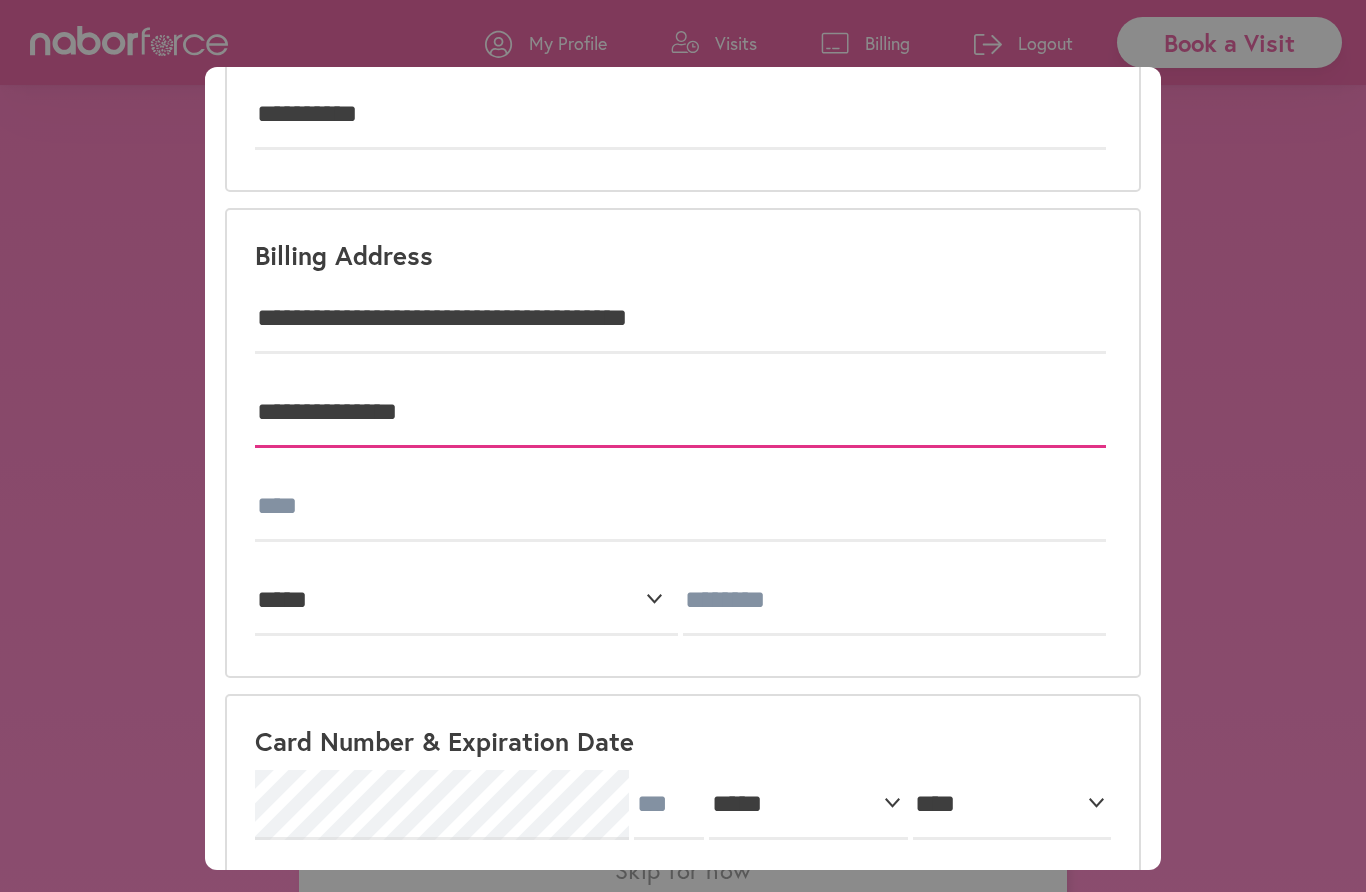type on "**********" 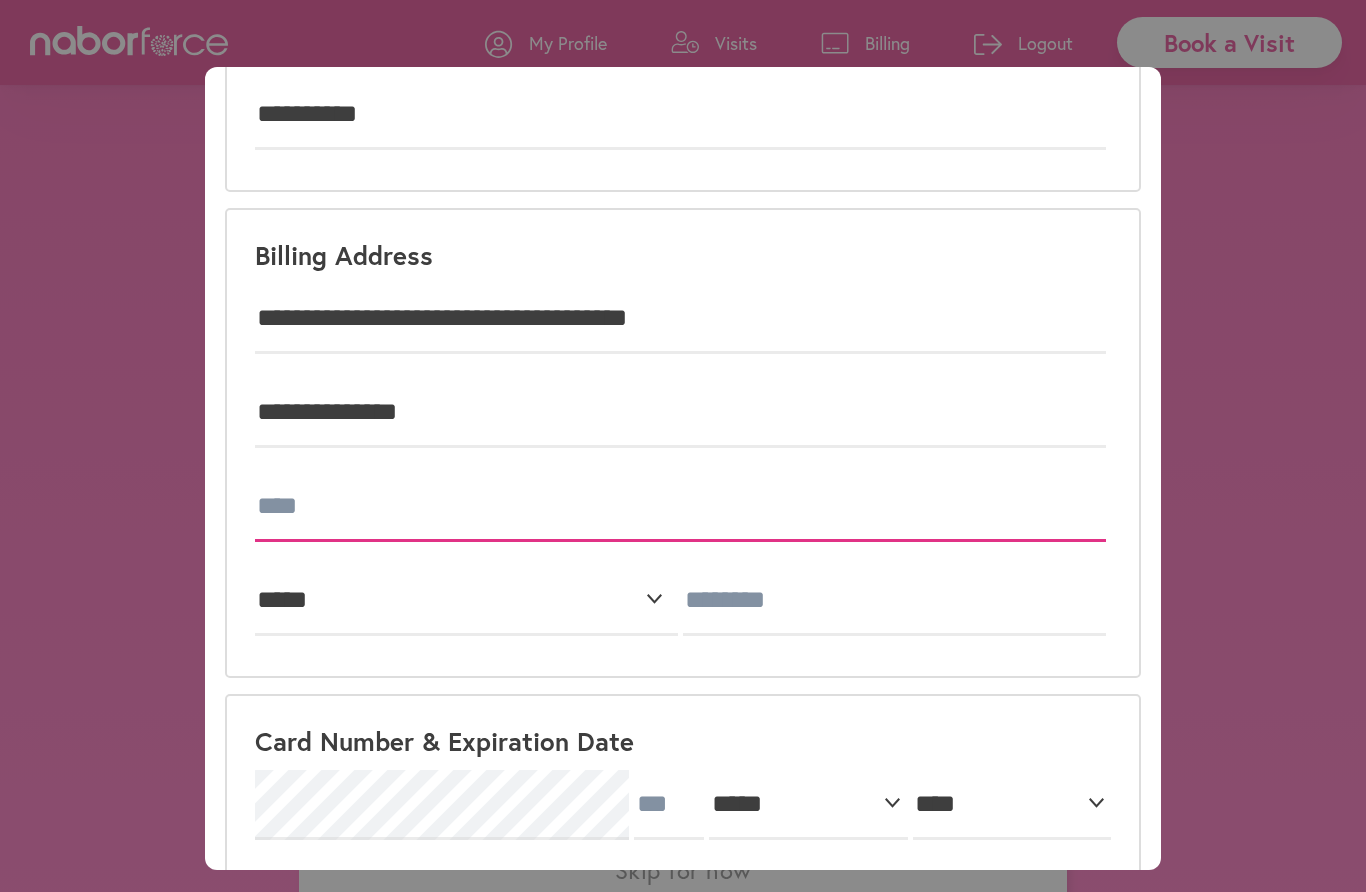 click at bounding box center [680, 507] 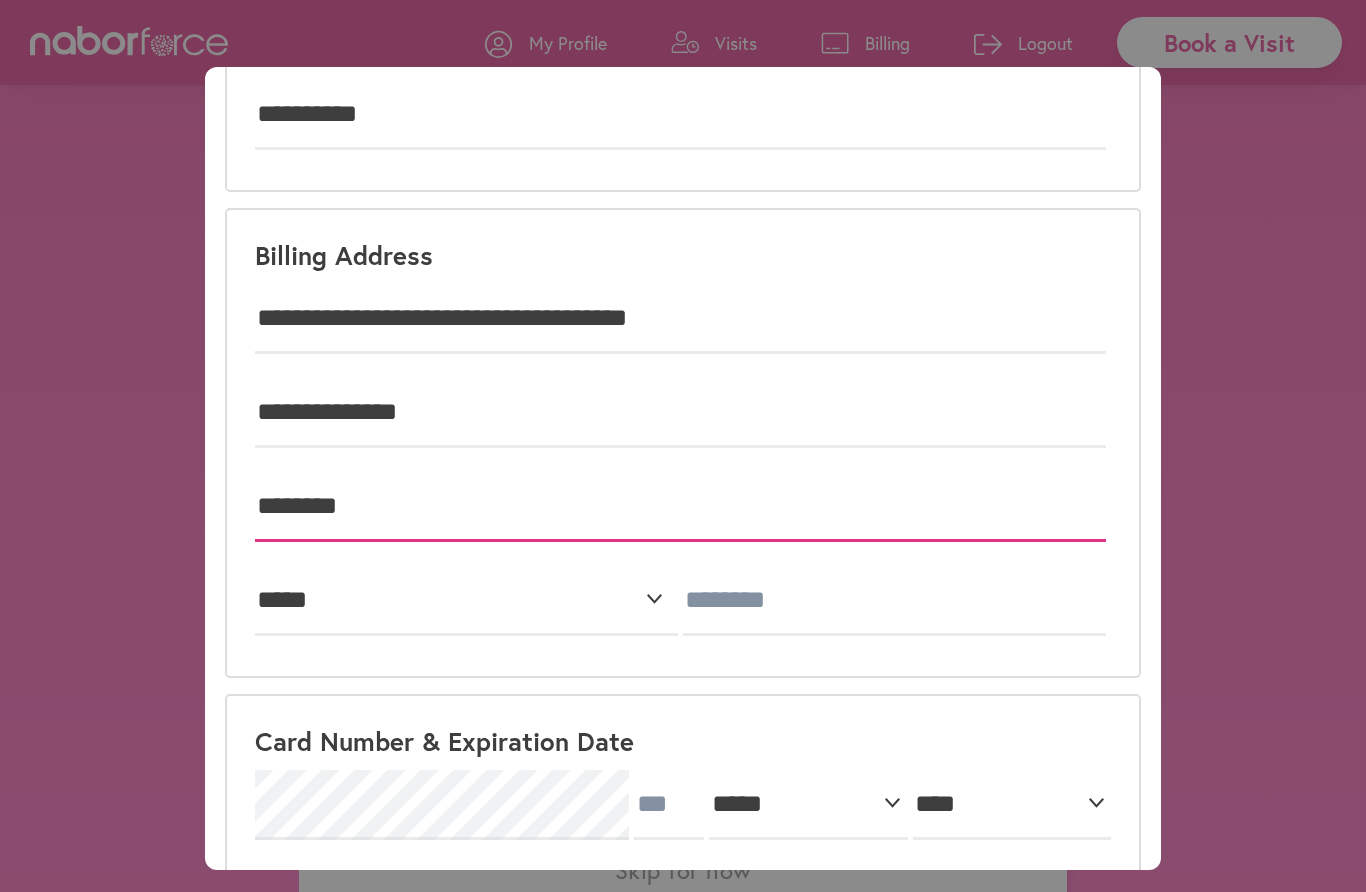 type on "********" 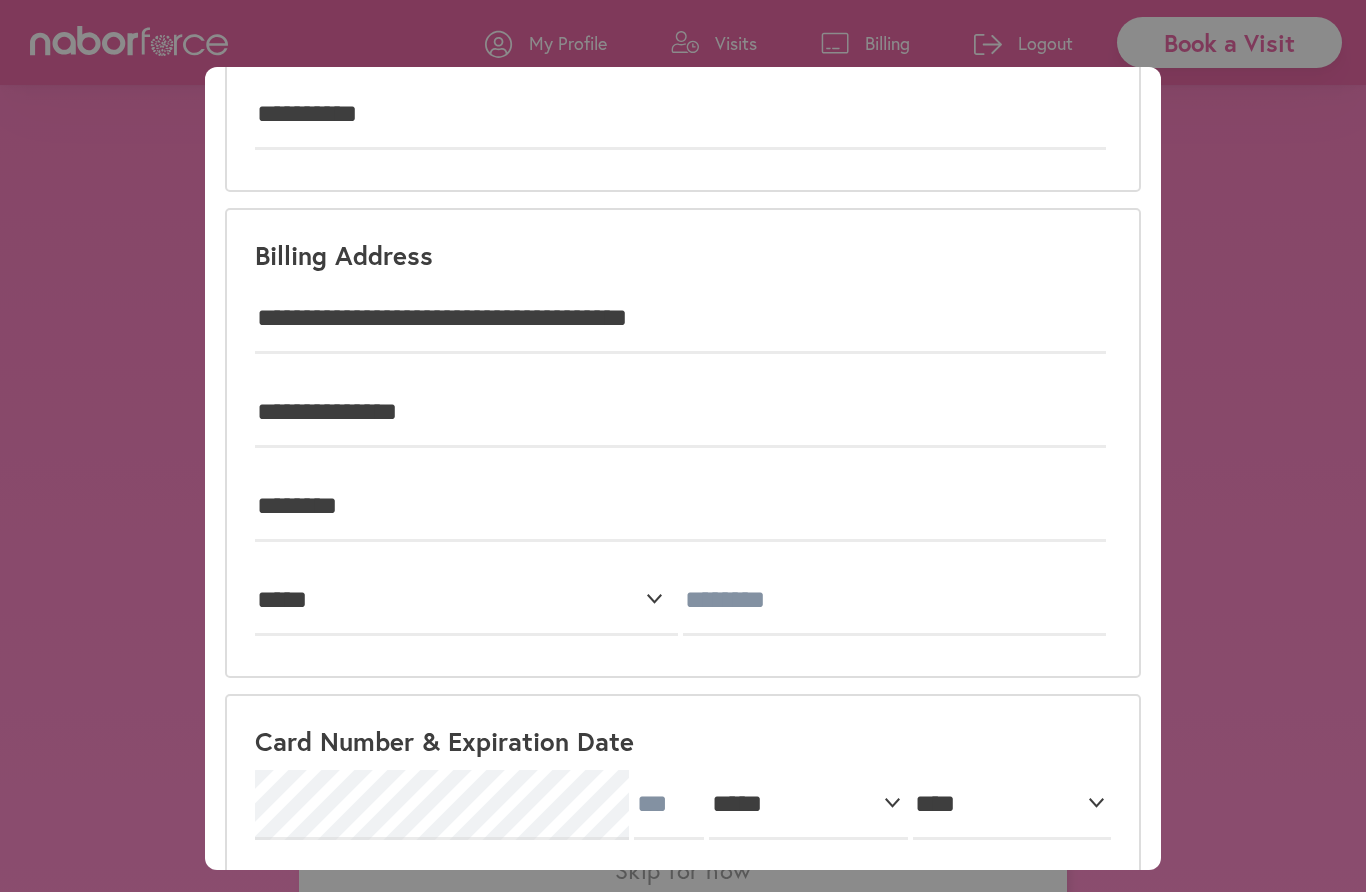click on "[BILLING_ADDRESS]" at bounding box center (683, 443) 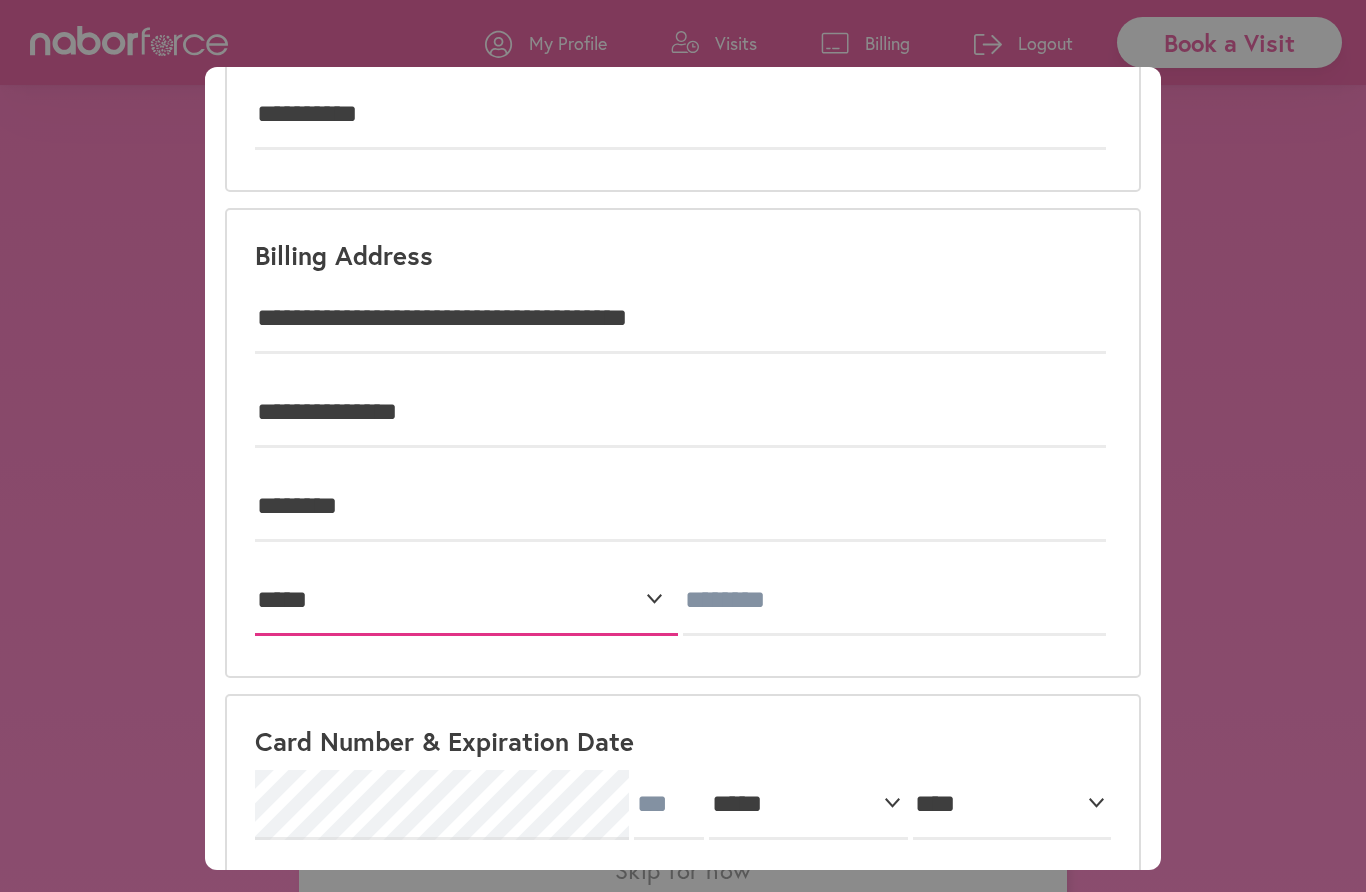 select on "**" 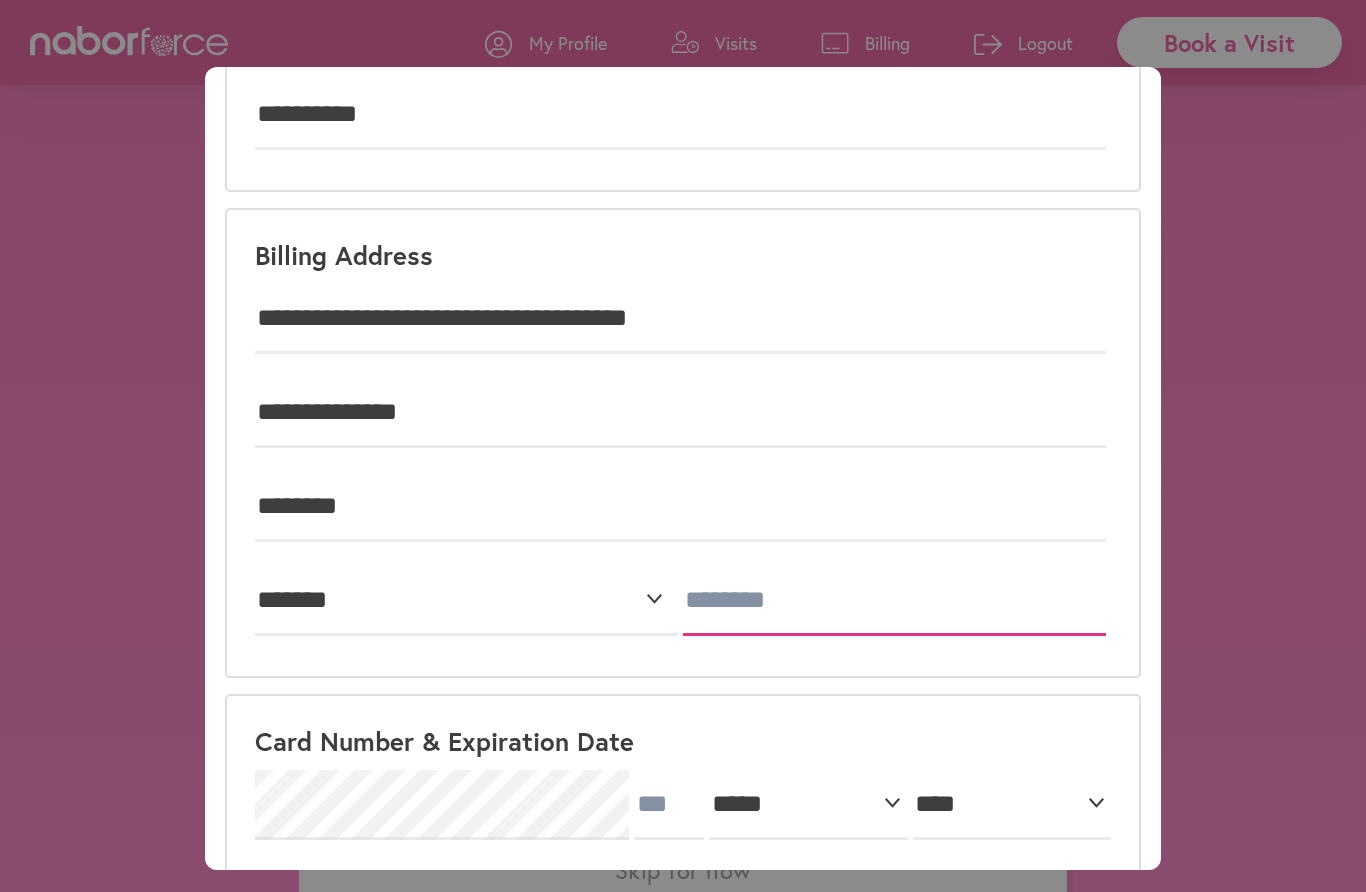 click at bounding box center (894, 601) 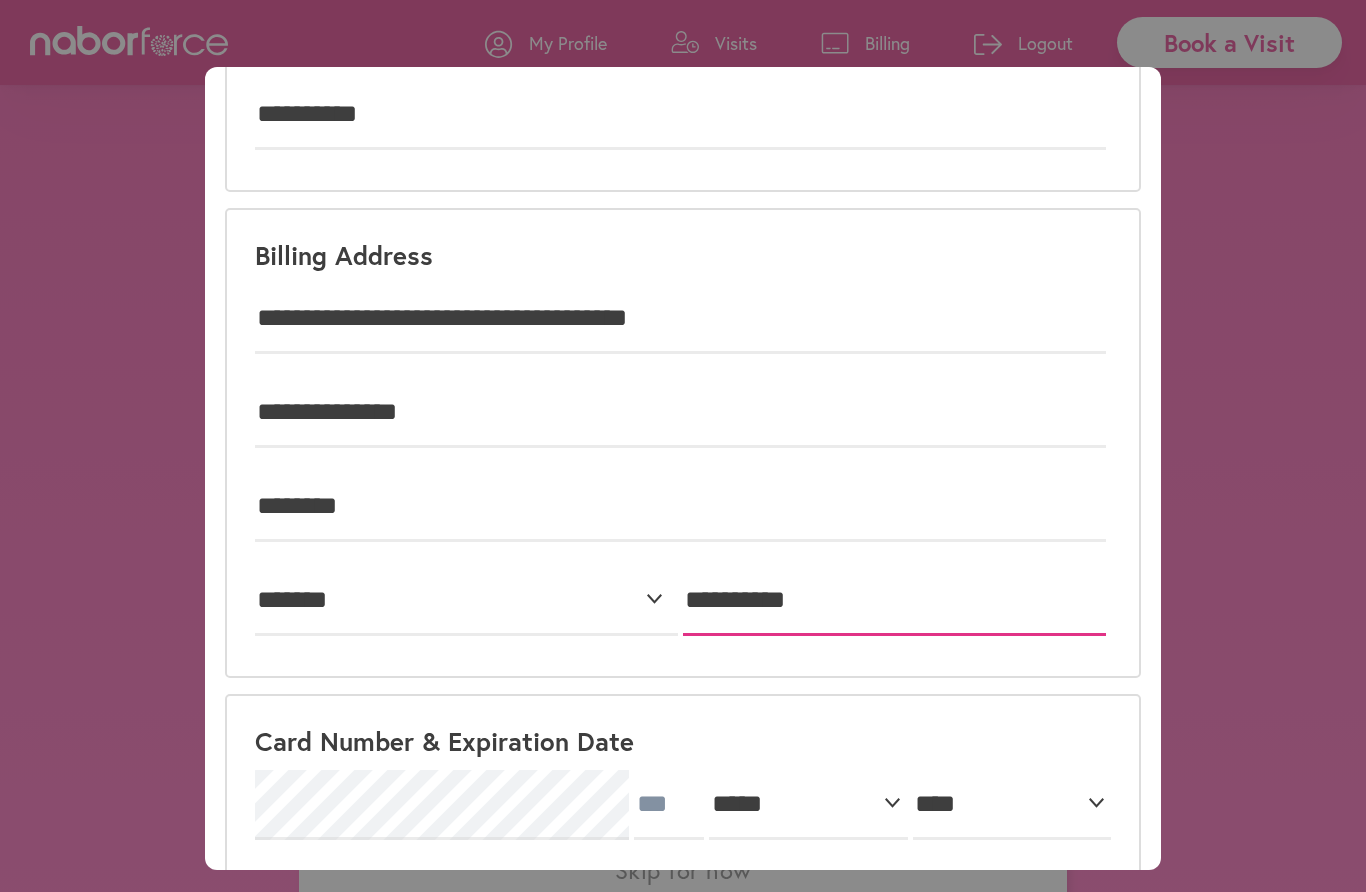 click on "**********" at bounding box center (894, 601) 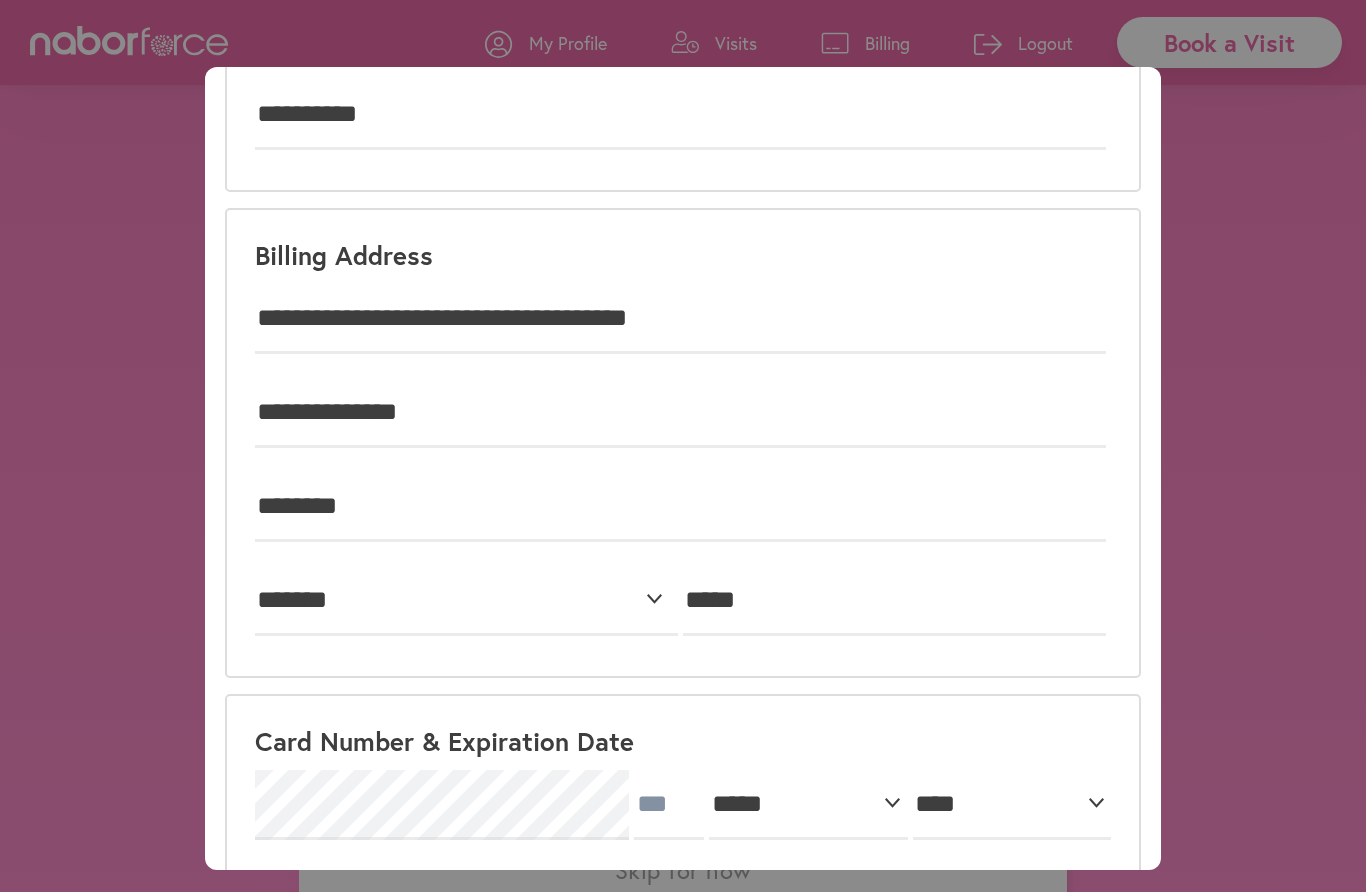click on "[CARD_NUMBER]" at bounding box center (683, 788) 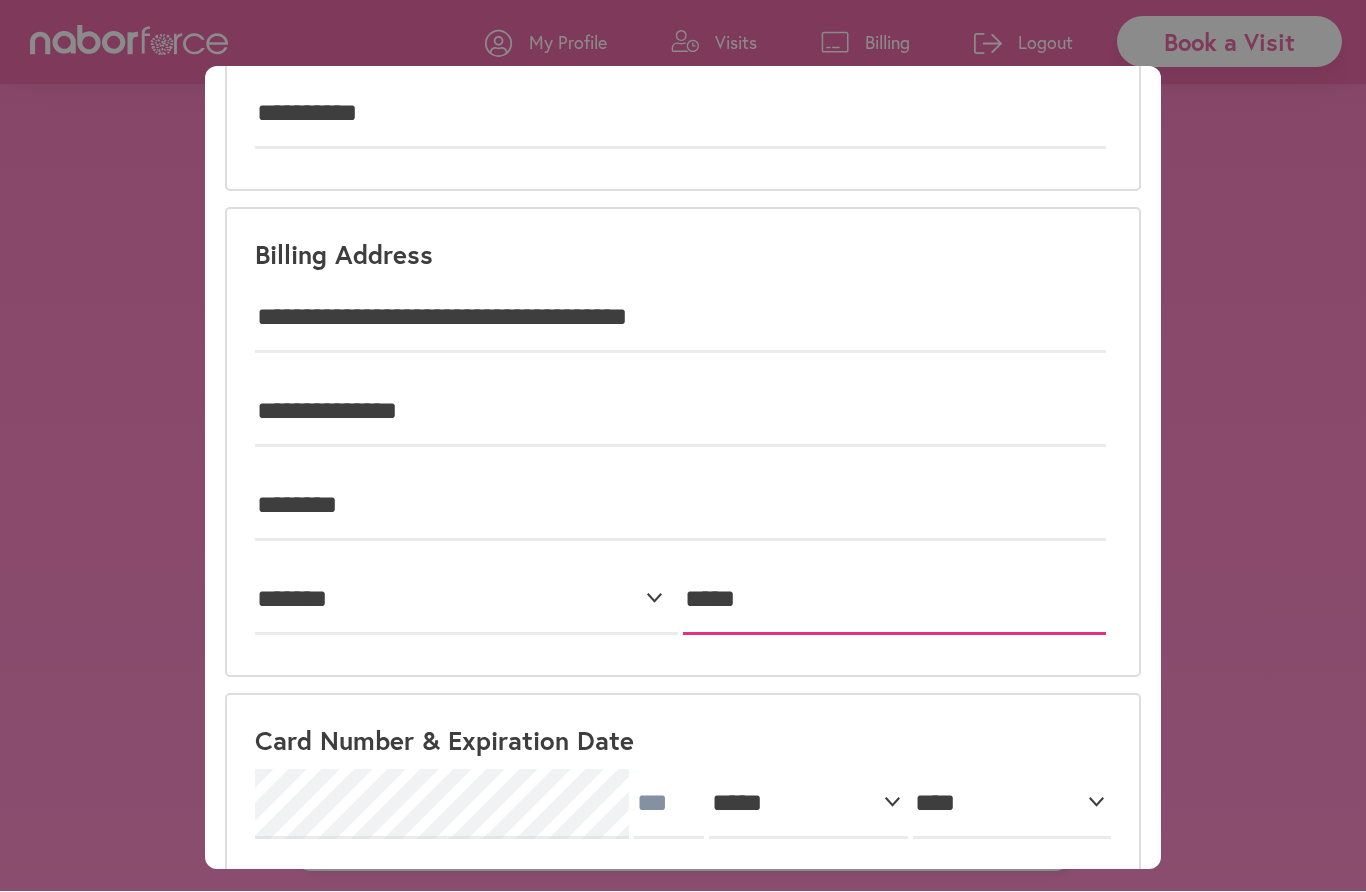 click on "*****" at bounding box center (894, 601) 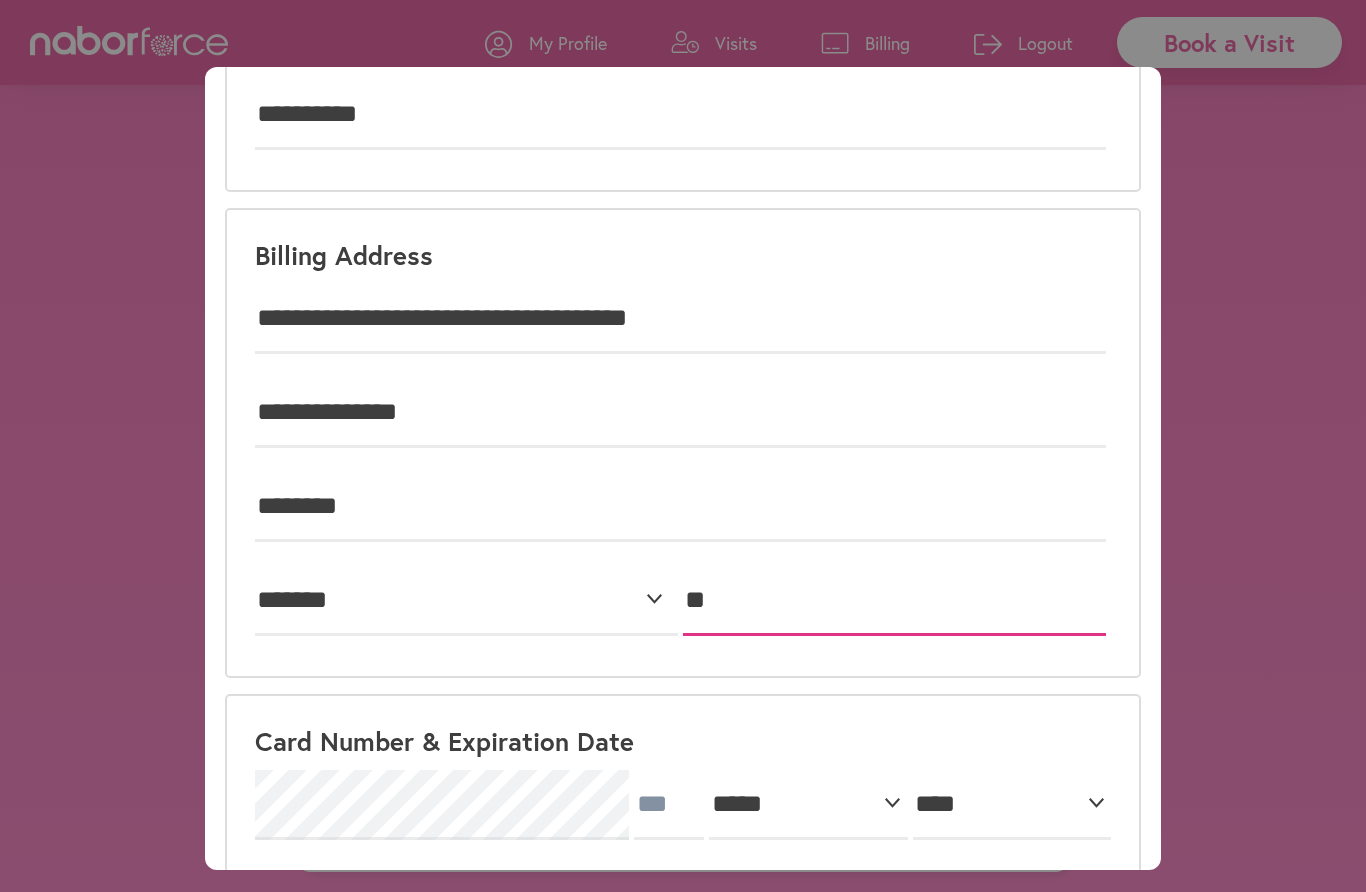 type on "*" 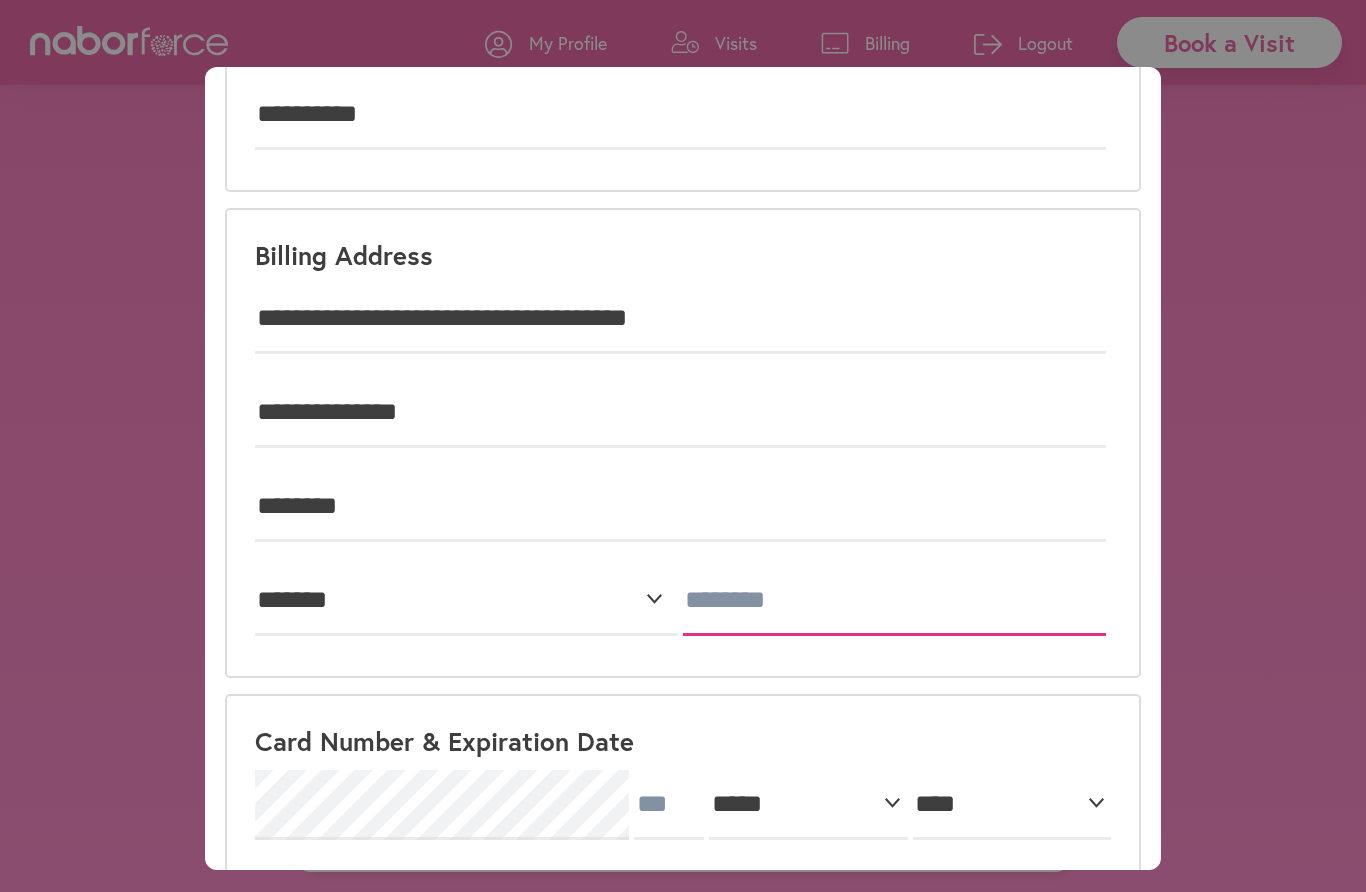 type 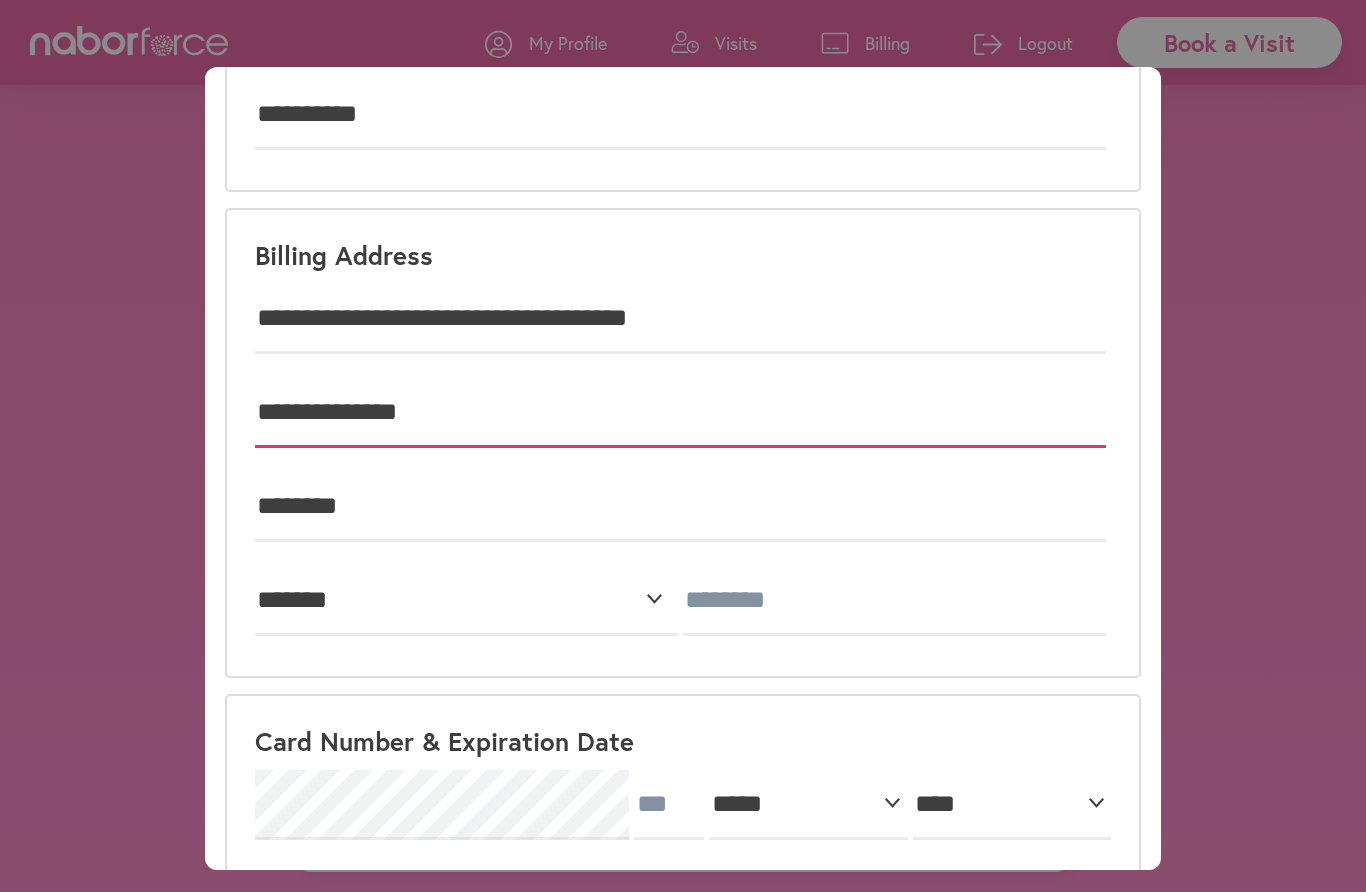 click on "**********" at bounding box center (680, 413) 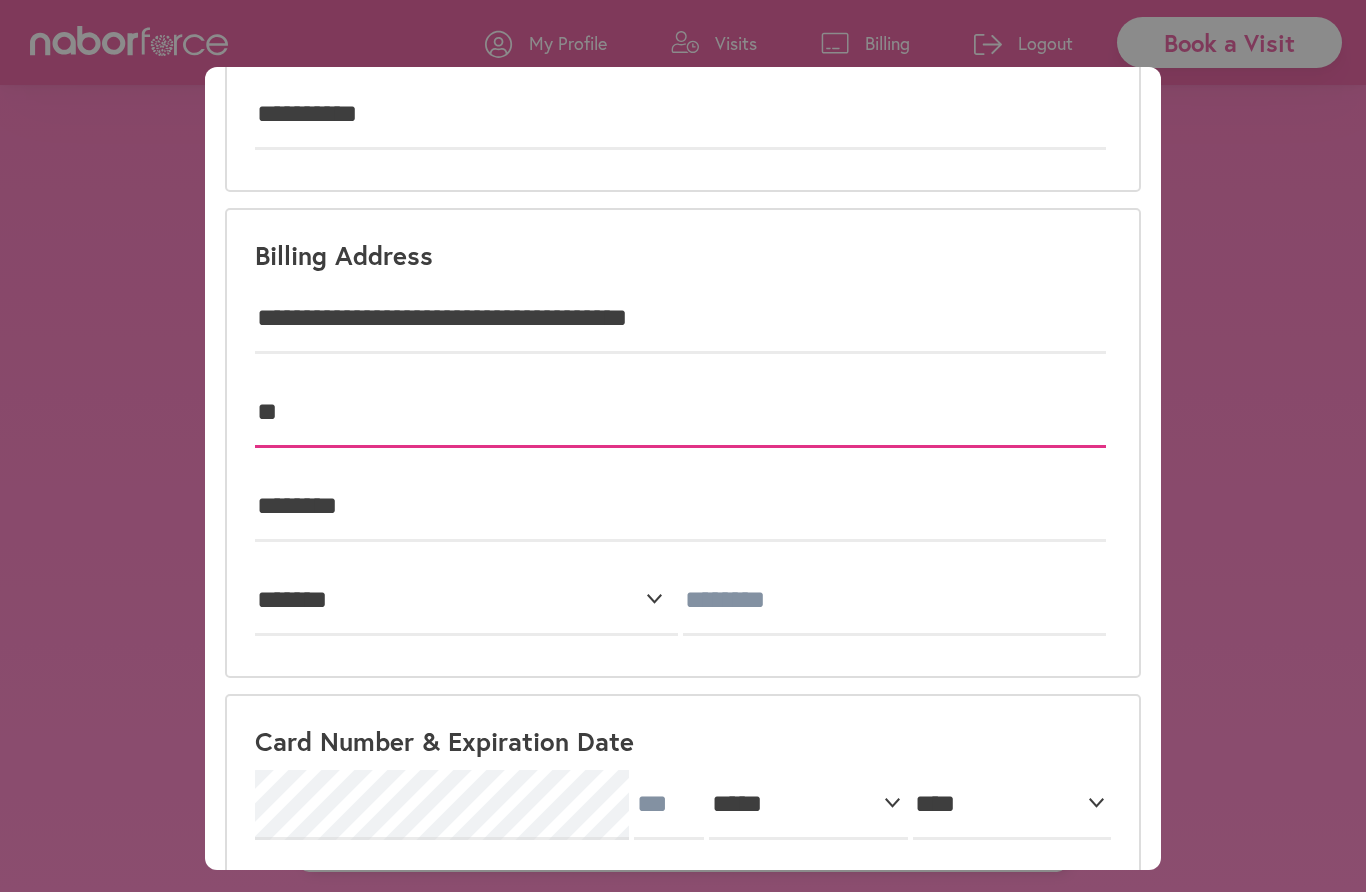 type on "*" 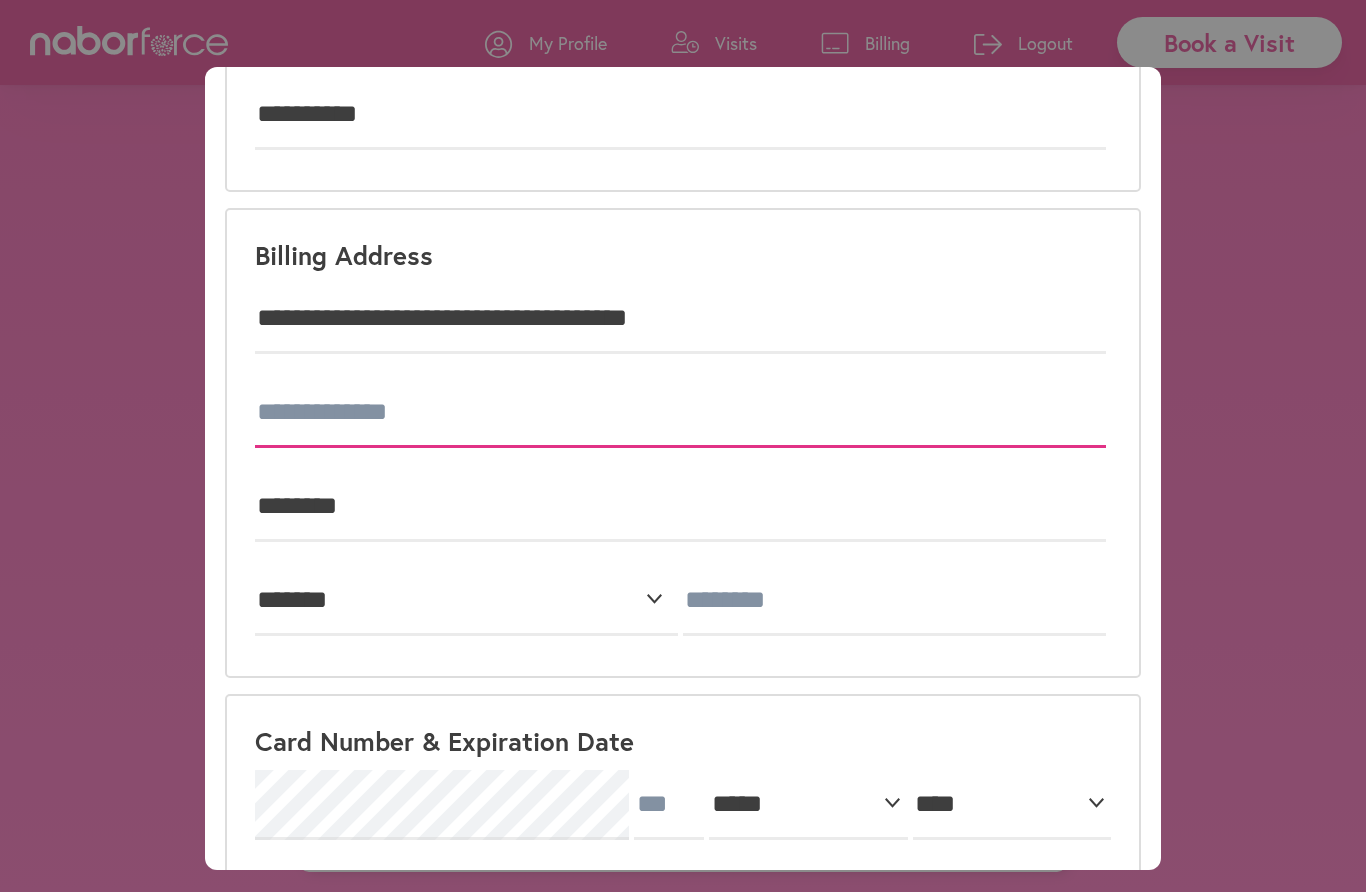 type 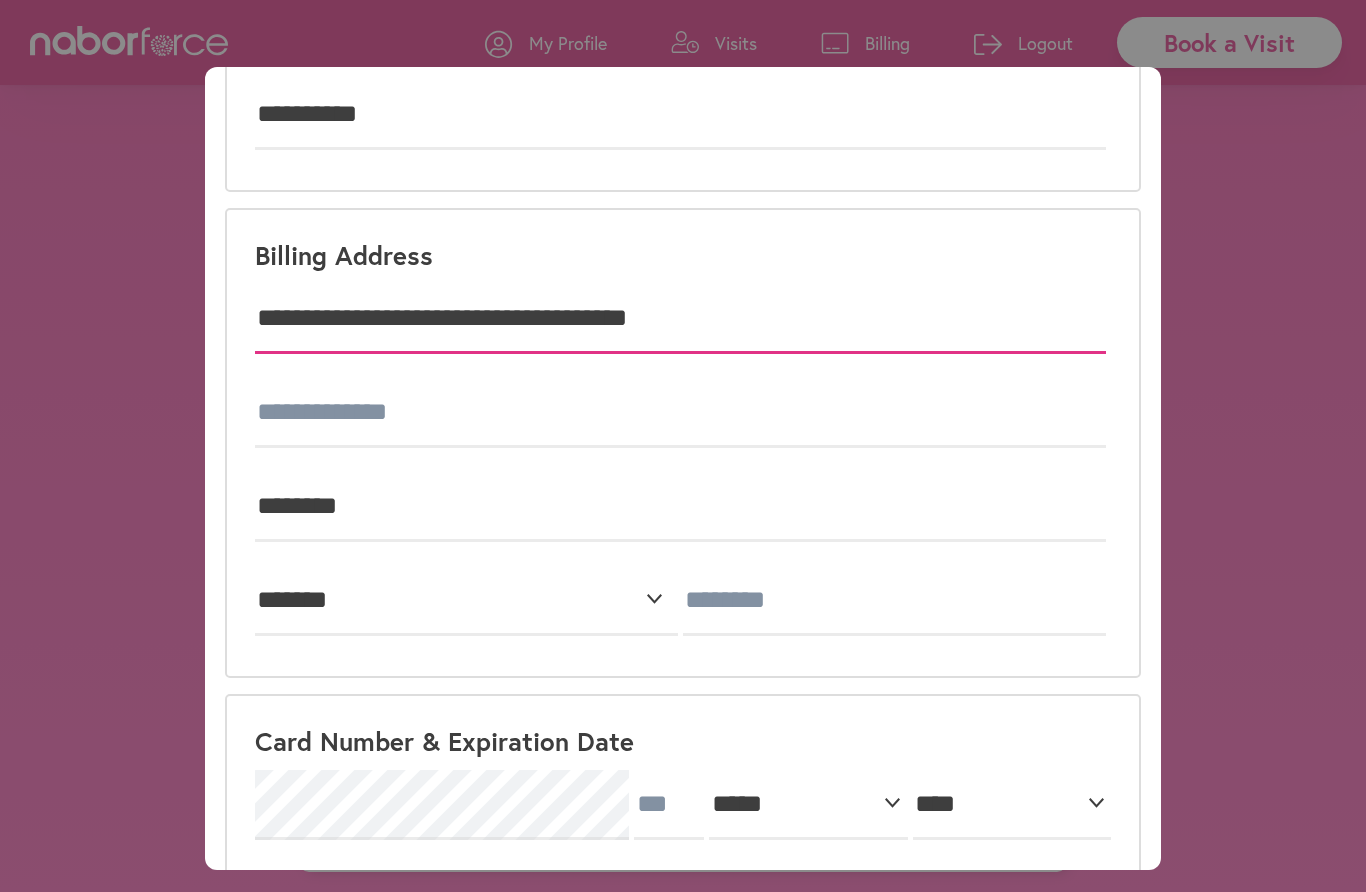 click on "**********" at bounding box center [680, 319] 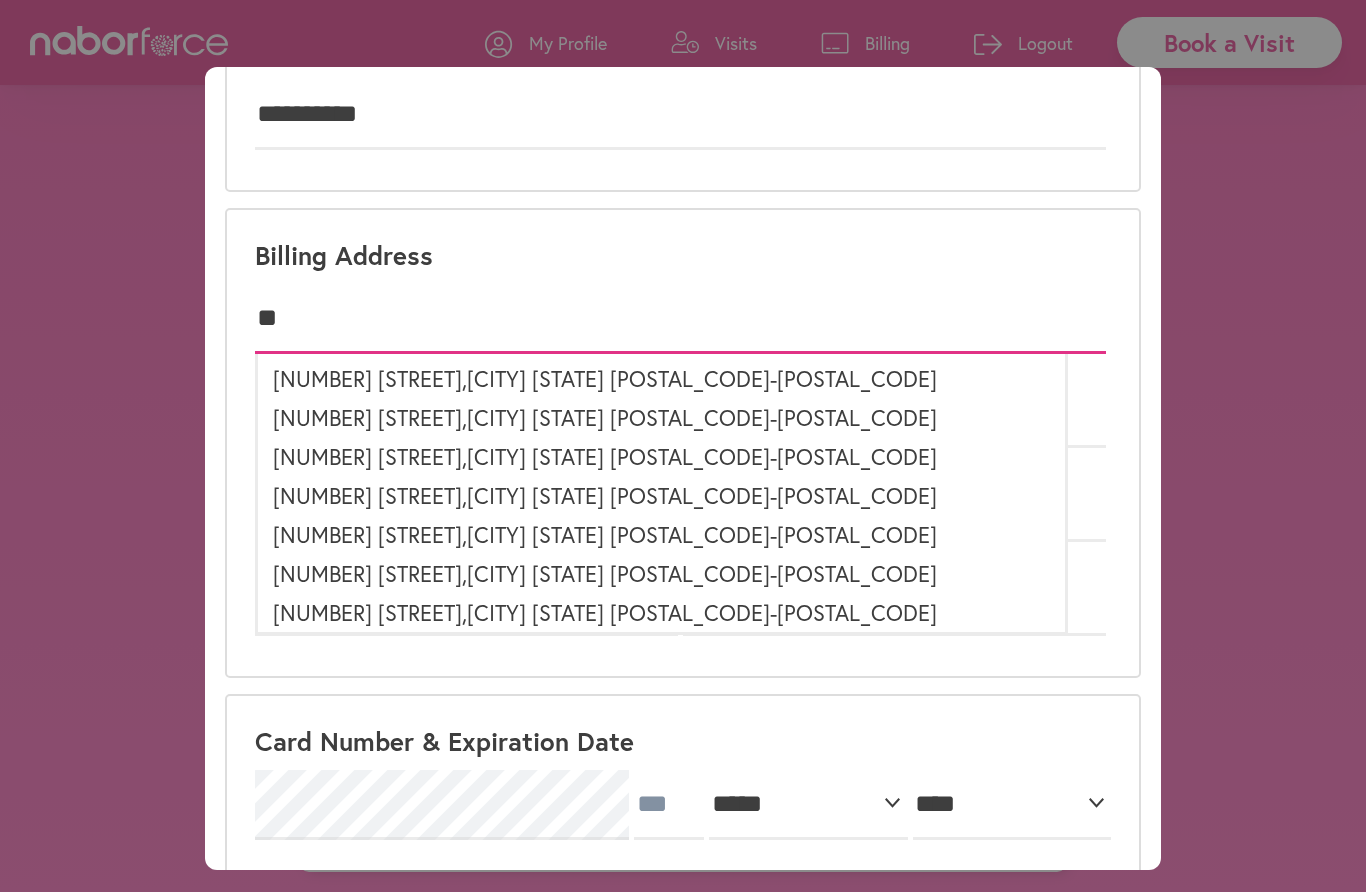 type on "*" 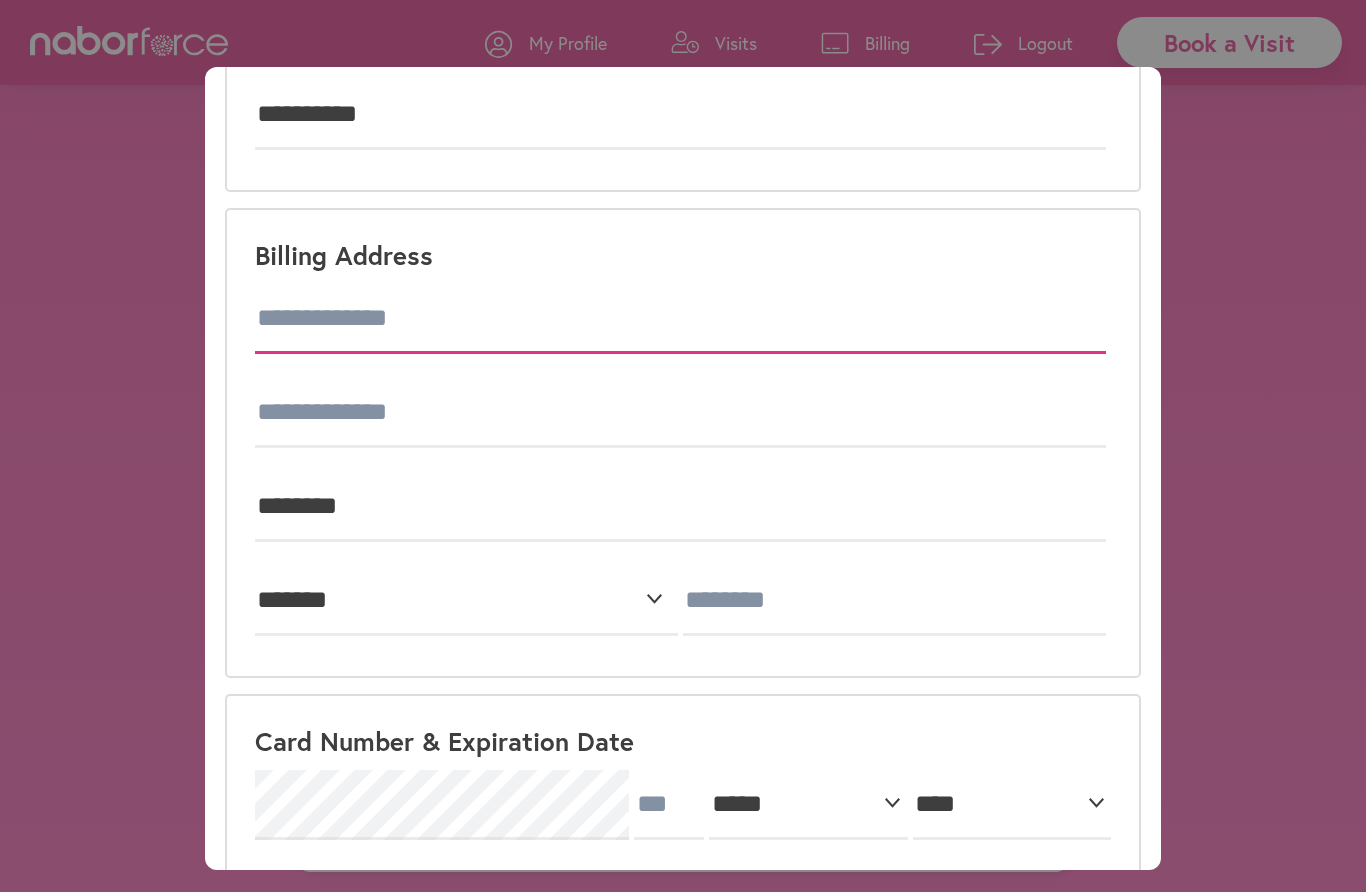 type 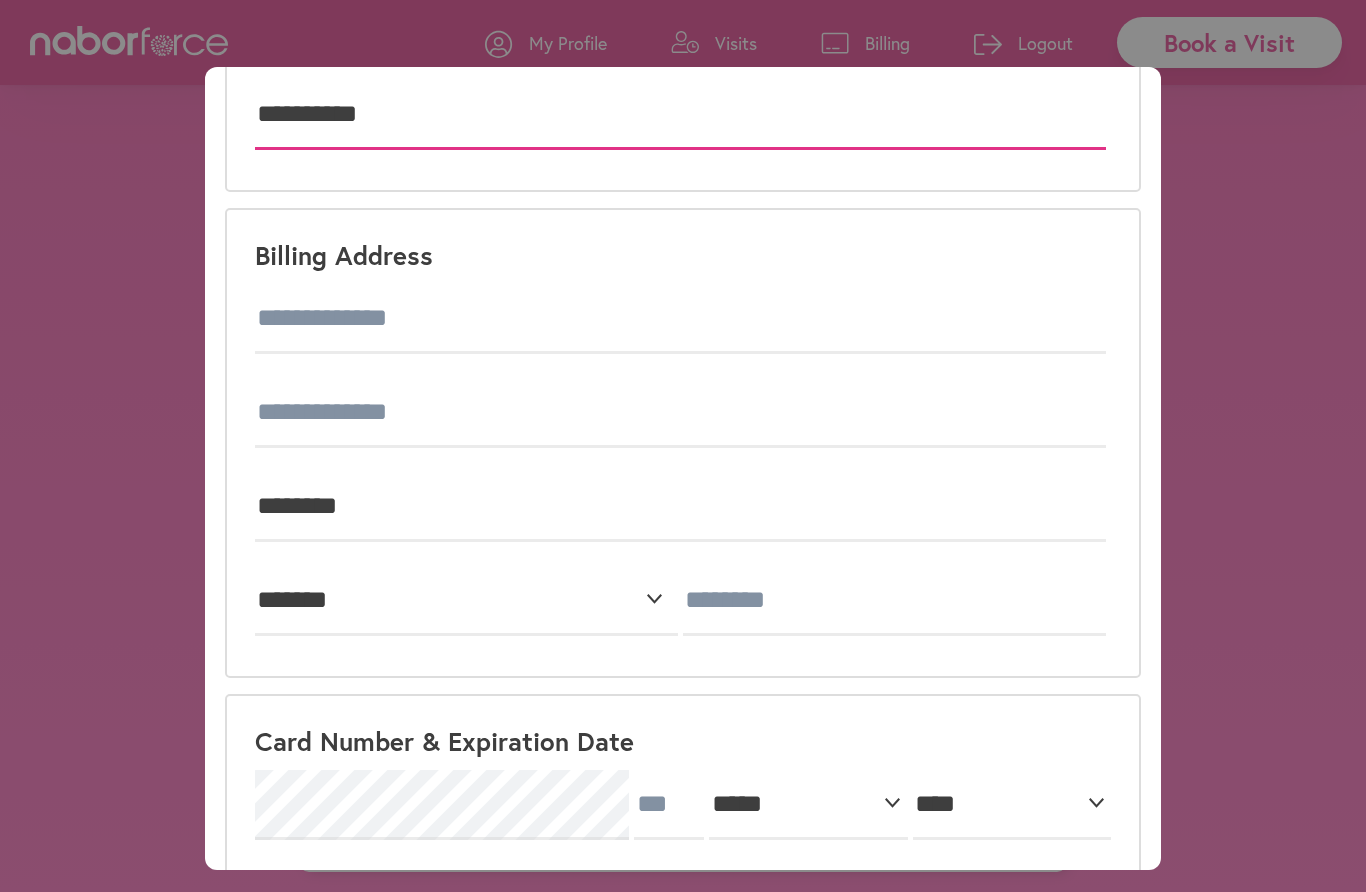 click on "**********" at bounding box center (680, 115) 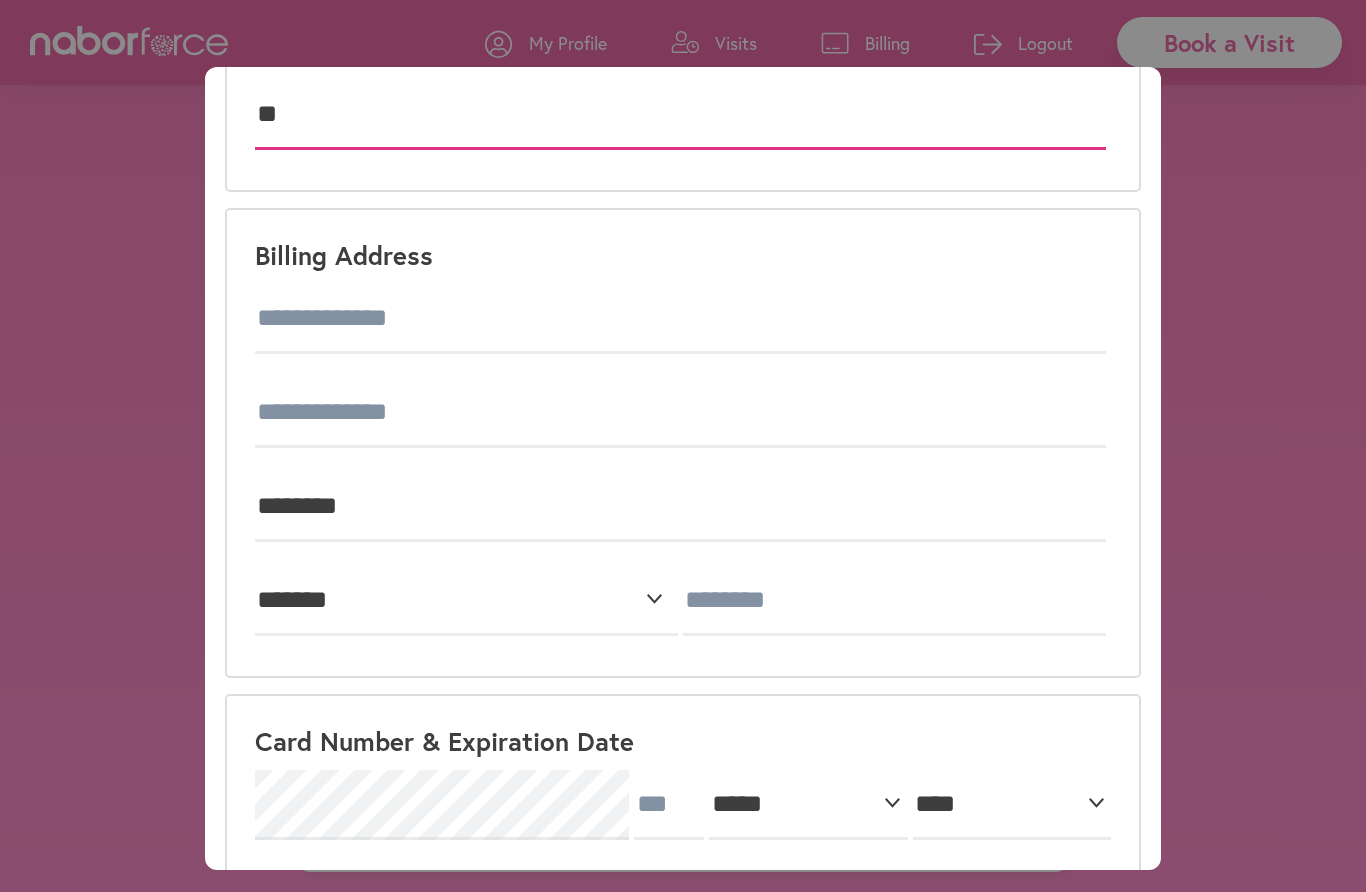 type on "*" 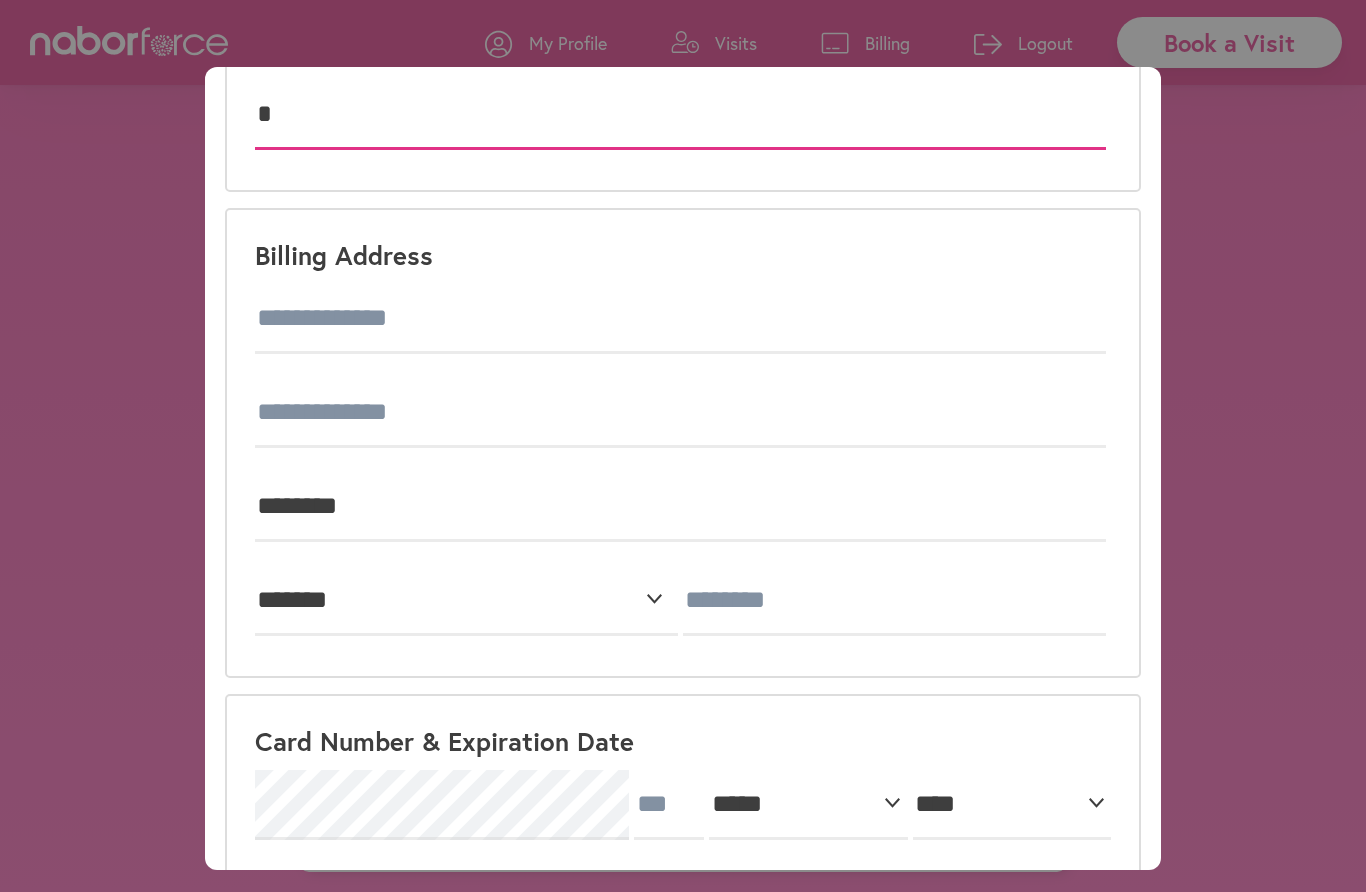 type 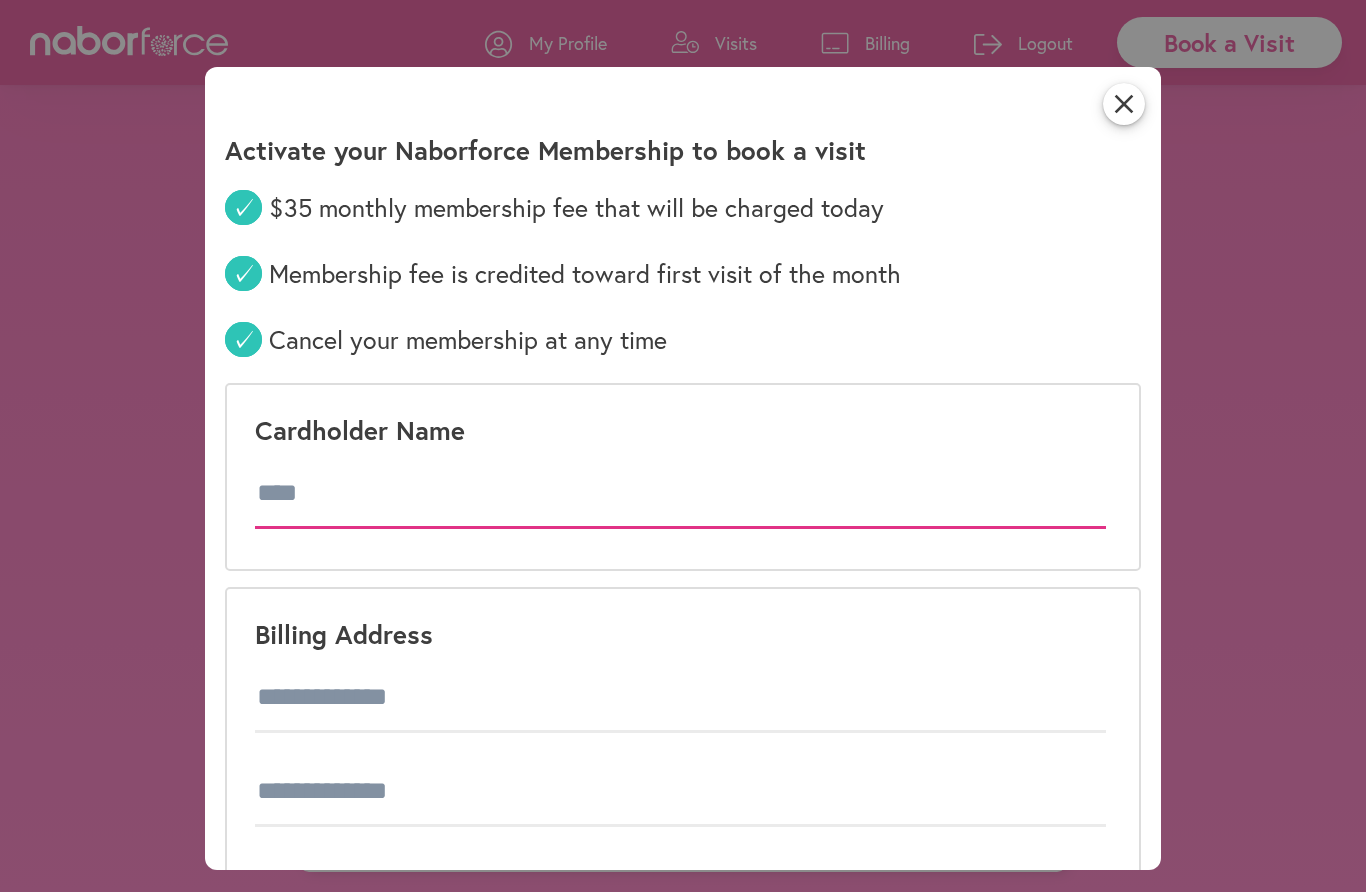 scroll, scrollTop: 3, scrollLeft: 0, axis: vertical 